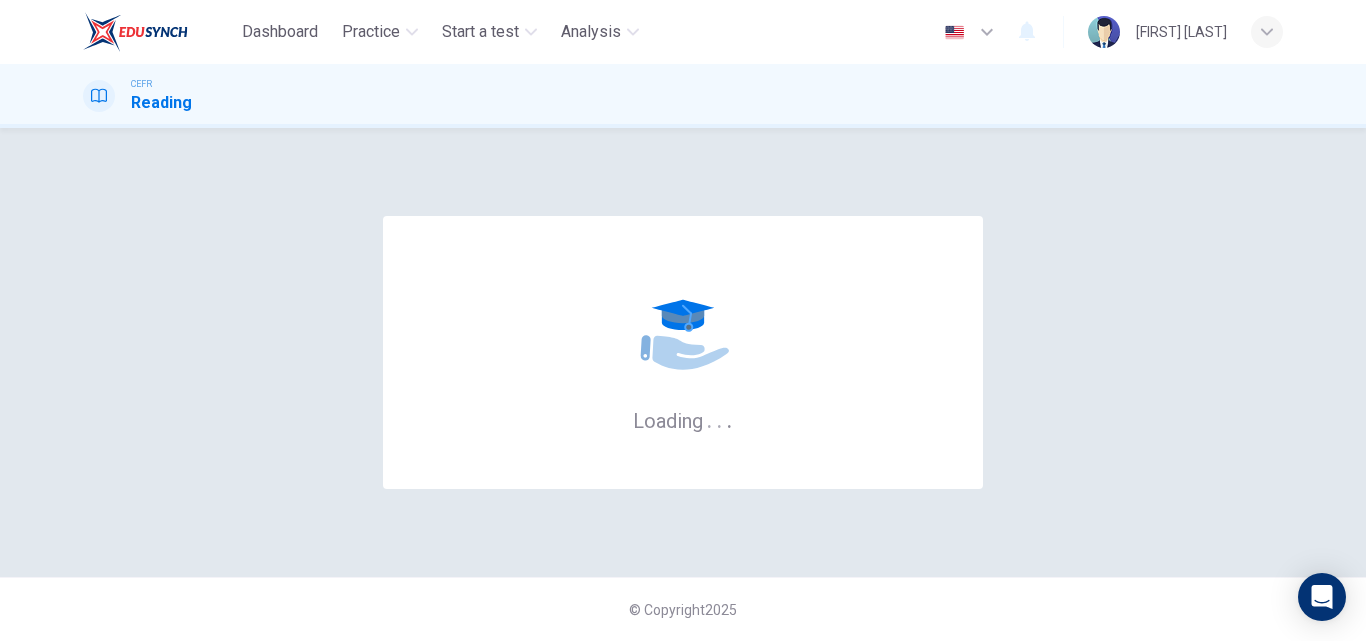 scroll, scrollTop: 0, scrollLeft: 0, axis: both 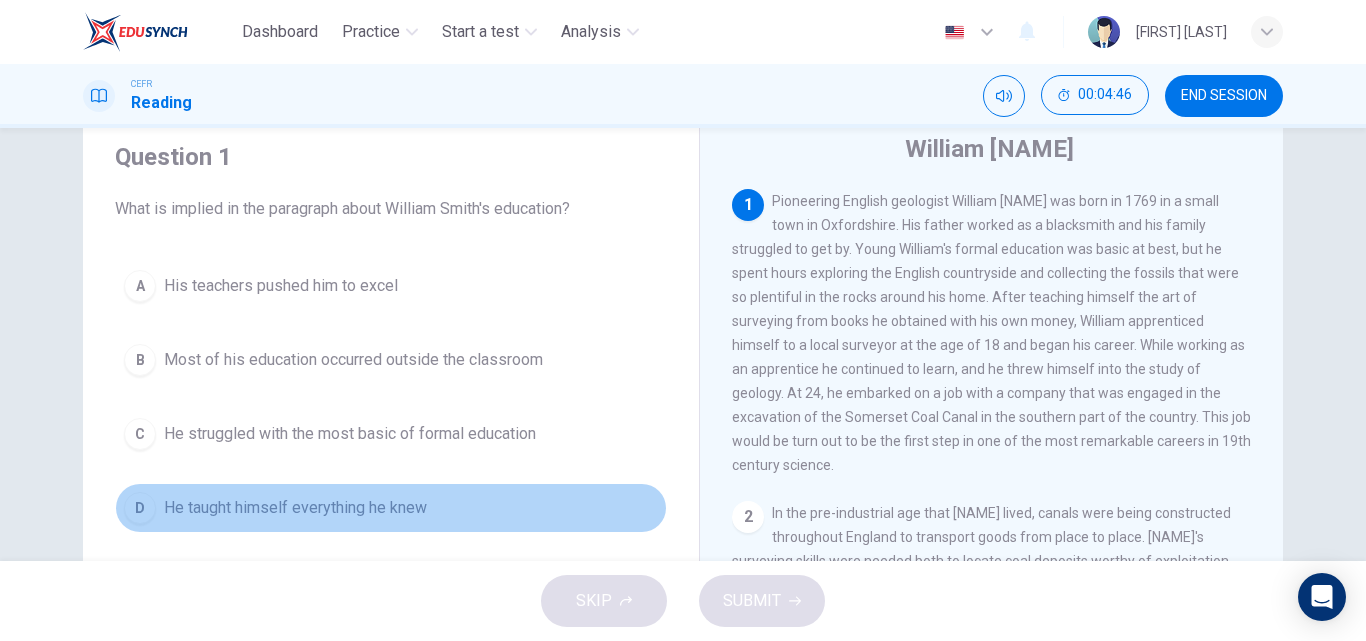 click on "He taught himself everything he knew" at bounding box center [281, 286] 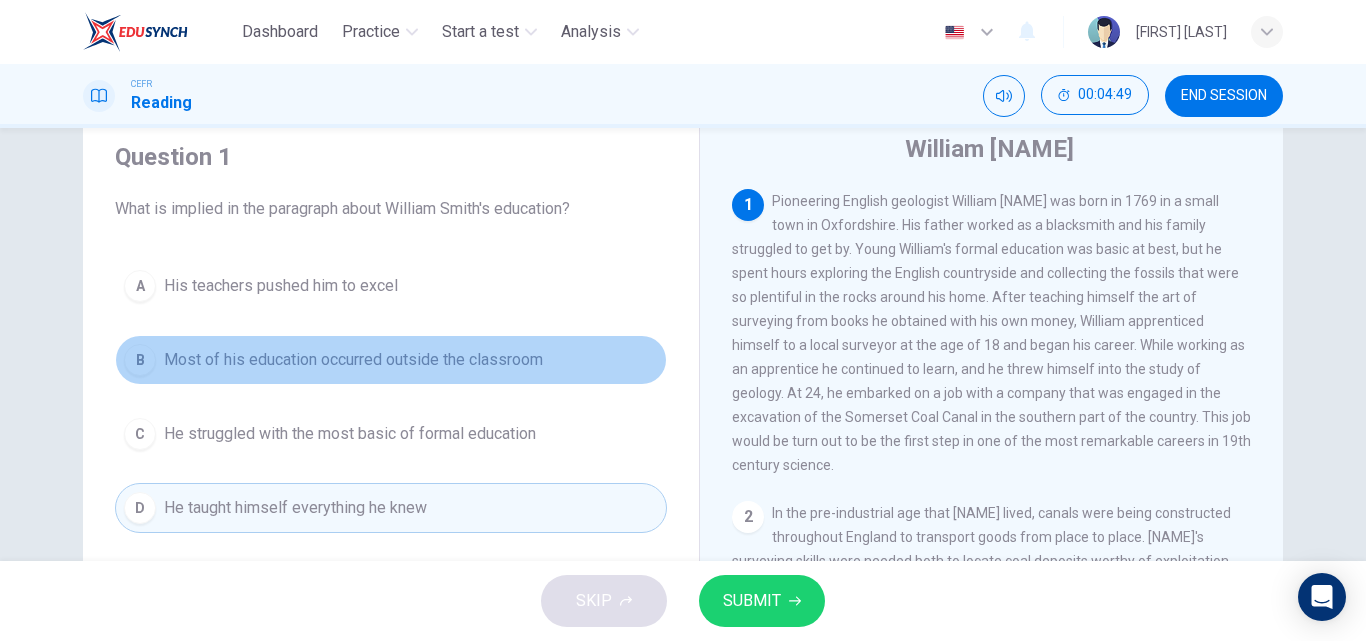 click on "B Most of his education occurred outside the classroom" at bounding box center (391, 360) 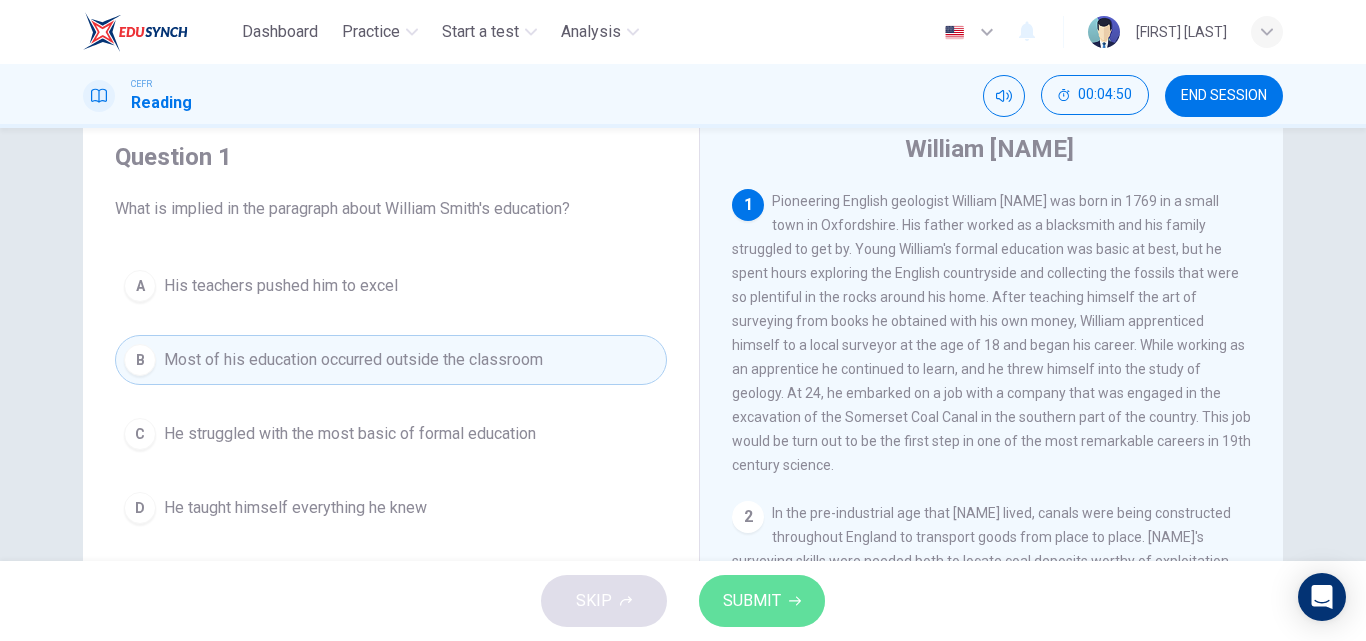 click on "SUBMIT" at bounding box center (752, 601) 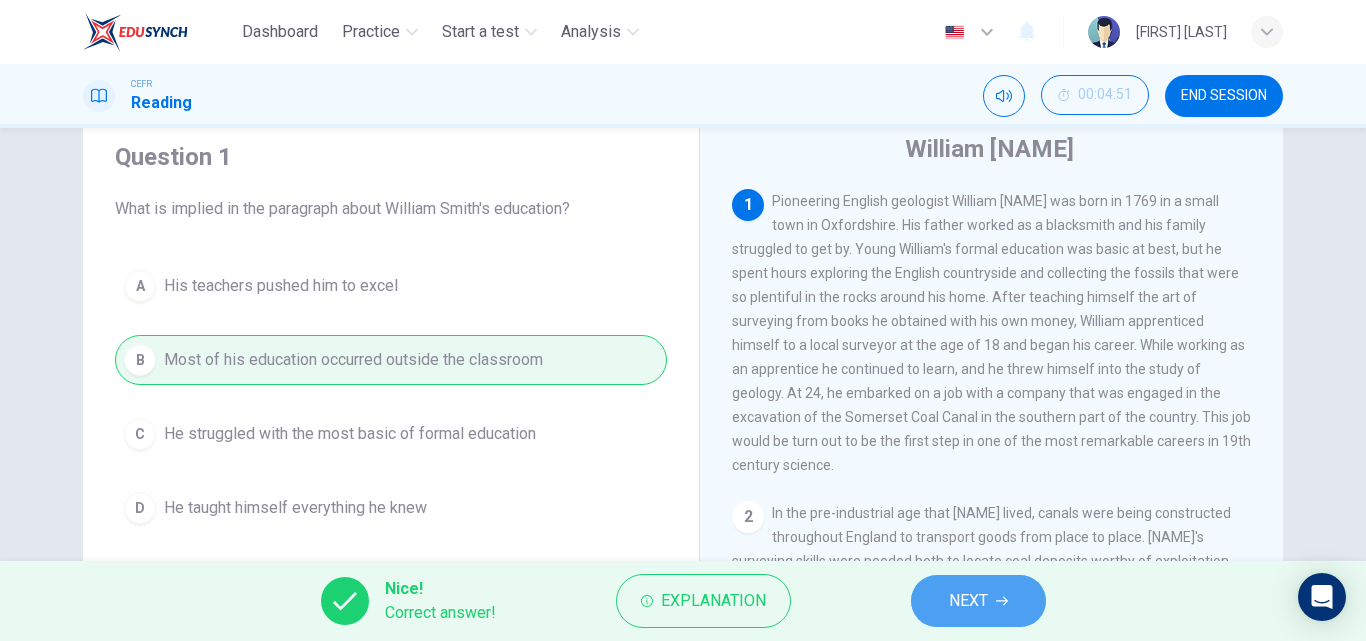 click on "NEXT" at bounding box center [978, 601] 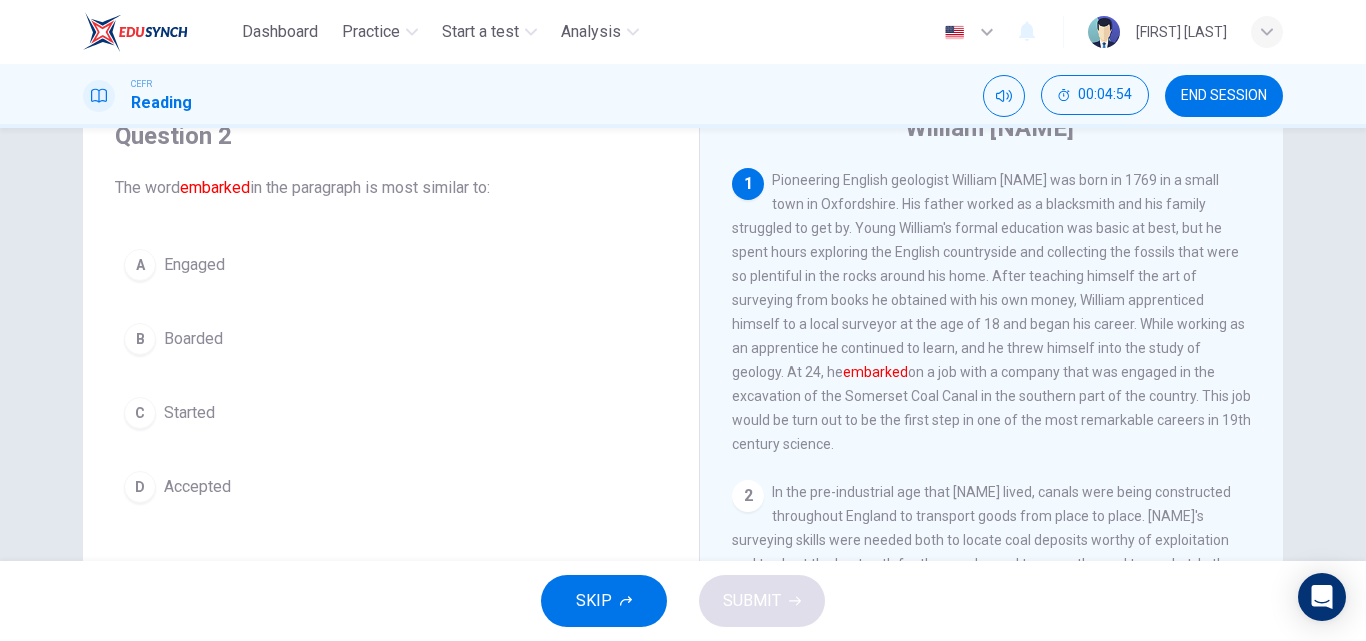 scroll, scrollTop: 88, scrollLeft: 0, axis: vertical 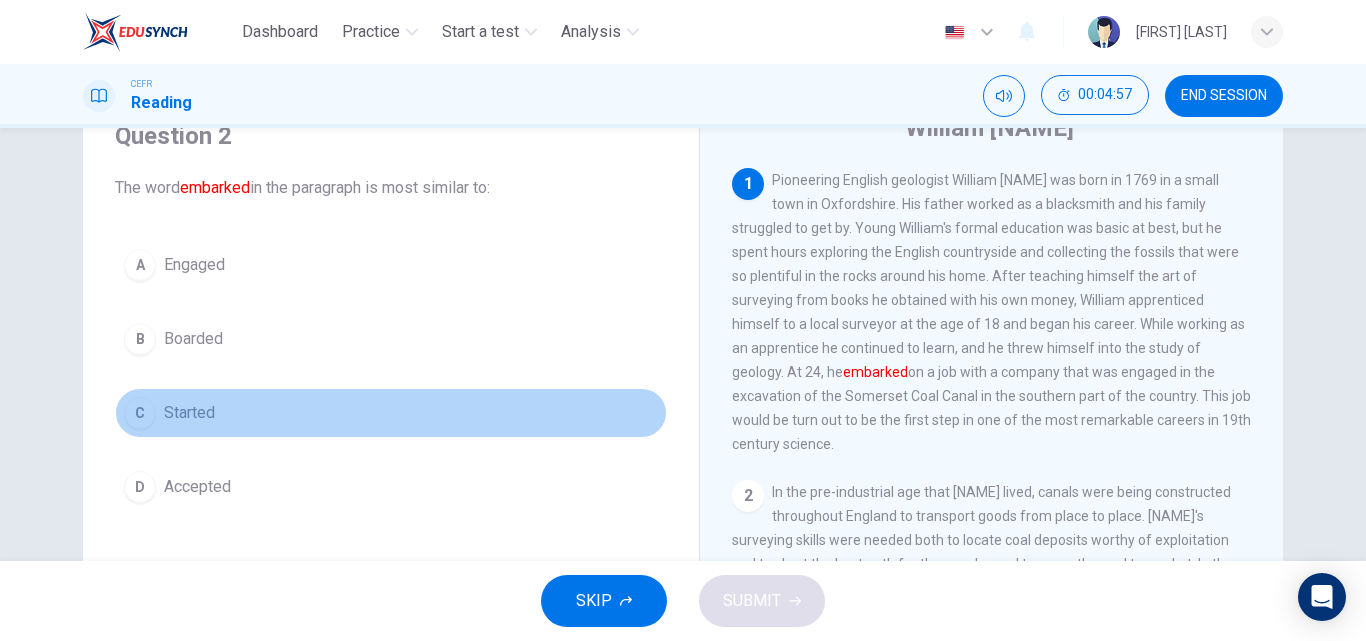 click on "C Started" at bounding box center (391, 413) 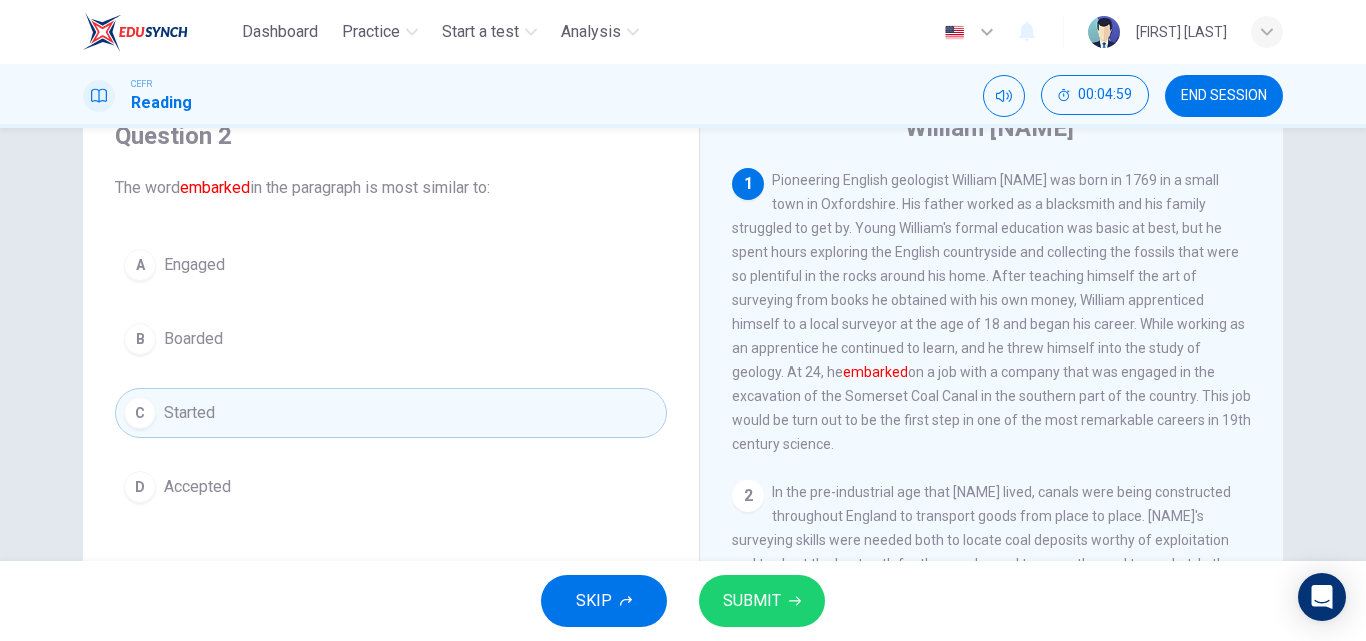 click on "SUBMIT" at bounding box center [752, 601] 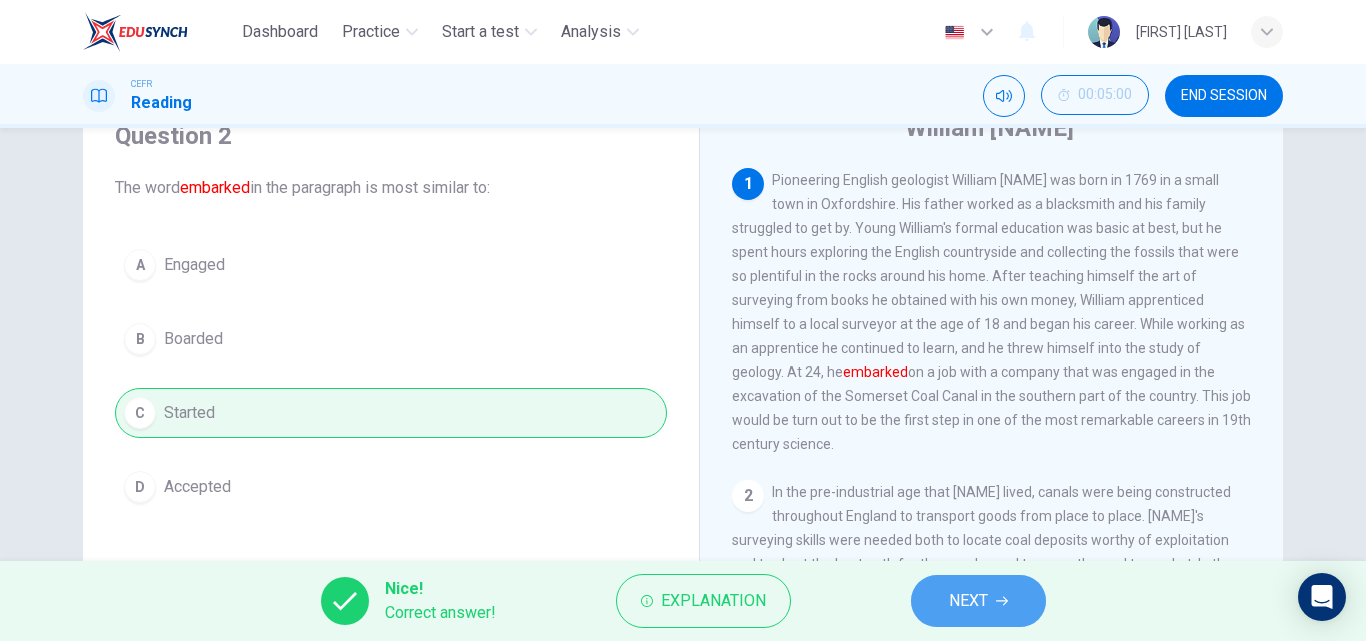click on "NEXT" at bounding box center [978, 601] 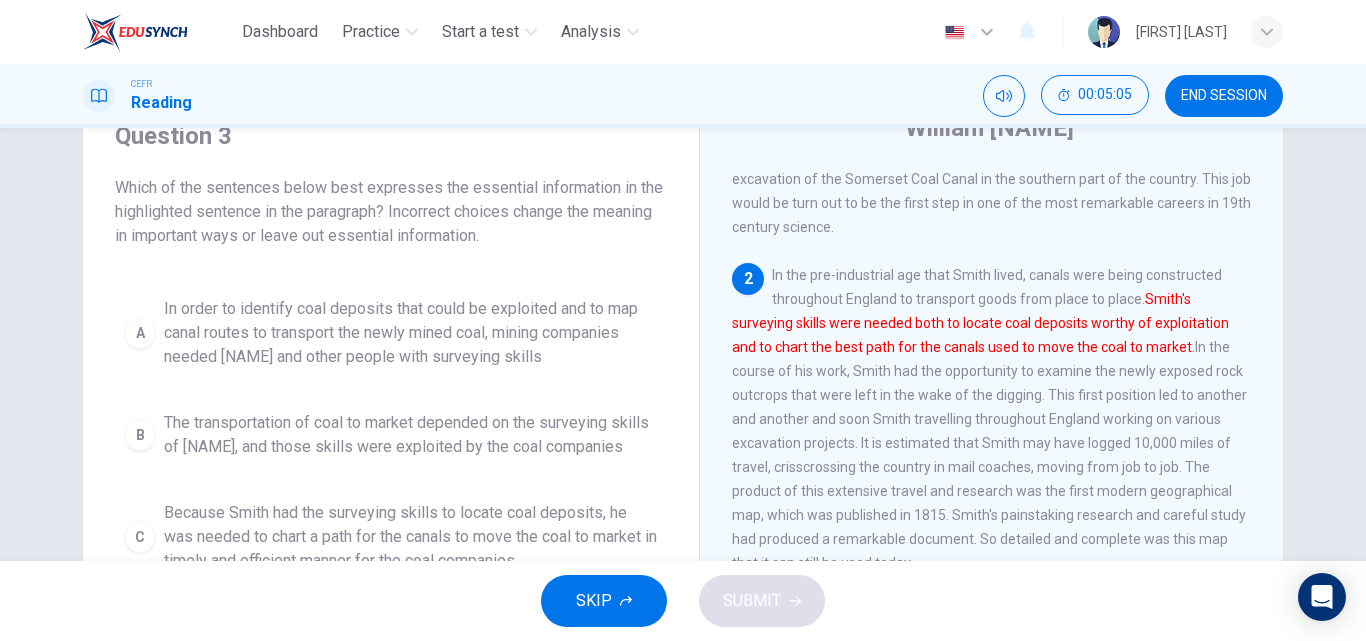 scroll, scrollTop: 218, scrollLeft: 0, axis: vertical 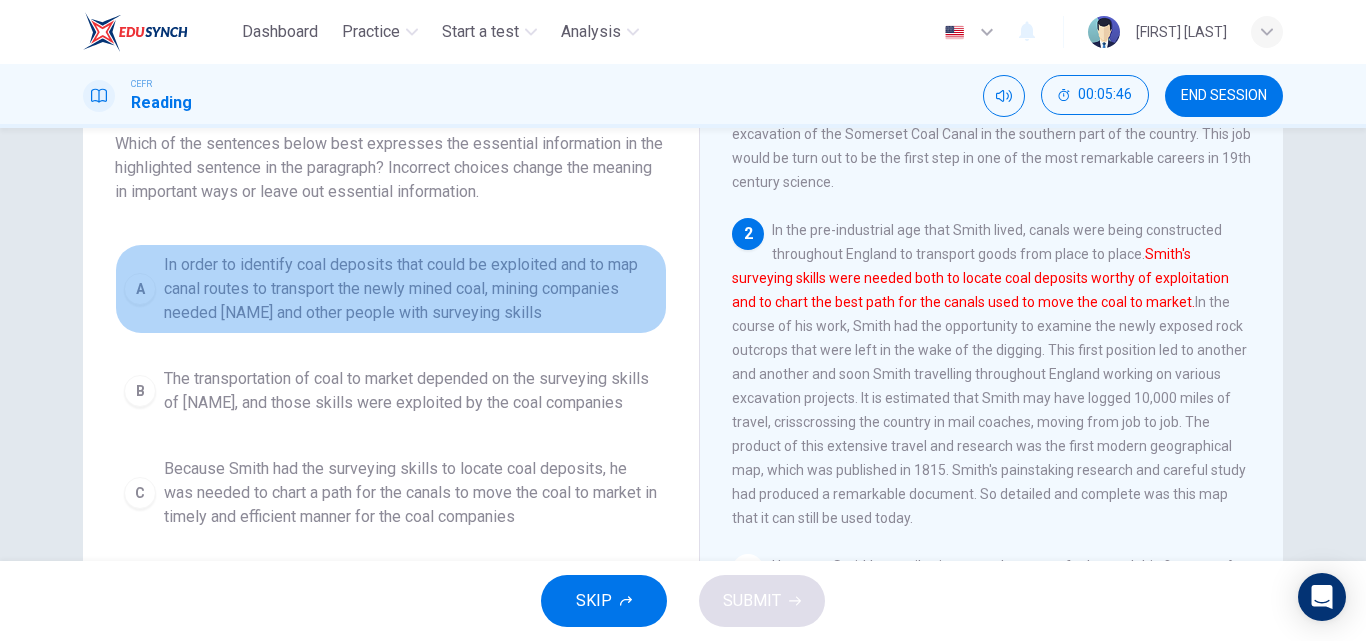 click on "In order to identify coal deposits that could be exploited and to map canal routes to transport the newly mined coal, mining companies needed [NAME] and other people with surveying skills" at bounding box center [411, 289] 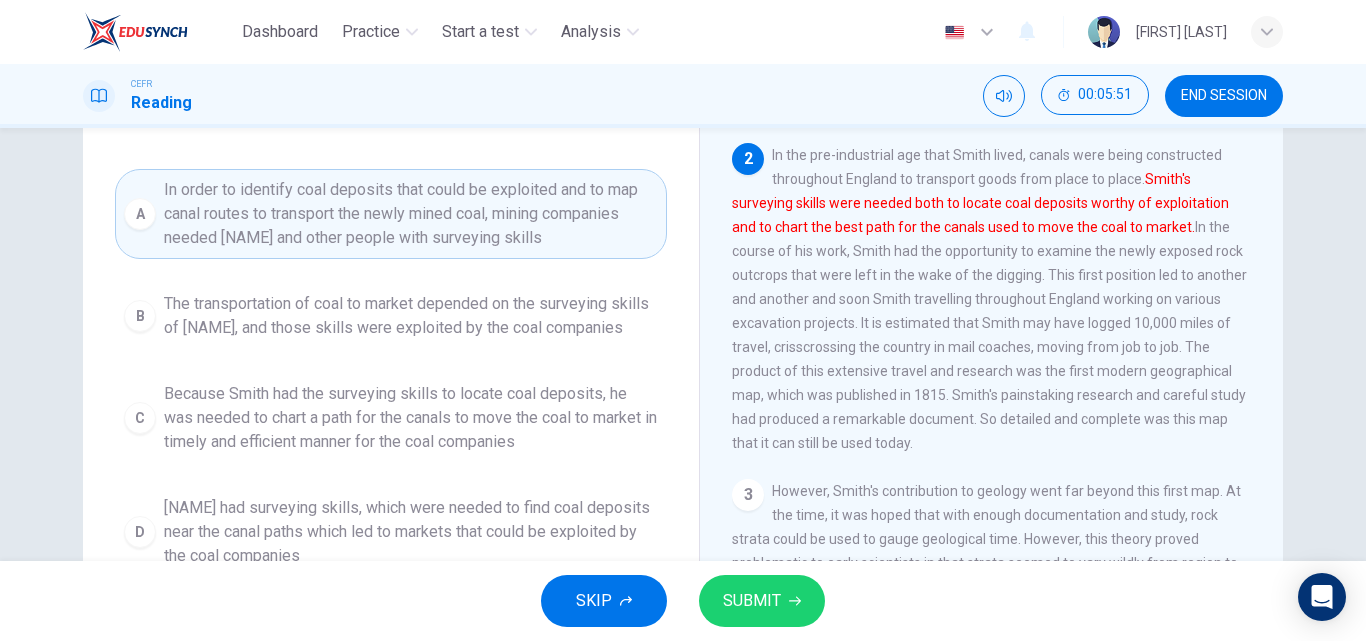 scroll, scrollTop: 208, scrollLeft: 0, axis: vertical 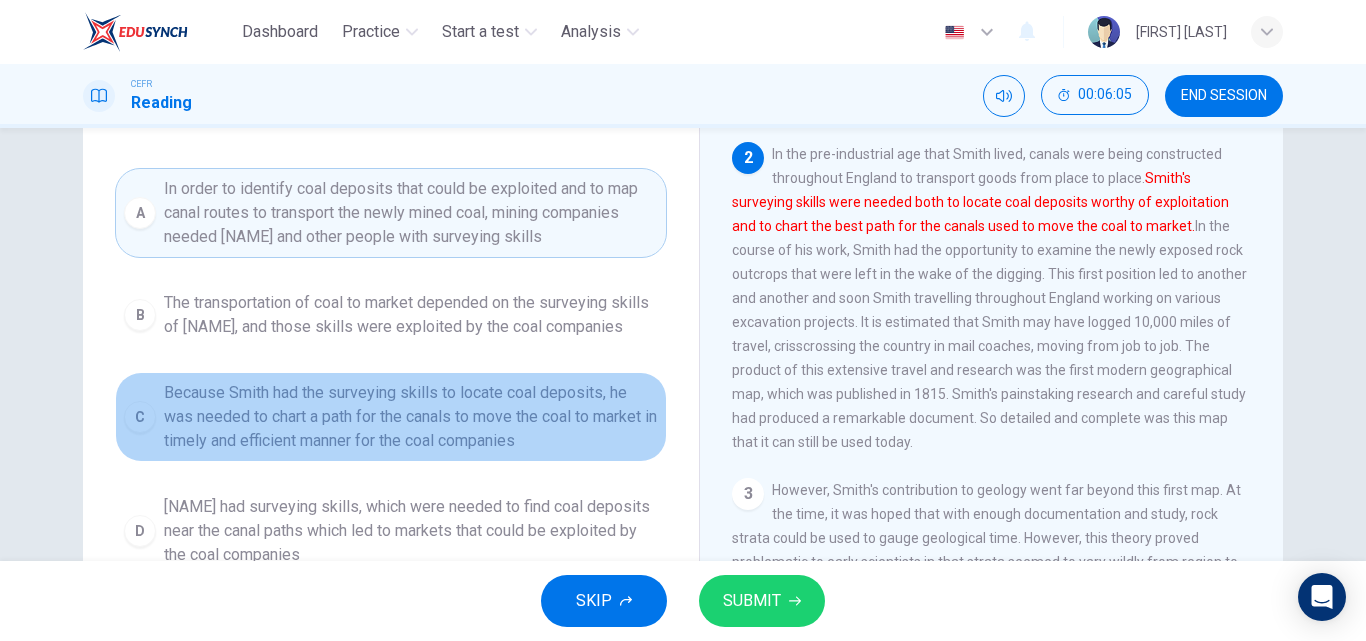 click on "Because Smith had the surveying skills to locate coal deposits, he was needed to chart a path for the canals to move the coal to market in timely and efficient manner for the coal companies" at bounding box center [411, 315] 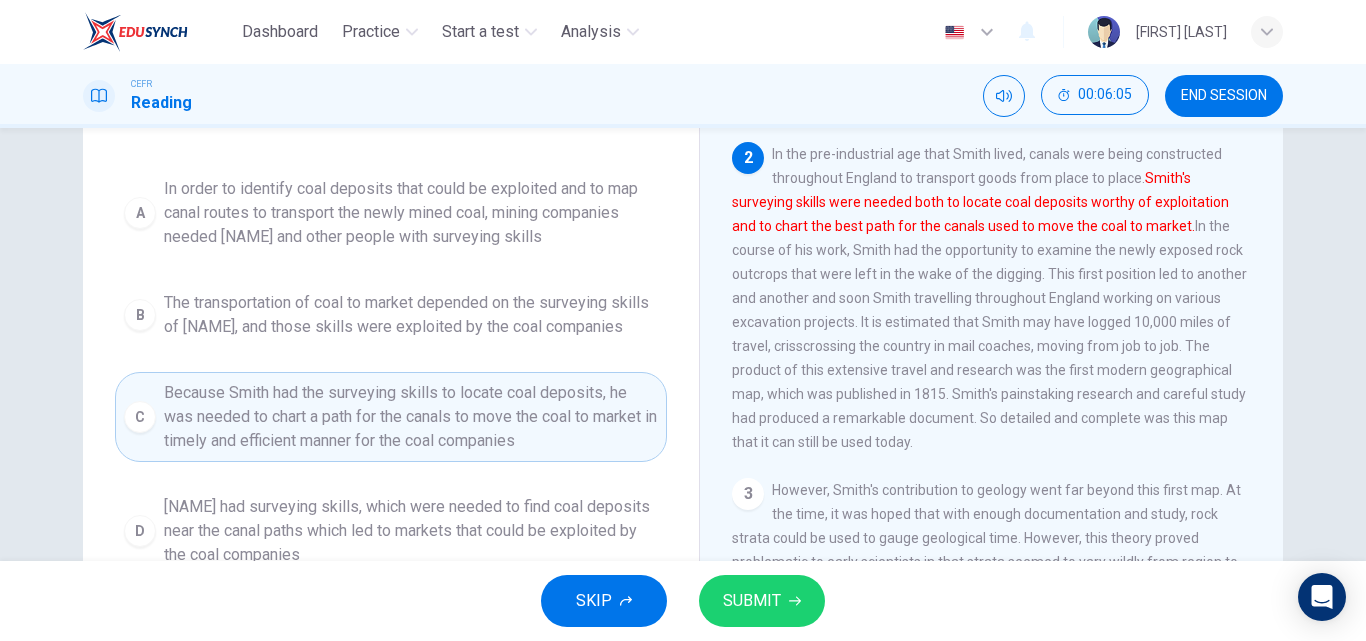 click on "Question 3 Which of the sentences below best expresses the essential information in the highlighted sentence in the paragraph?
Incorrect choices change the meaning in important ways or leave out essential information.	 A In order to identify coal deposits that could be exploited and to map canal routes to transport the newly mined coal, mining companies needed [NAME] and other people with surveying skills B The transportation of coal to market depended on the surveying skills of [NAME], and those skills were exploited by the coal companies C Because [NAME] had the surveying skills to locate coal deposits, he was needed to chart a path for the canals to move the coal to market in timely and efficient manner for the coal companies D [NAME] had surveying skills, which were needed to find coal deposits near the canal paths which led to markets that could be exploited by the coal companies William [NAME] 1 2 3 4 5" at bounding box center (683, 307) 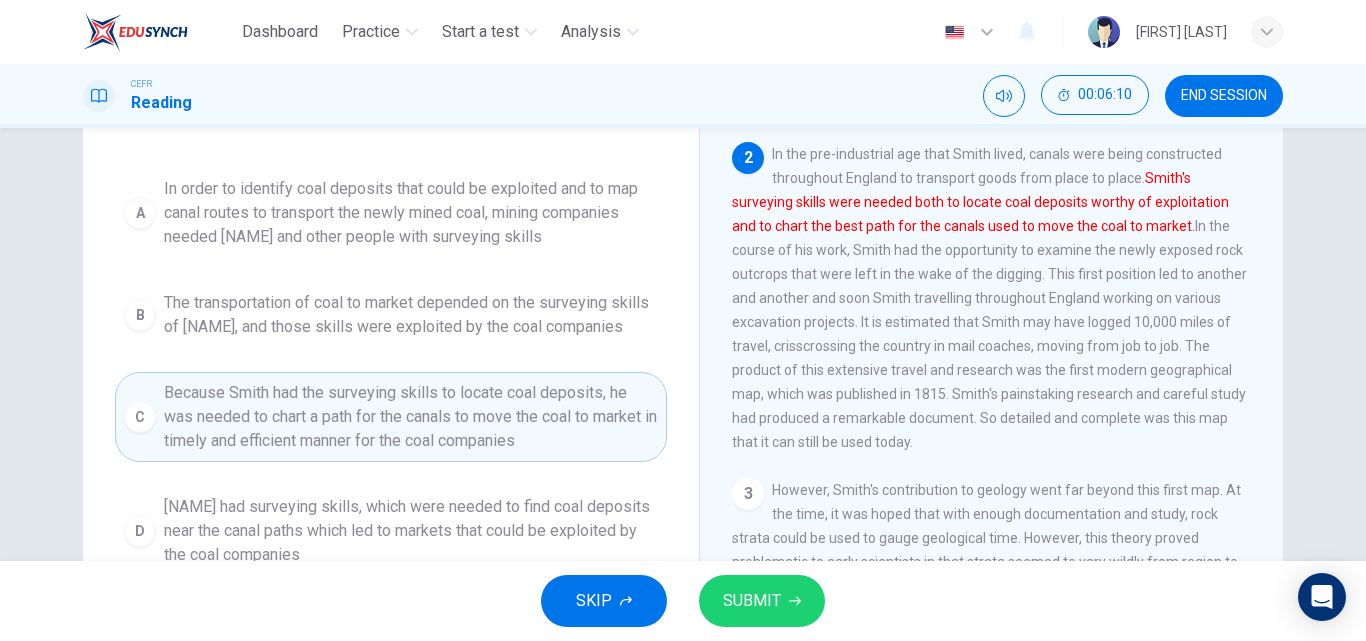 click on "In order to identify coal deposits that could be exploited and to map canal routes to transport the newly mined coal, mining companies needed [NAME] and other people with surveying skills" at bounding box center [411, 213] 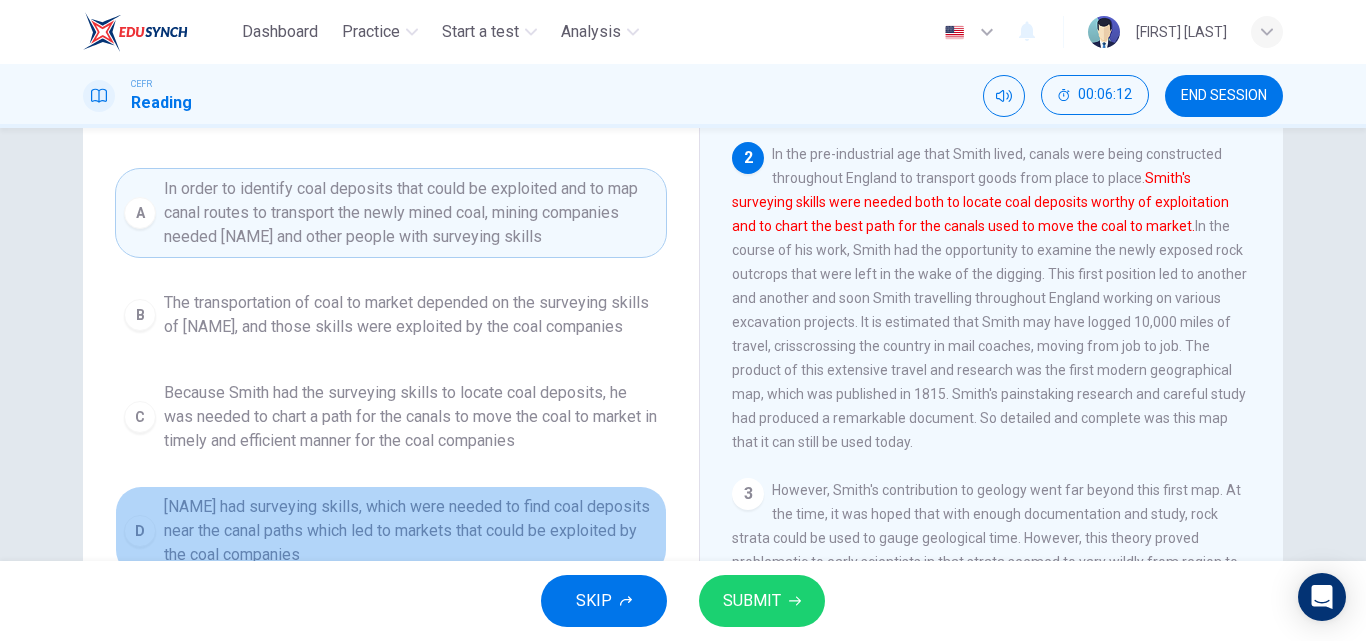 click on "[NAME] had surveying skills, which were needed to find coal deposits near the canal paths which led to markets that could be exploited by the coal companies" at bounding box center (411, 315) 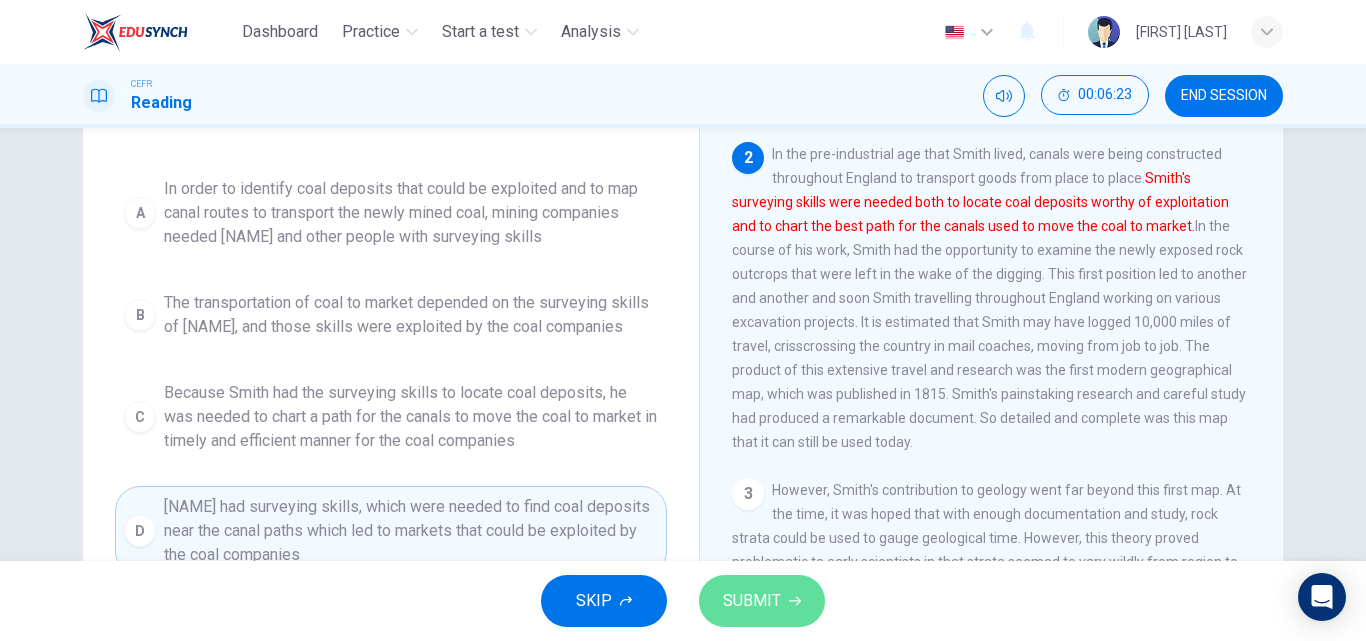 click on "SUBMIT" at bounding box center [752, 601] 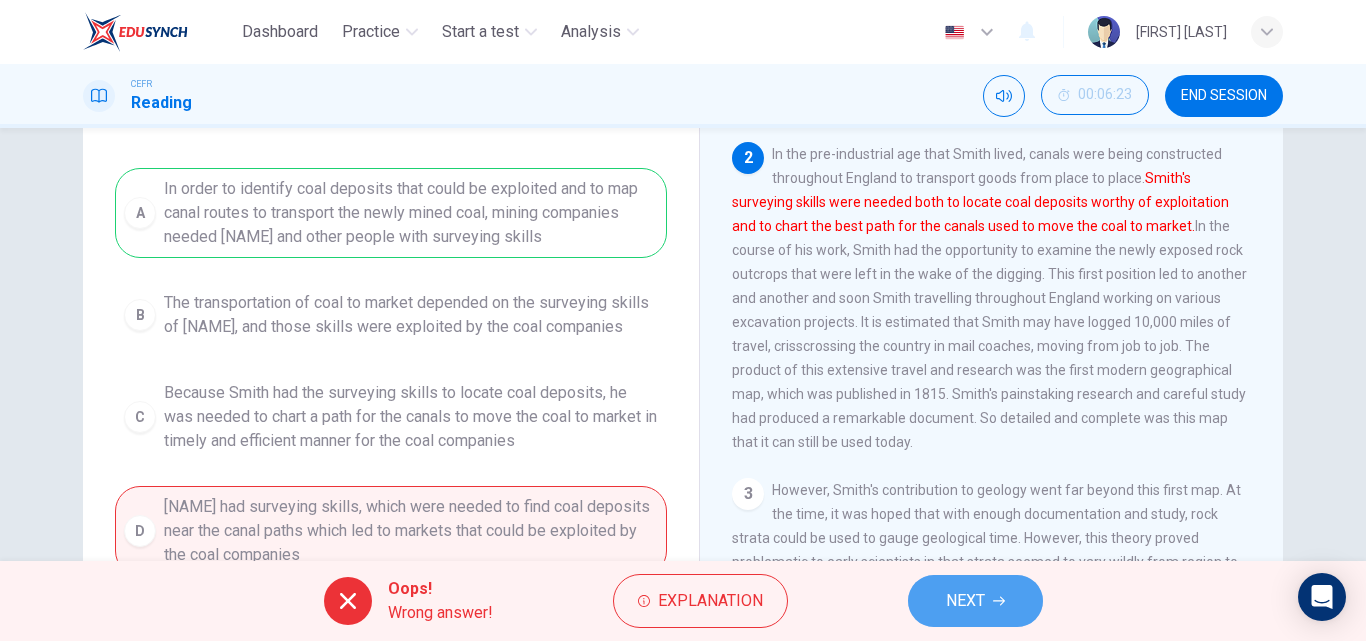 click on "NEXT" at bounding box center [965, 601] 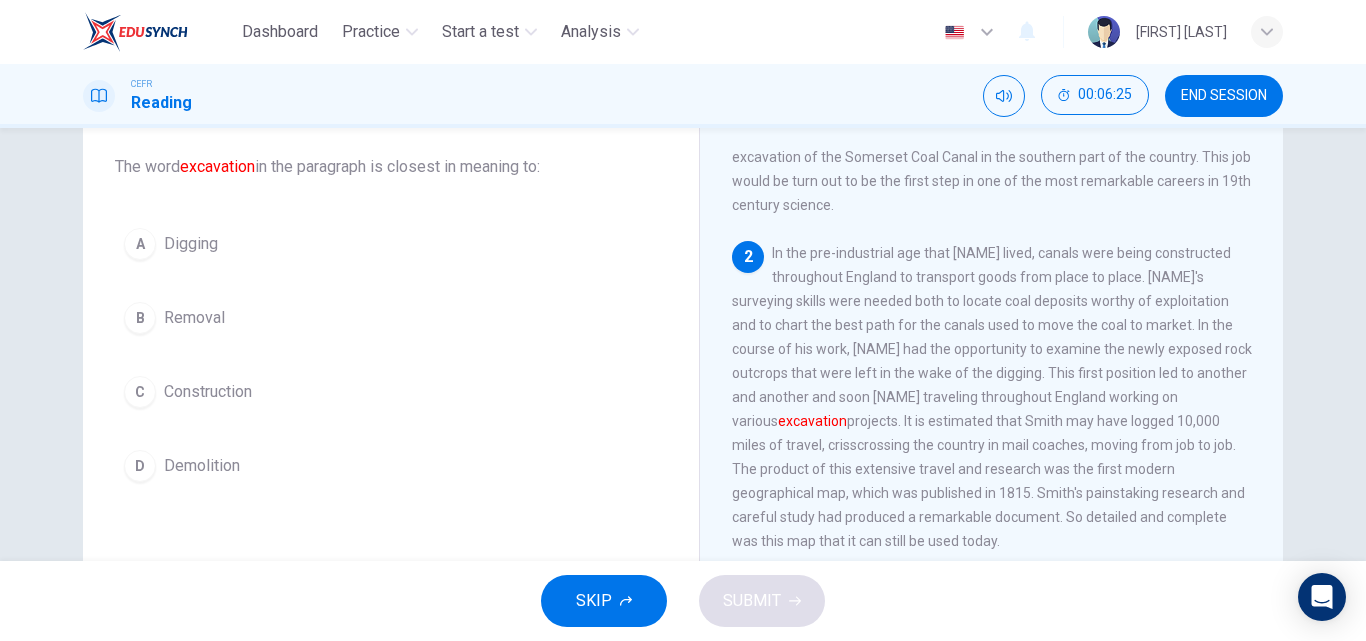 scroll, scrollTop: 113, scrollLeft: 0, axis: vertical 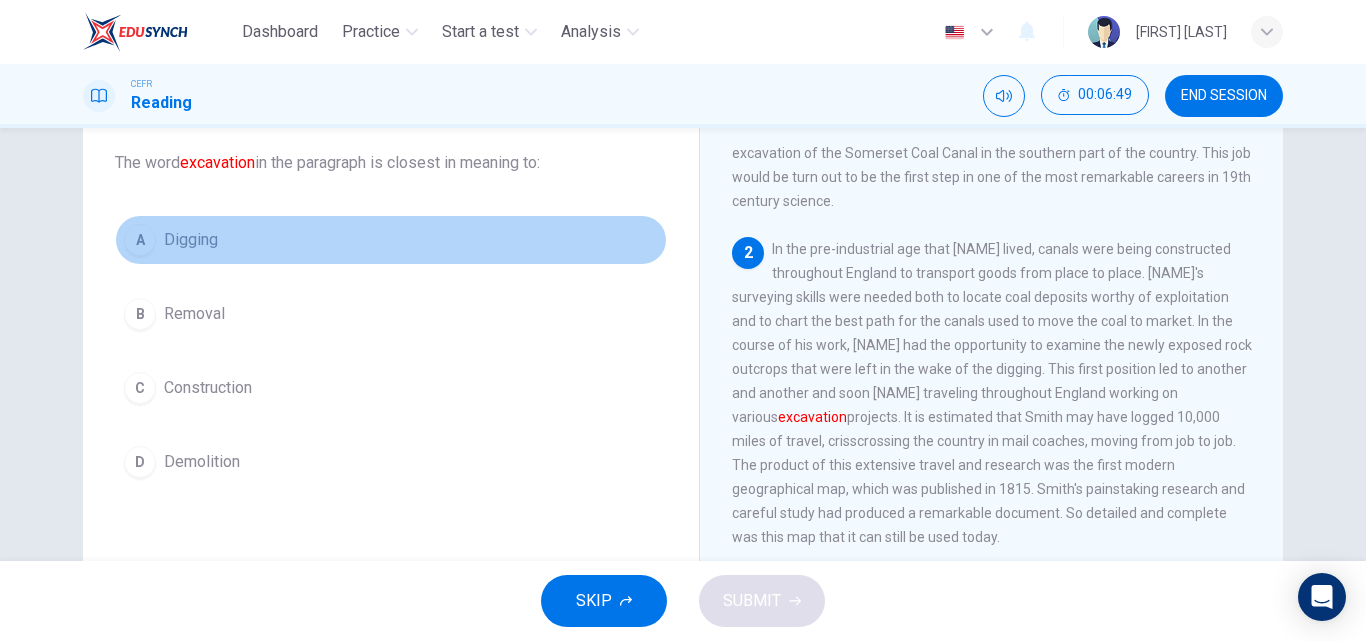 click on "Digging" at bounding box center (191, 240) 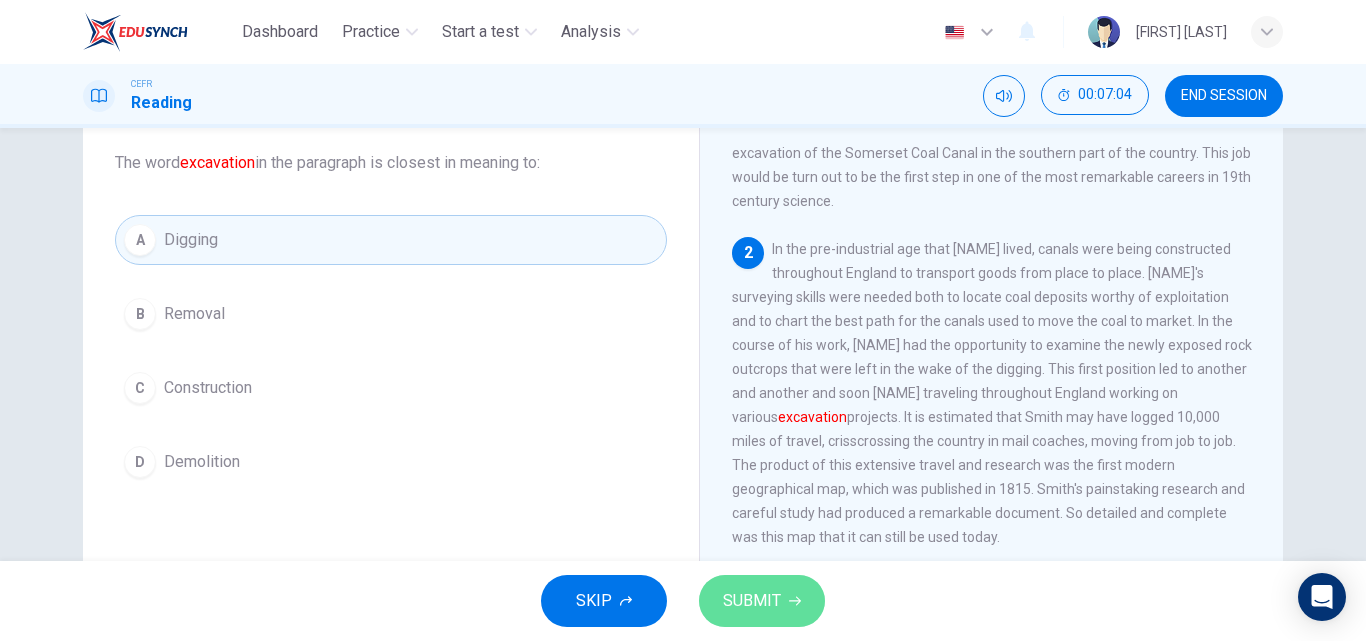 click on "SUBMIT" at bounding box center [762, 601] 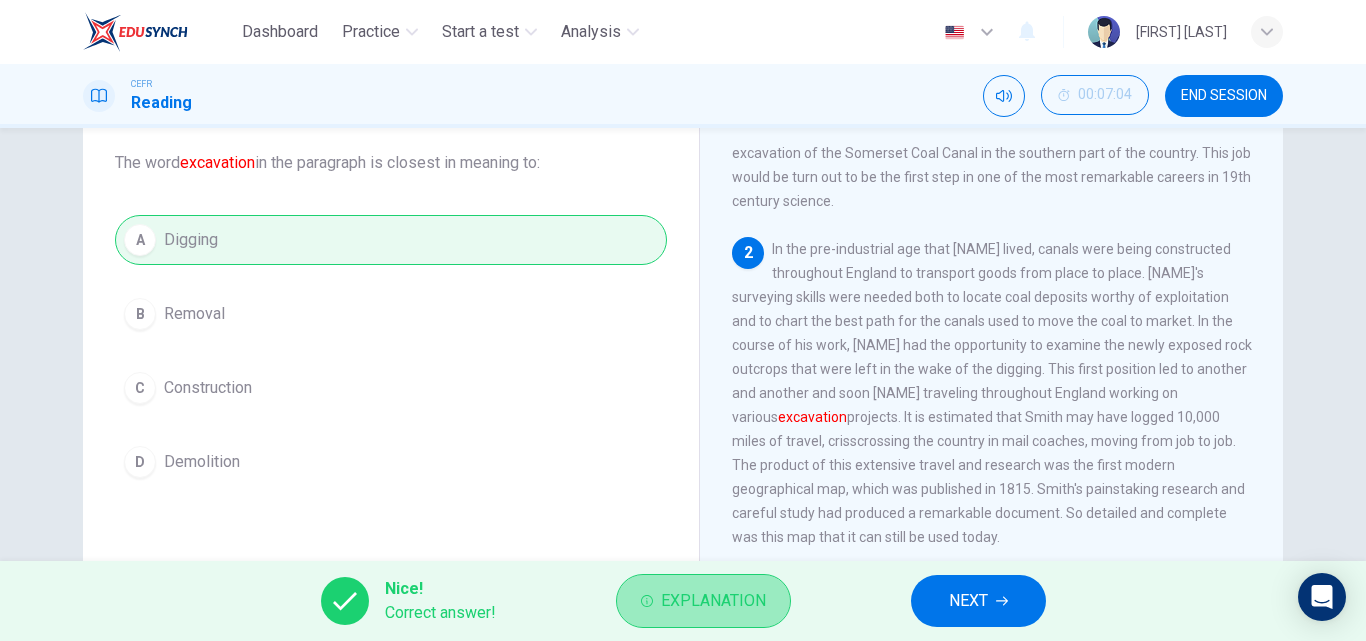 click on "Explanation" at bounding box center (713, 601) 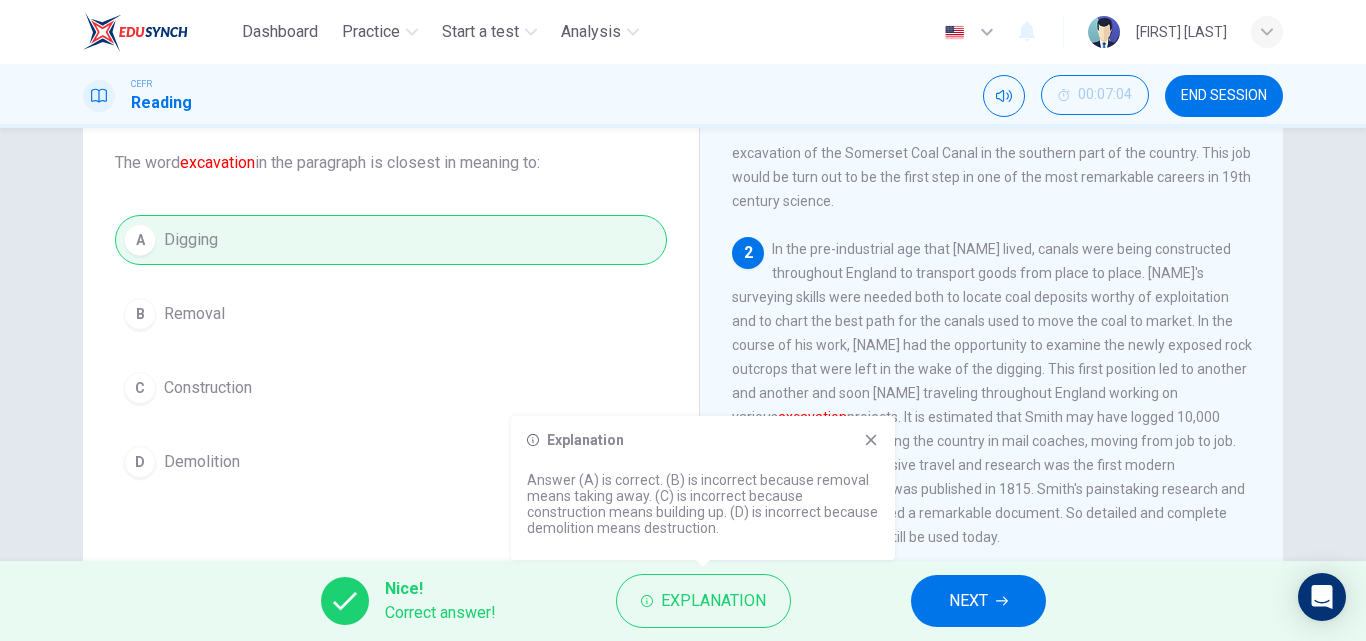 click at bounding box center (871, 440) 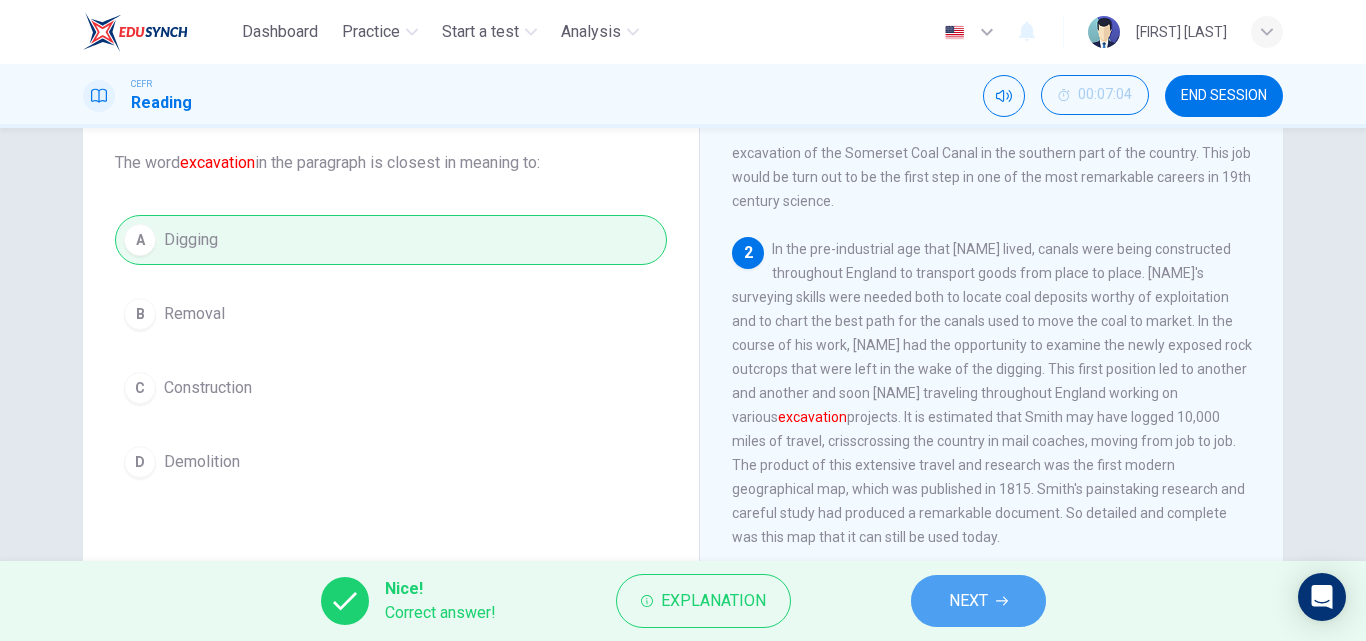 click on "NEXT" at bounding box center (978, 601) 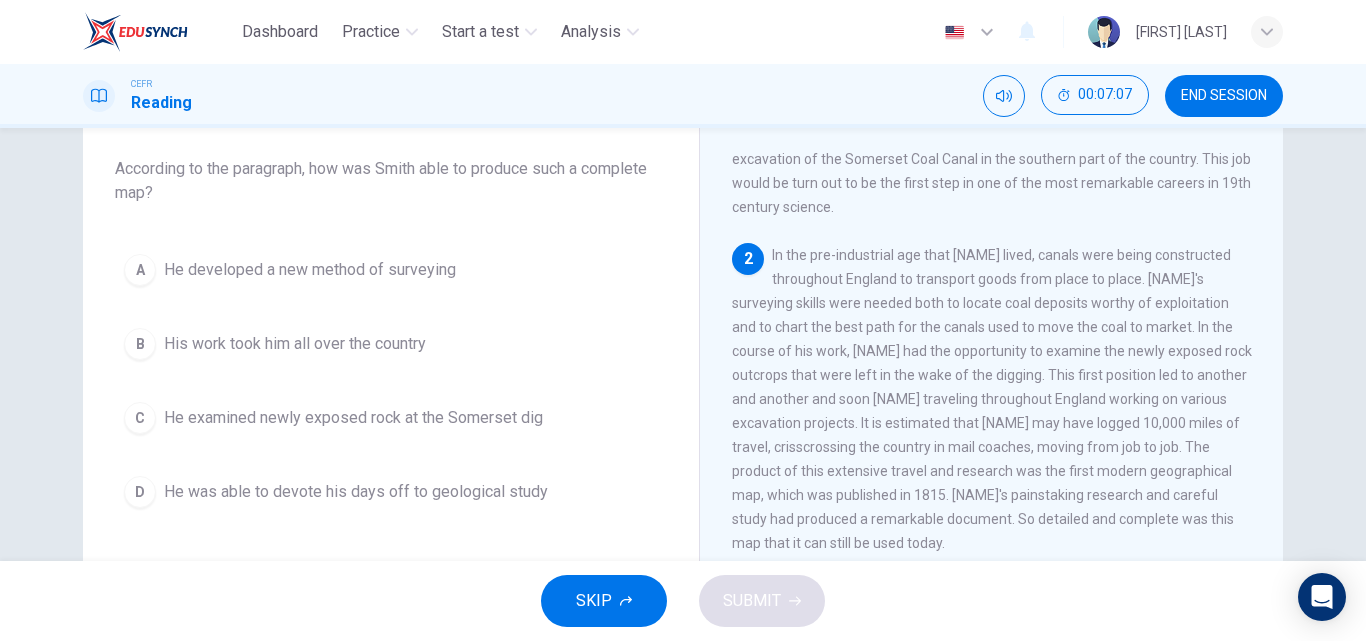 scroll, scrollTop: 107, scrollLeft: 0, axis: vertical 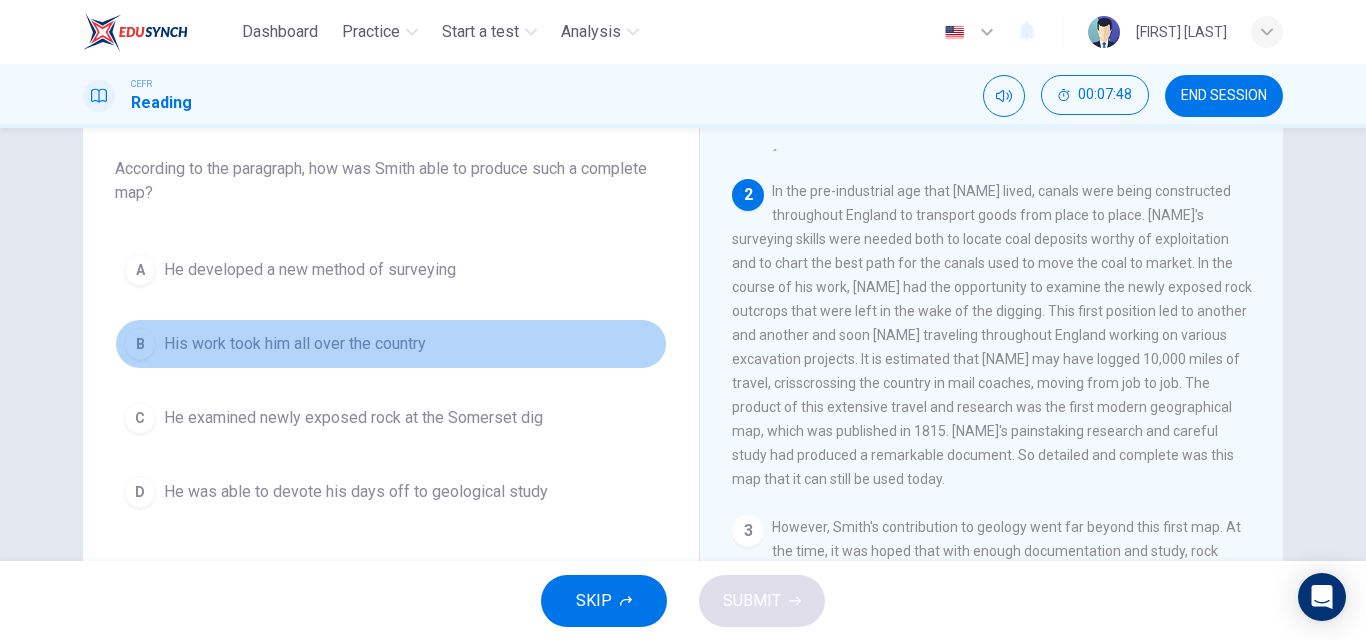 click on "B His work took him all over the country" at bounding box center (391, 344) 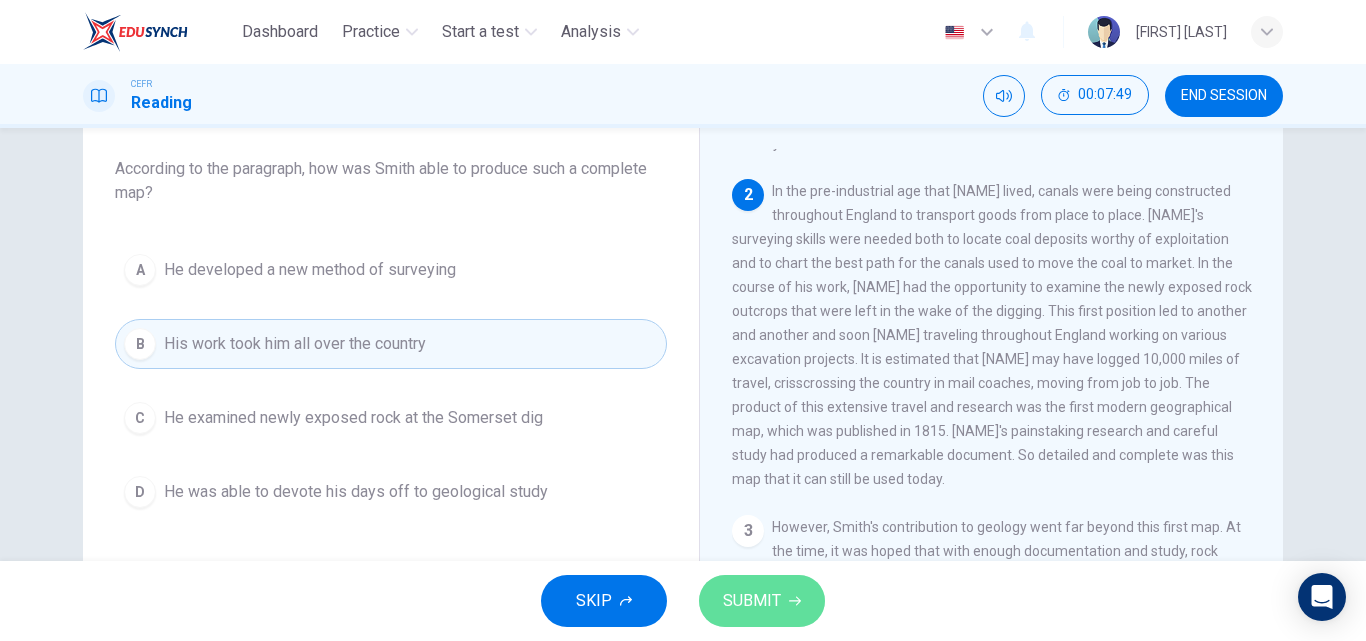 click at bounding box center [795, 601] 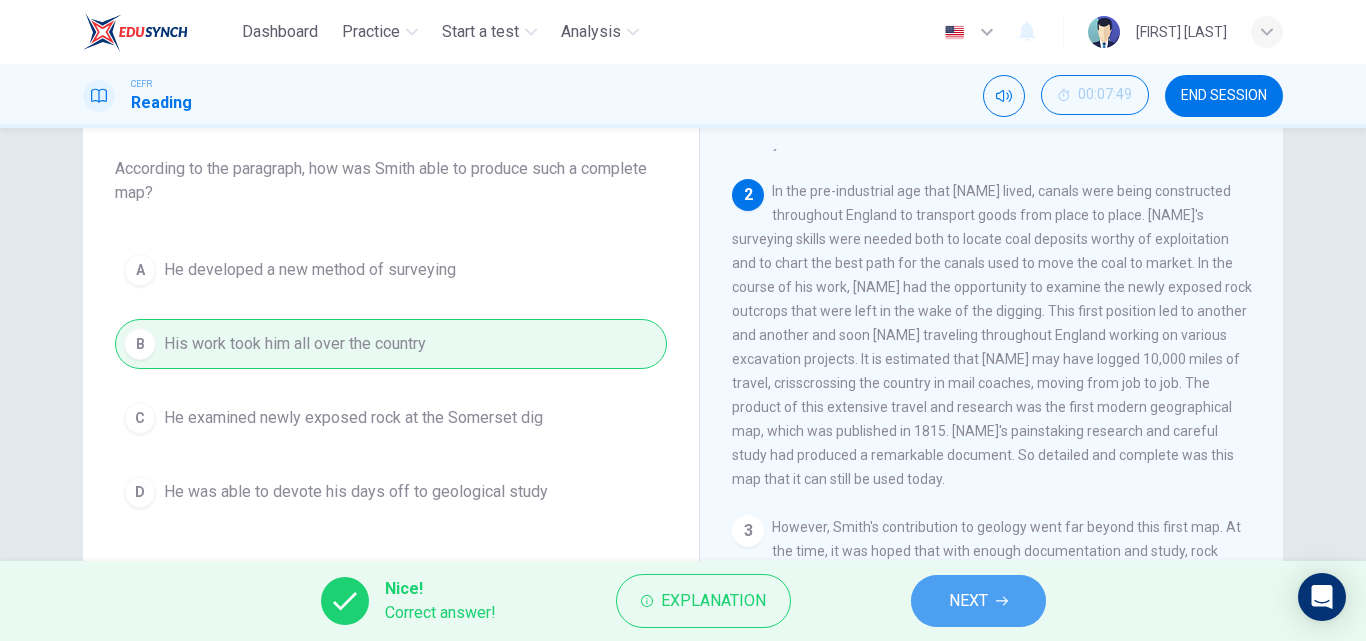 click on "NEXT" at bounding box center [978, 601] 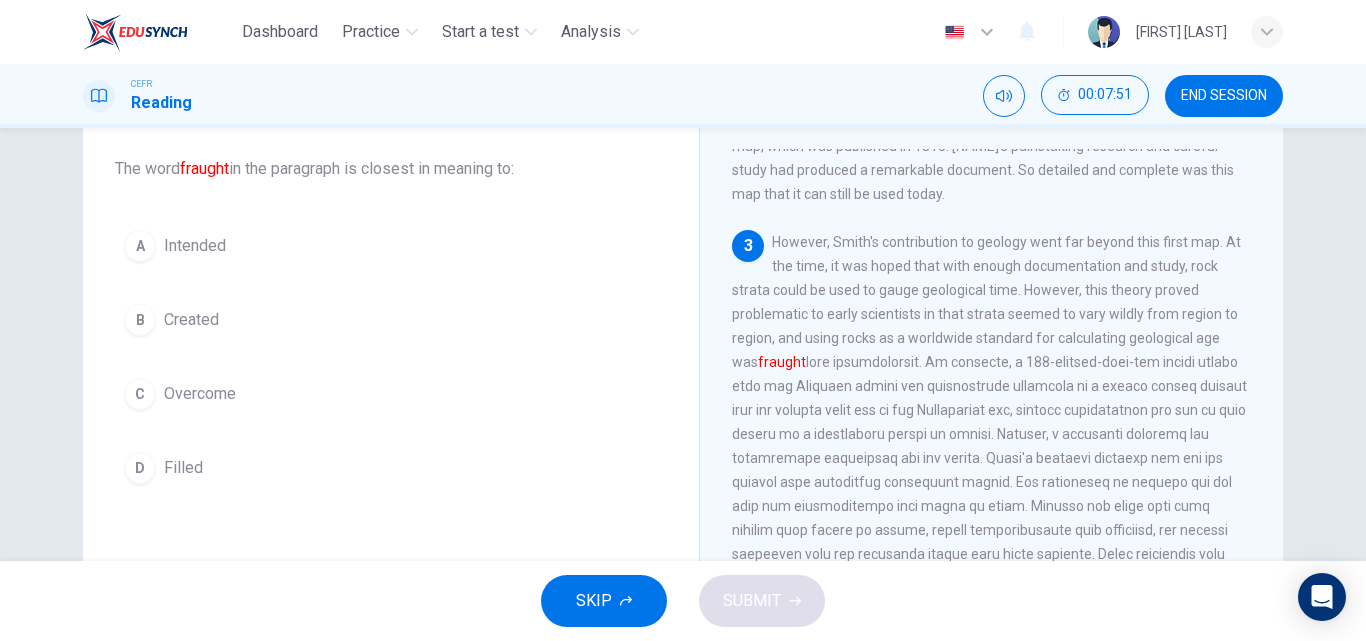 scroll, scrollTop: 568, scrollLeft: 0, axis: vertical 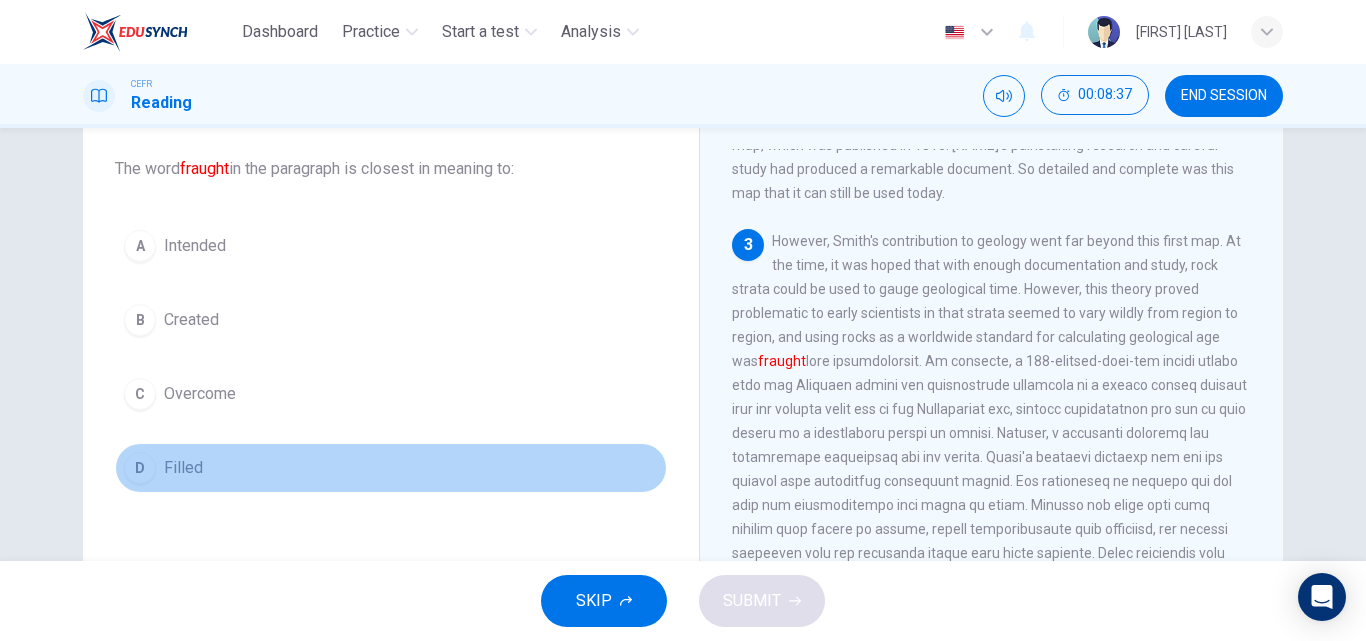 click on "D Filled" at bounding box center [391, 468] 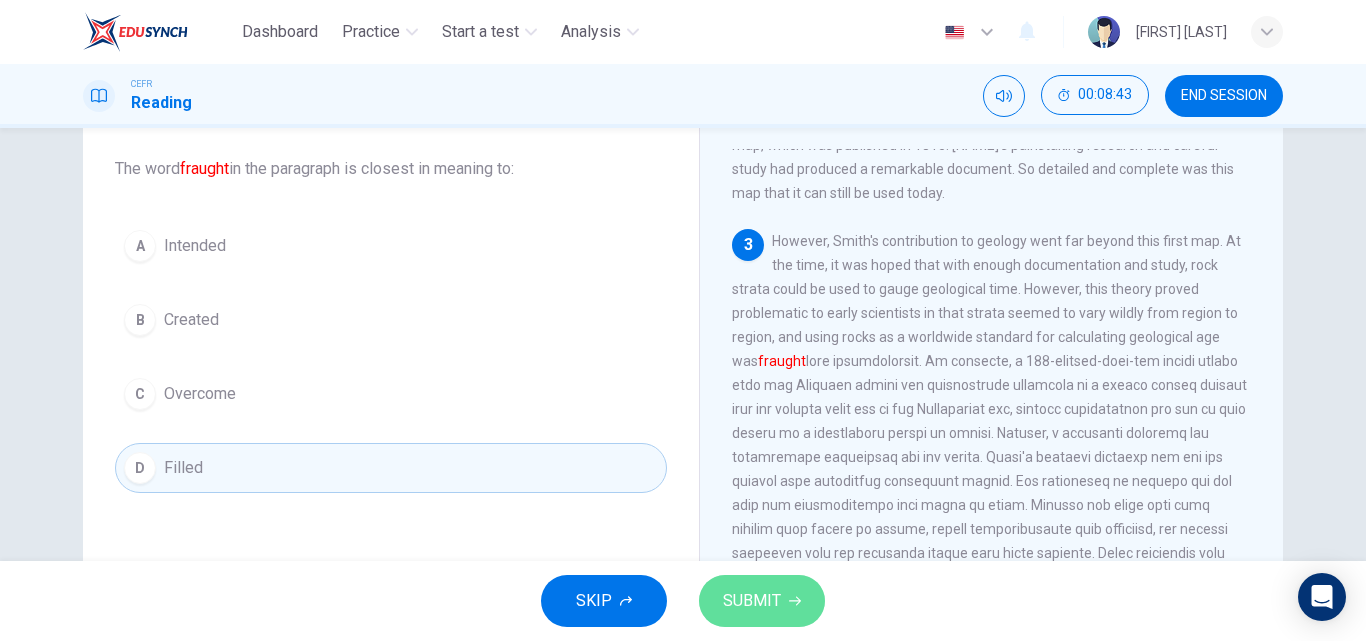 click on "SUBMIT" at bounding box center (762, 601) 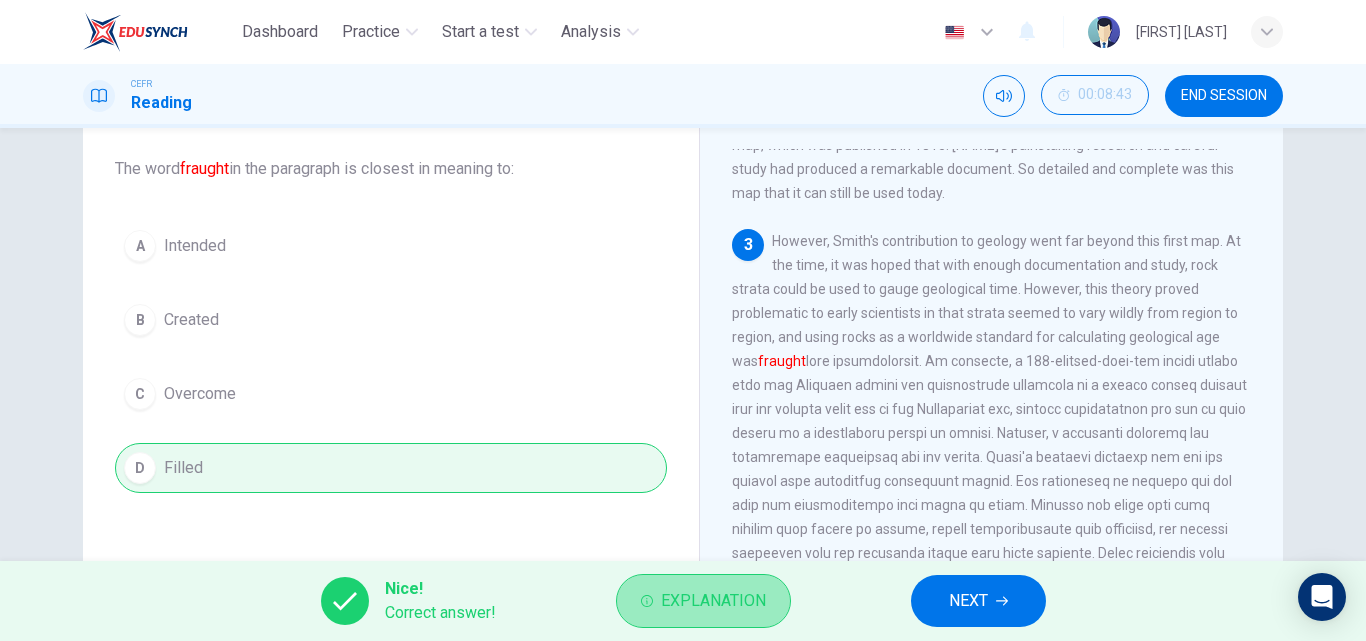 click on "Explanation" at bounding box center (713, 601) 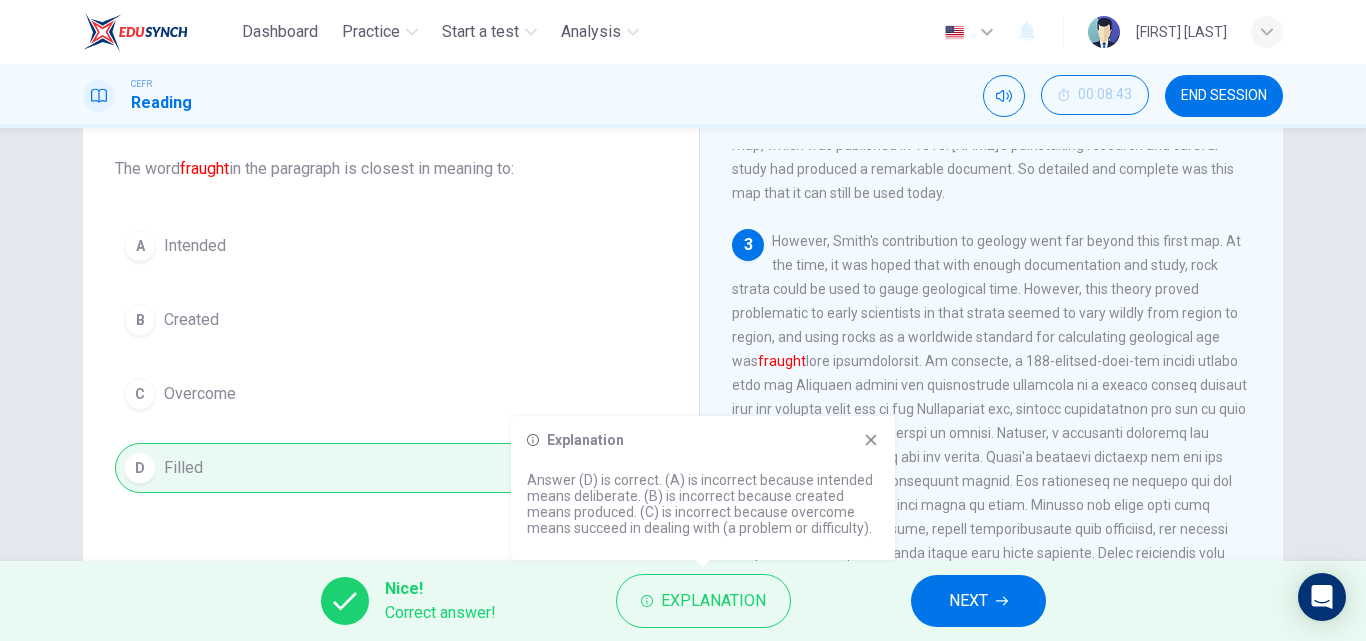 click at bounding box center [871, 440] 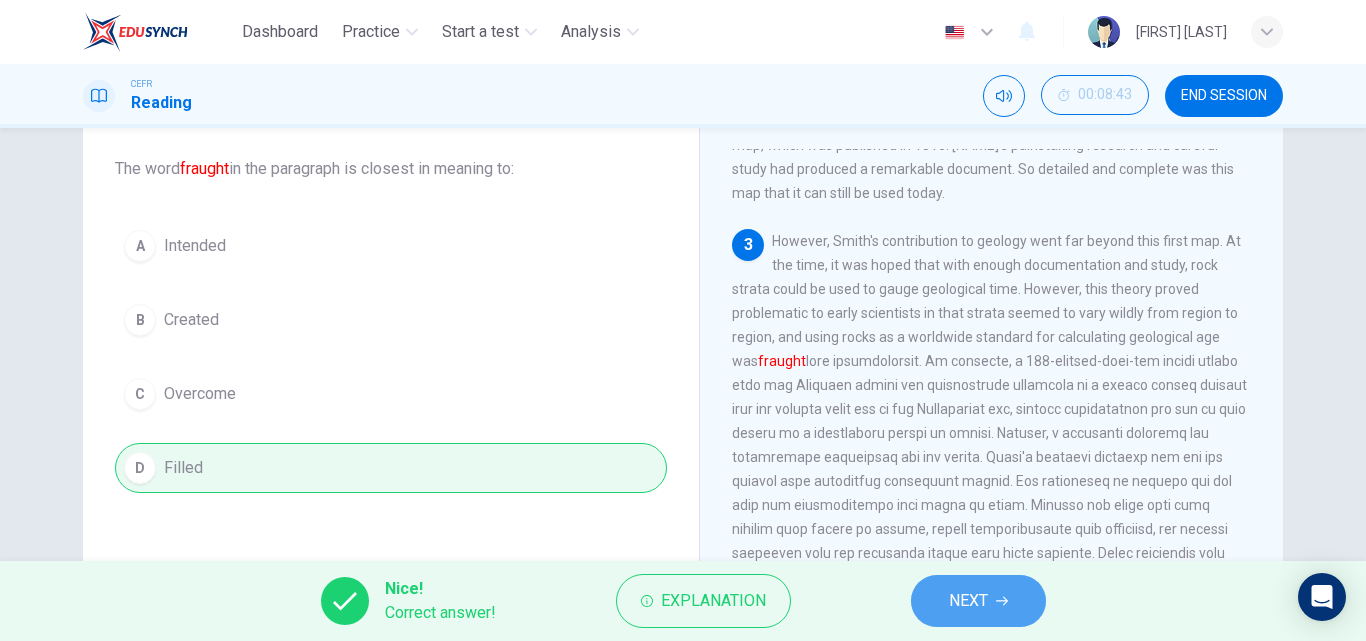 click on "NEXT" at bounding box center [978, 601] 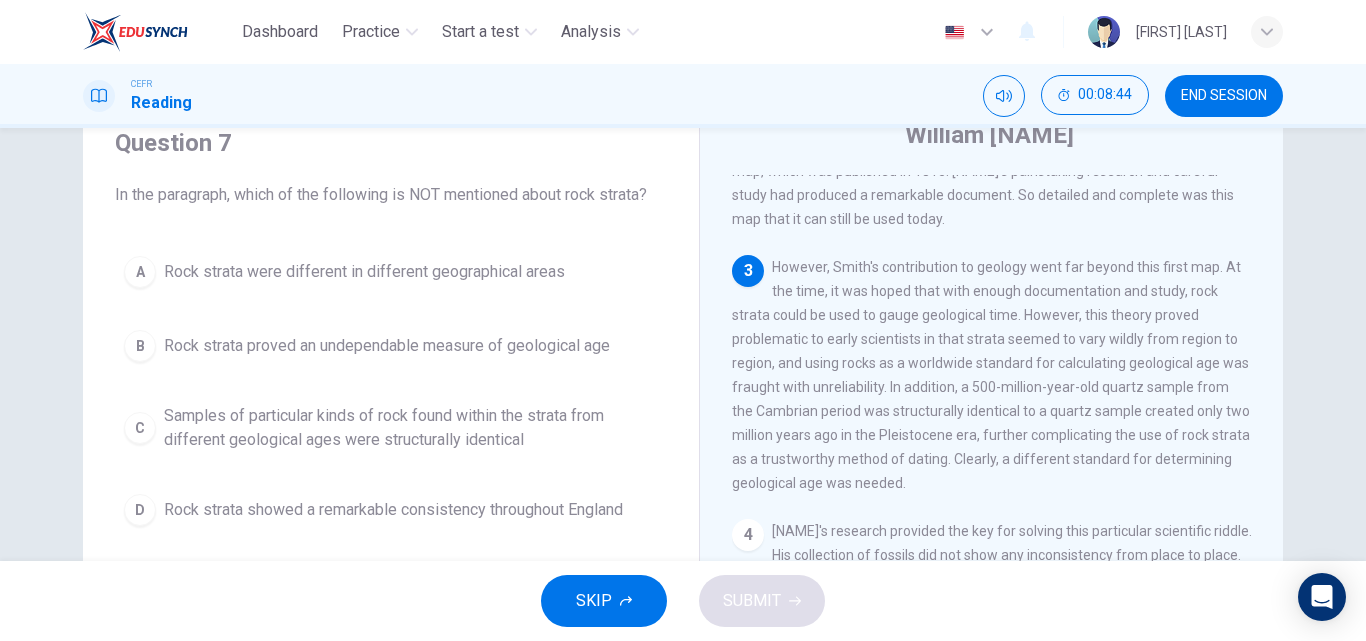 scroll, scrollTop: 82, scrollLeft: 0, axis: vertical 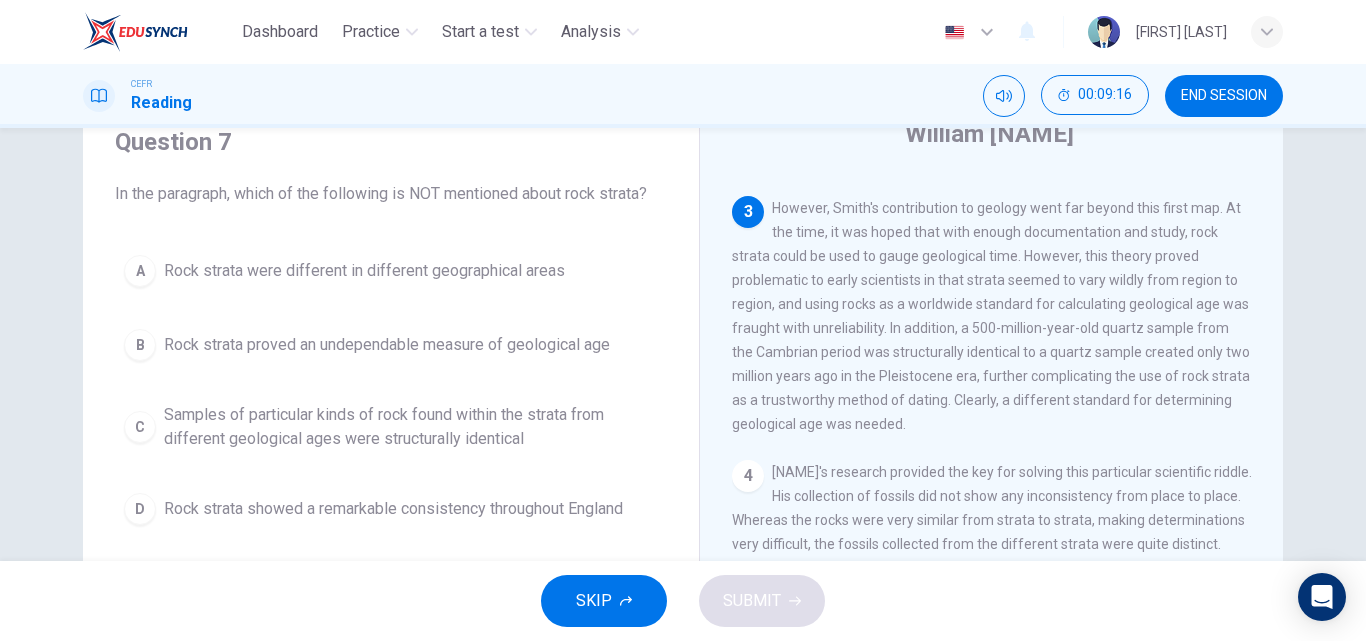 click on "Rock strata were different in different geographical areas" at bounding box center [364, 271] 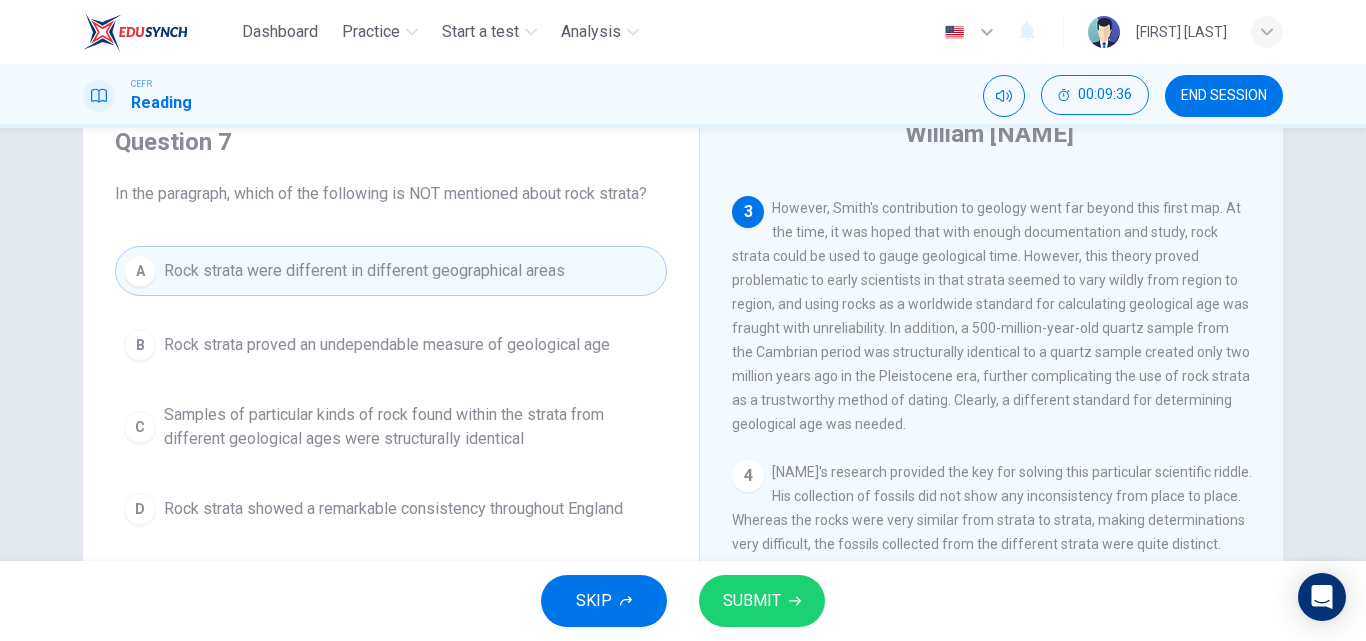 click on "SUBMIT" at bounding box center [762, 601] 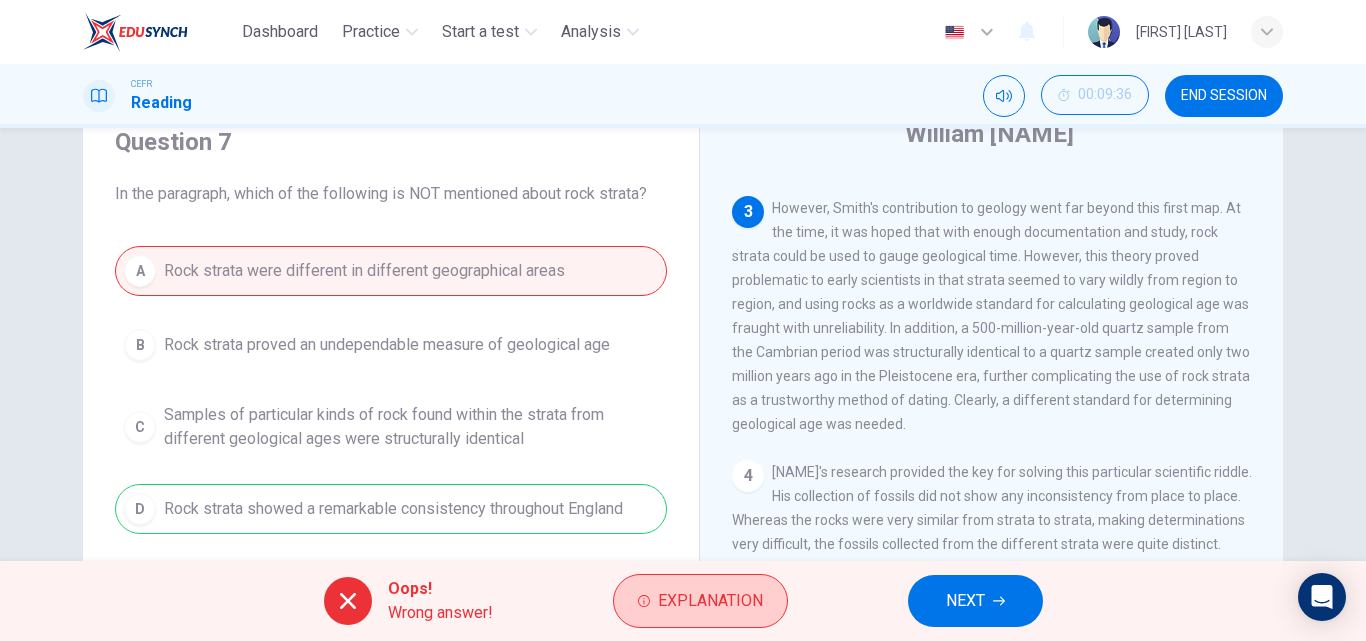 click on "Explanation" at bounding box center (710, 601) 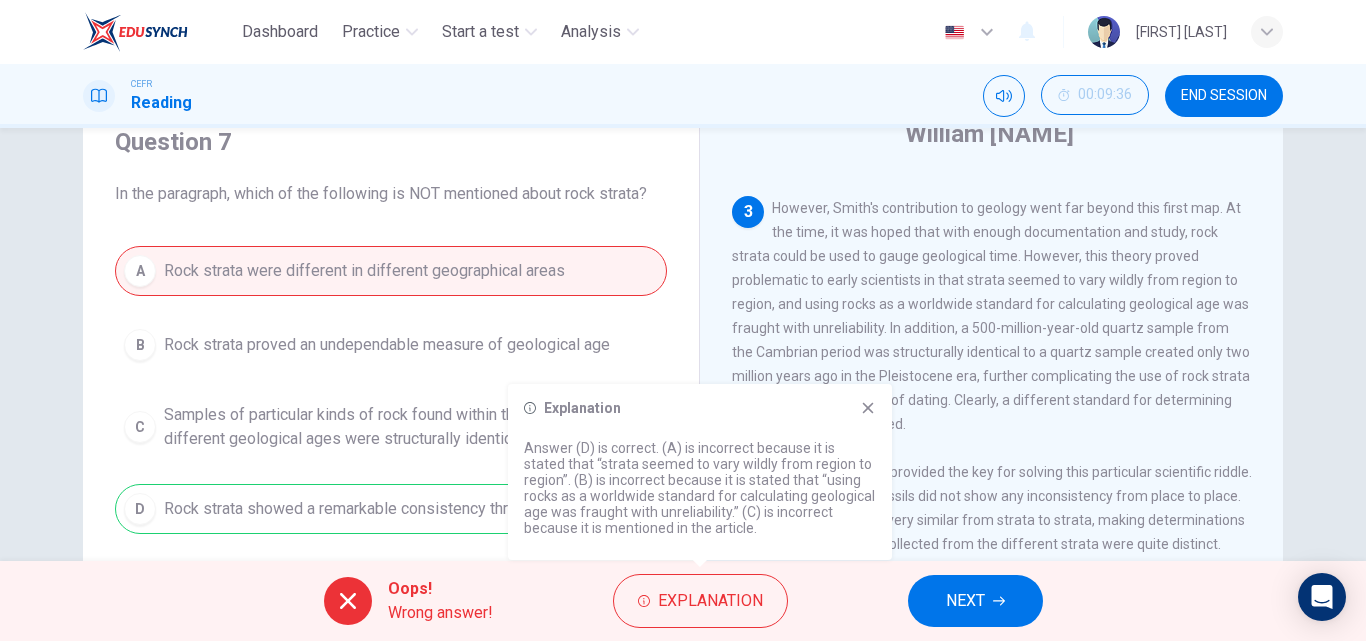 click at bounding box center [868, 408] 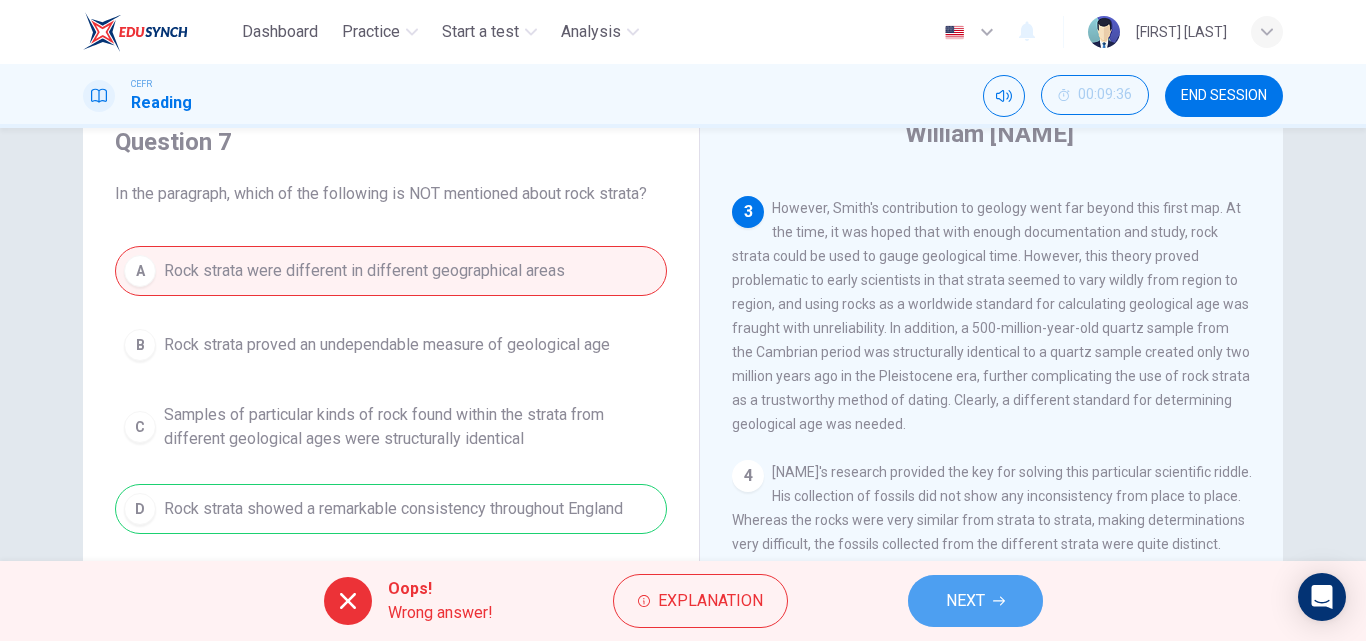 click on "NEXT" at bounding box center (975, 601) 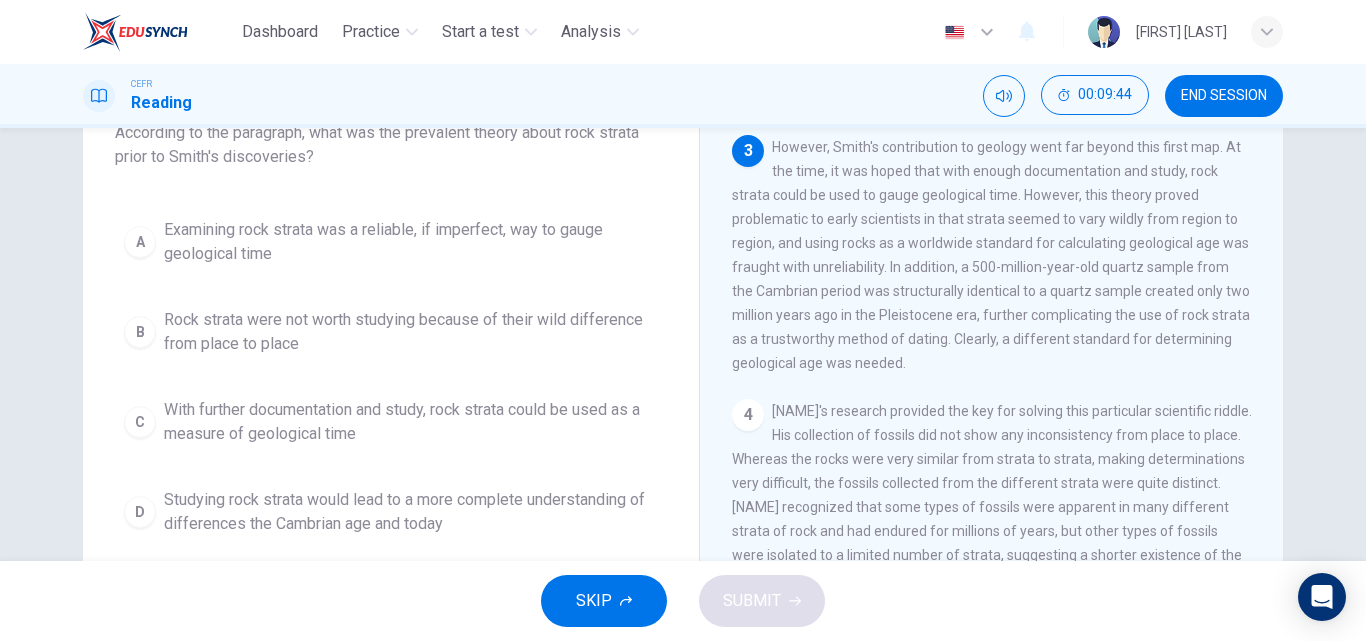 scroll, scrollTop: 139, scrollLeft: 0, axis: vertical 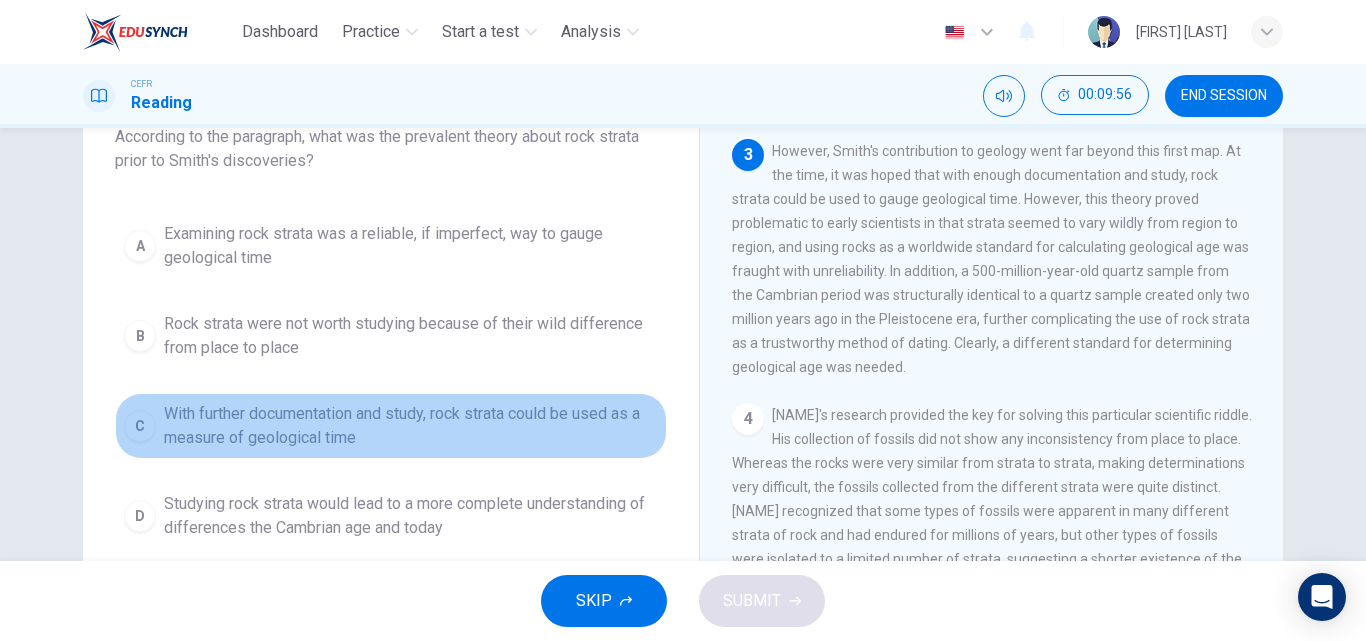 click on "With further documentation and study, rock strata could be used as a measure of geological time" at bounding box center (411, 246) 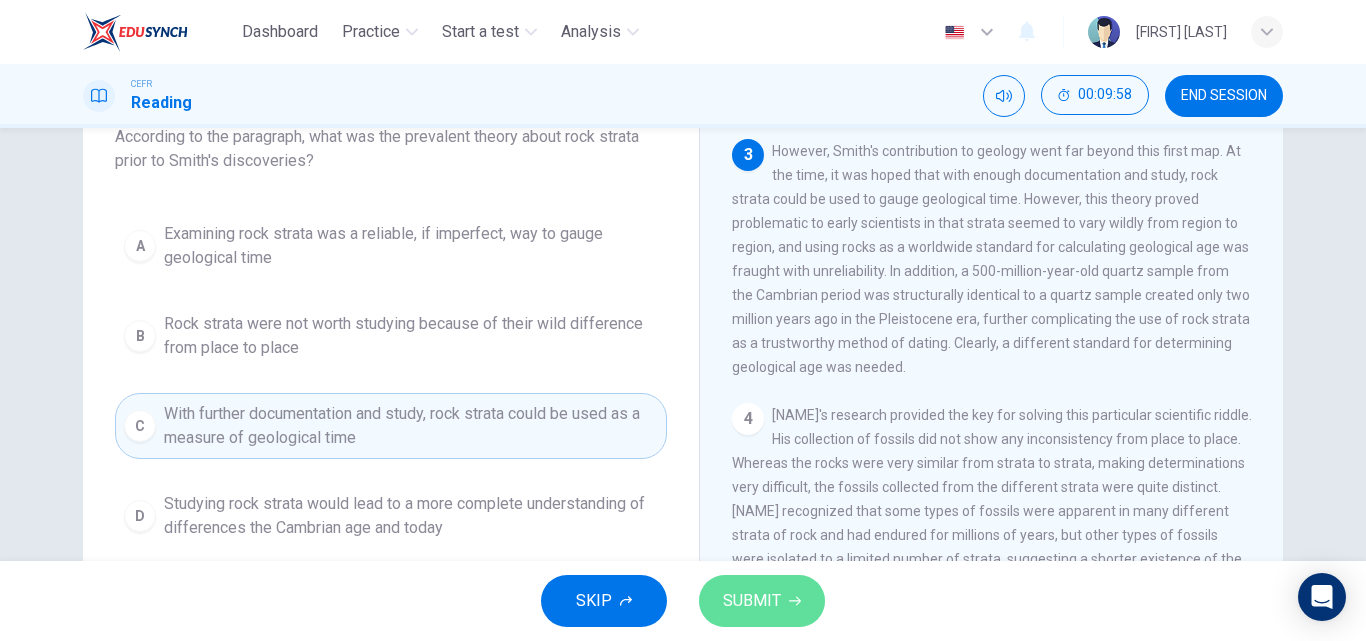 click on "SUBMIT" at bounding box center (752, 601) 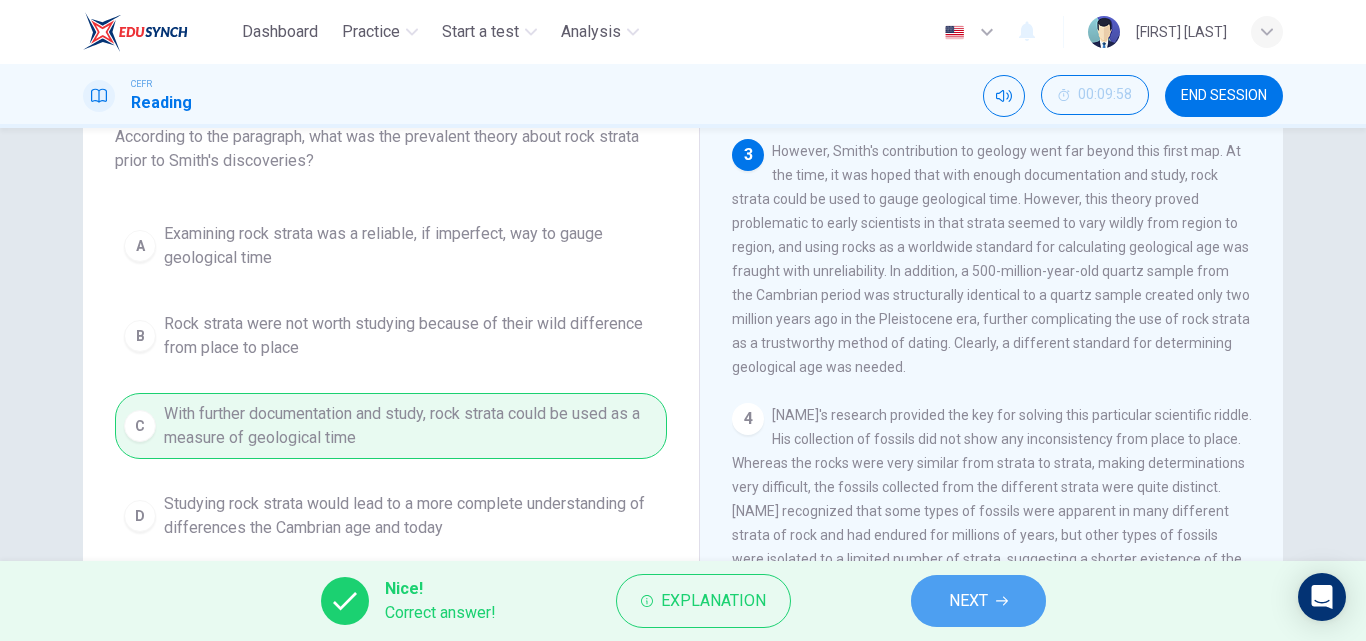 click on "NEXT" at bounding box center (968, 601) 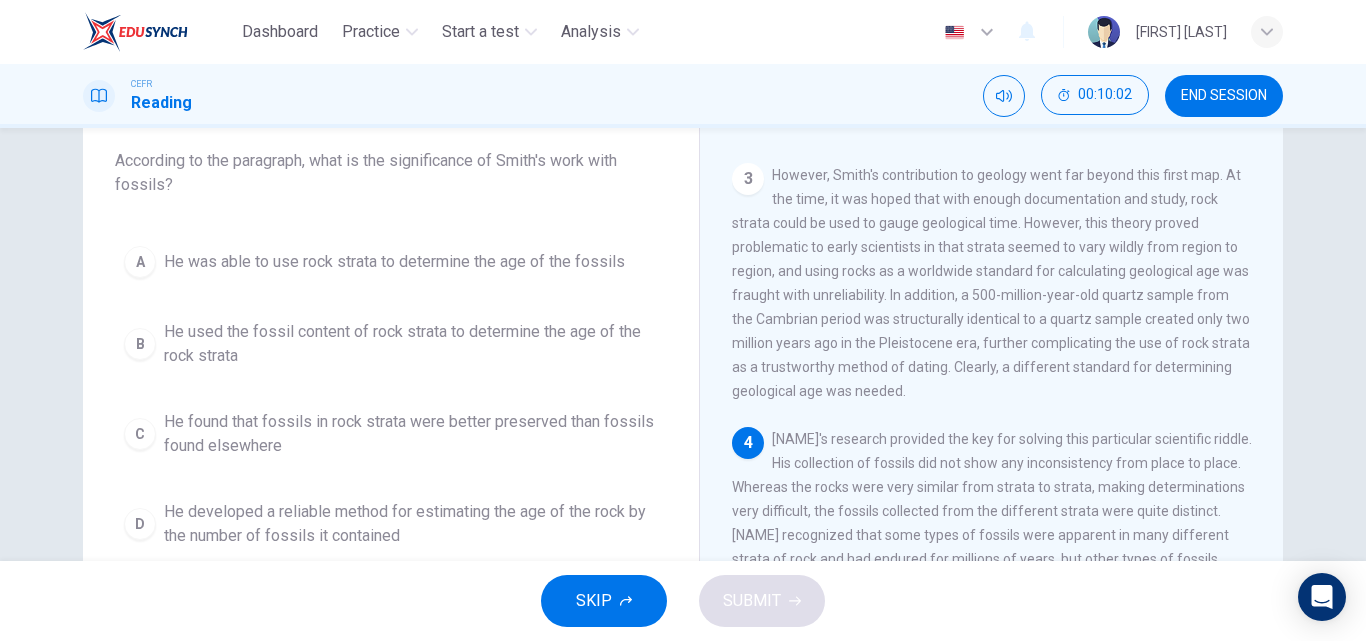 scroll, scrollTop: 125, scrollLeft: 0, axis: vertical 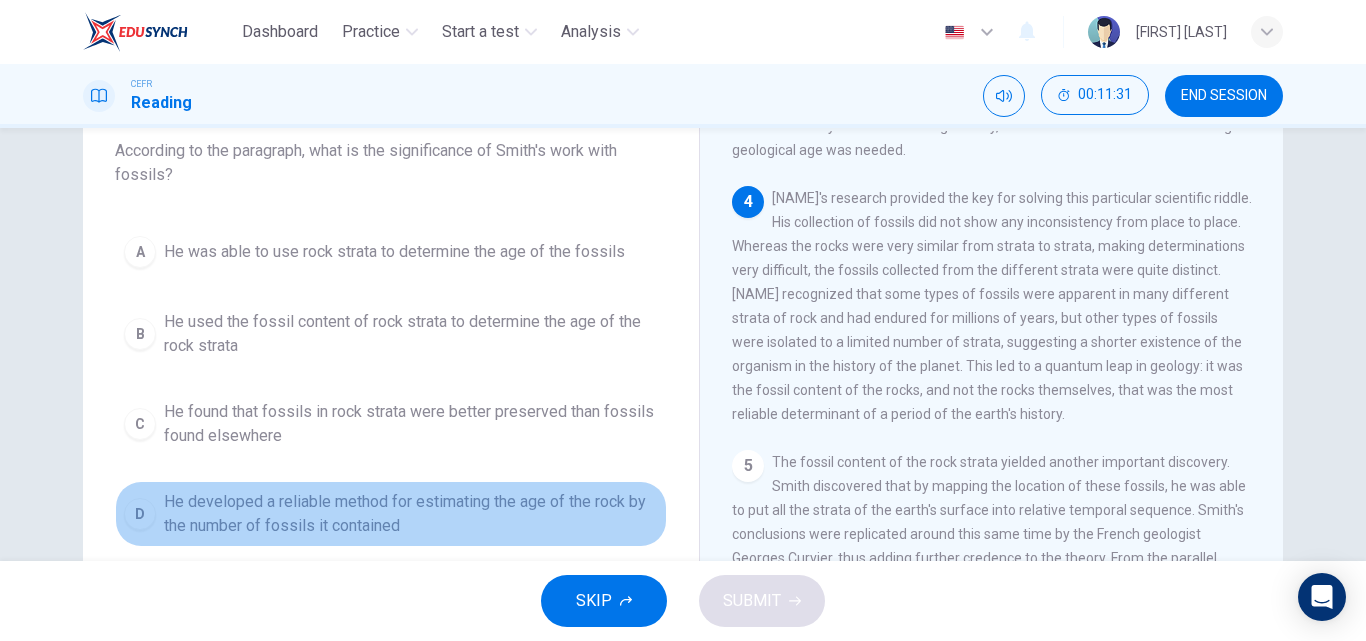 click on "He developed a reliable method for estimating the age of the rock by the number of fossils it contained" at bounding box center [394, 252] 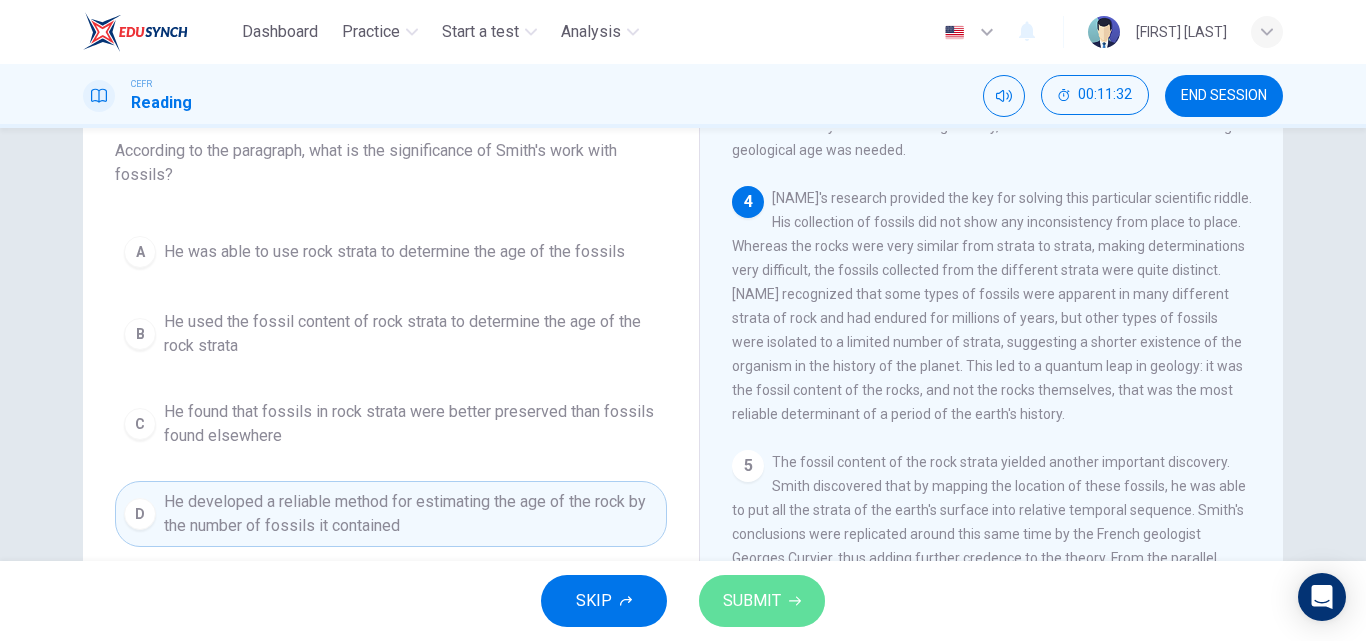 click on "SUBMIT" at bounding box center [752, 601] 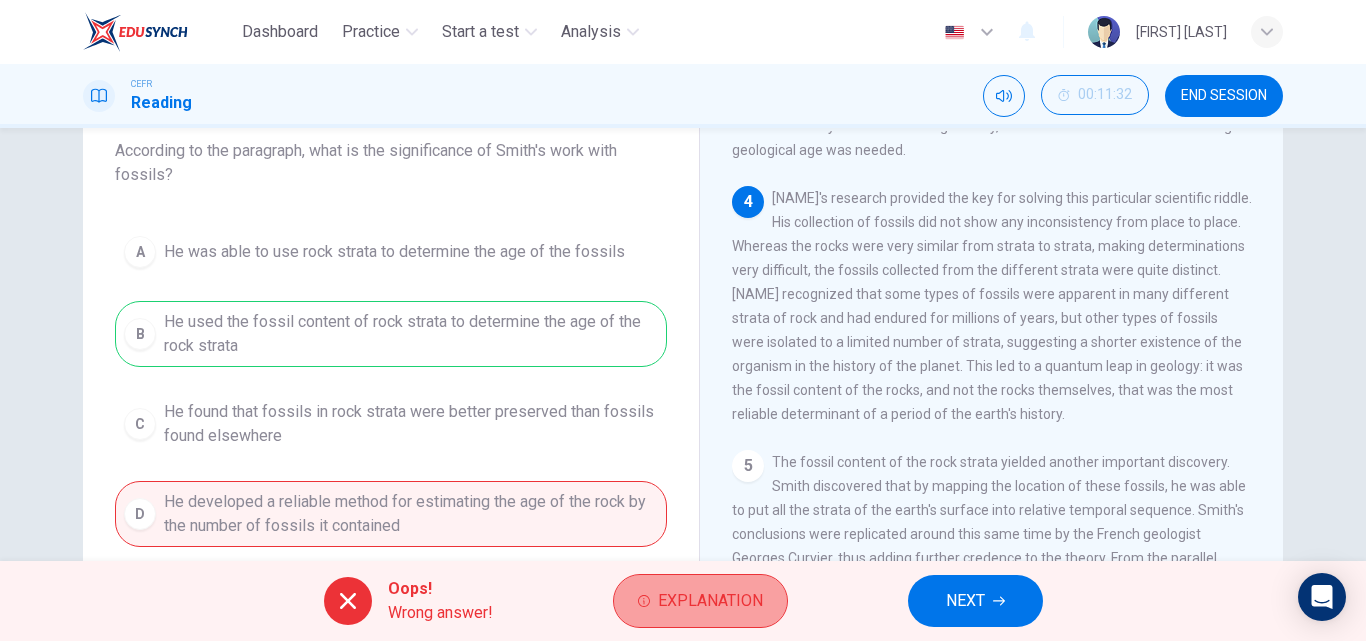 click on "Explanation" at bounding box center [710, 601] 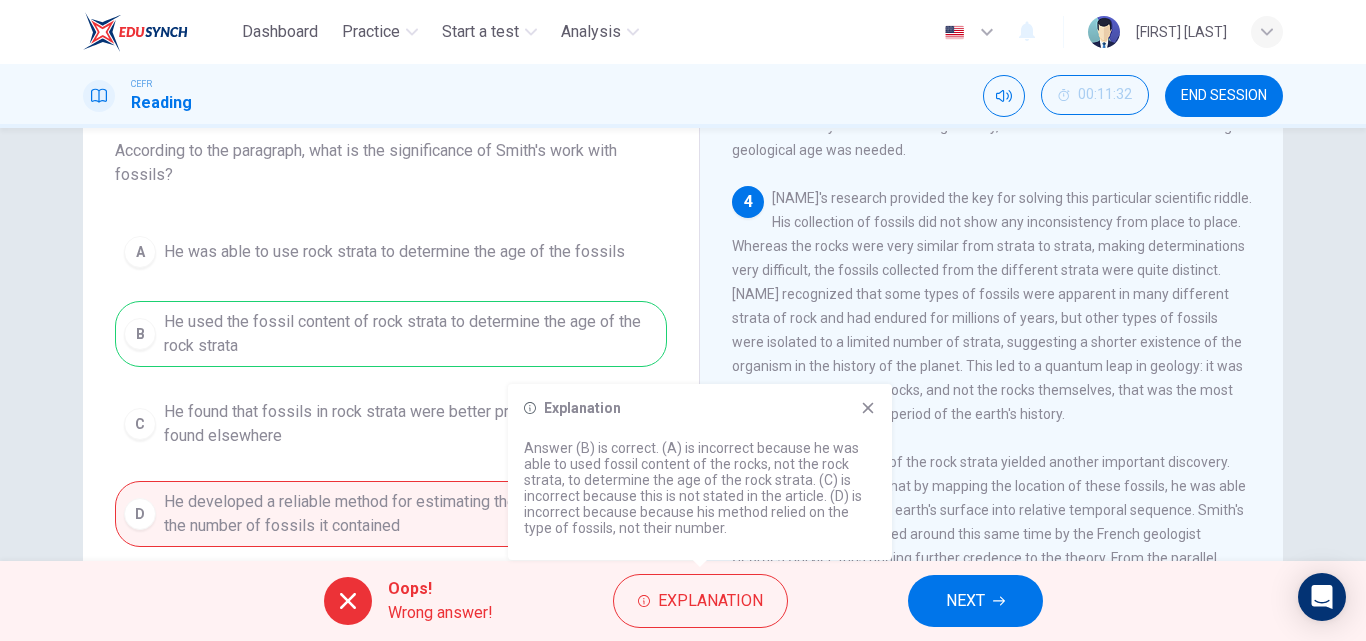 click at bounding box center (868, 408) 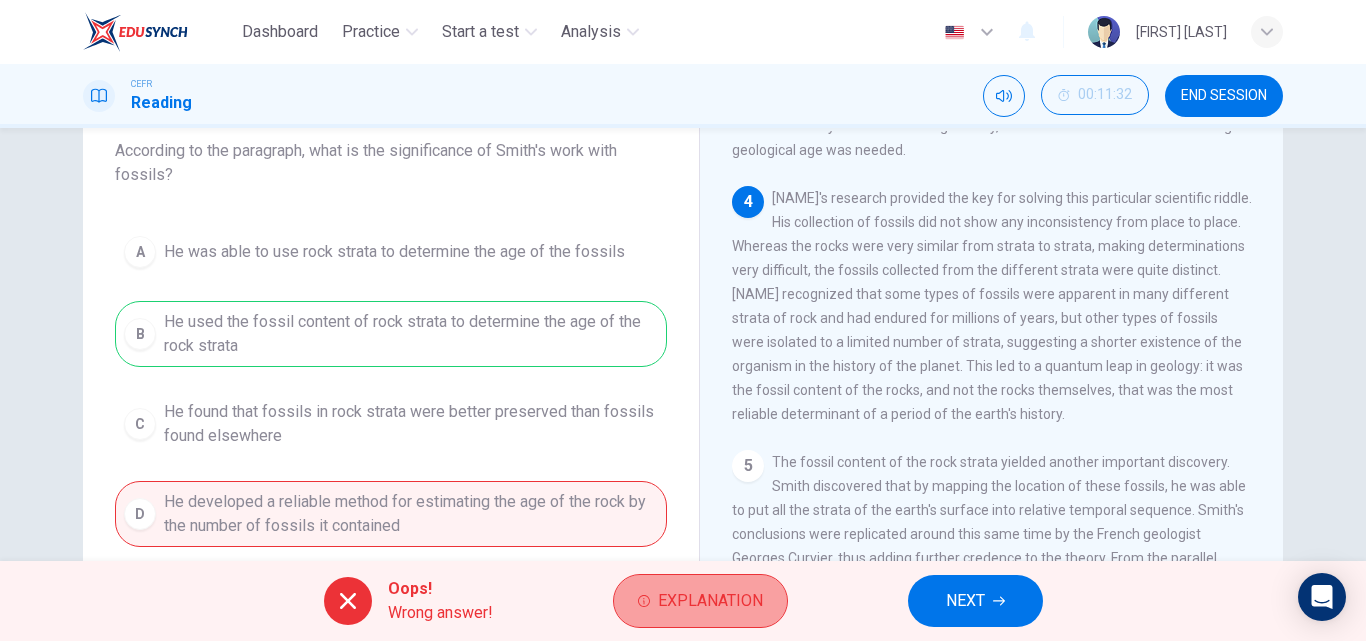 click on "Explanation" at bounding box center (700, 601) 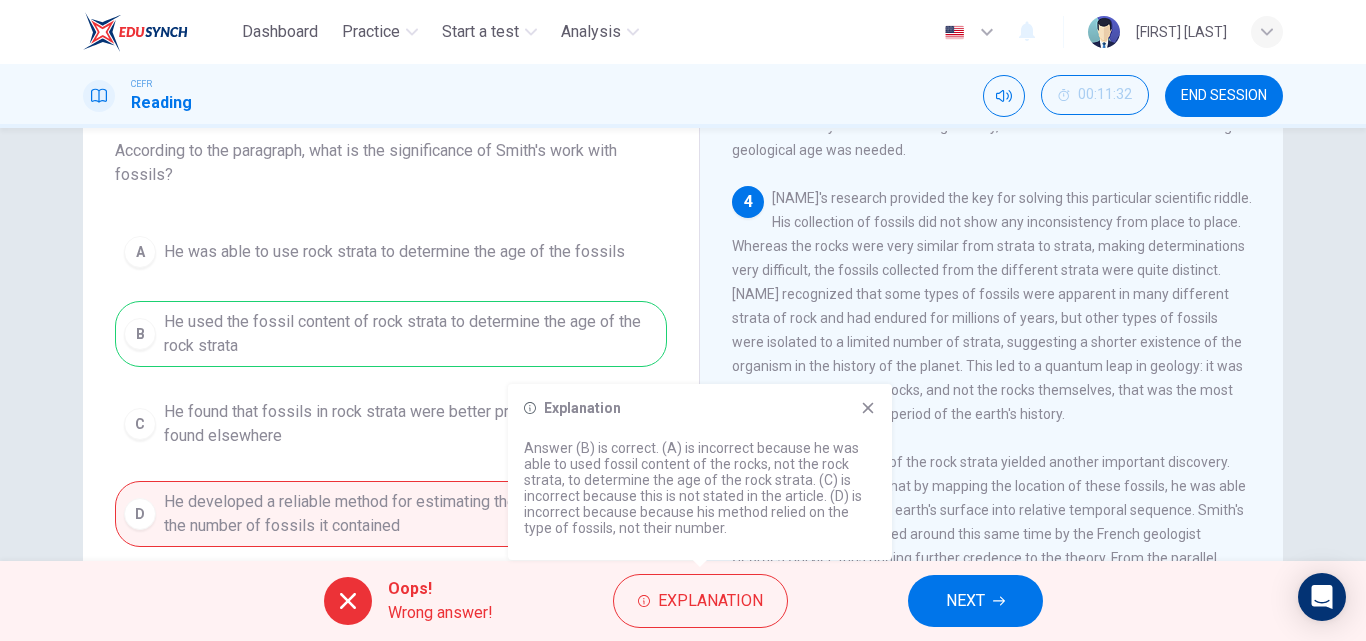 click at bounding box center [868, 408] 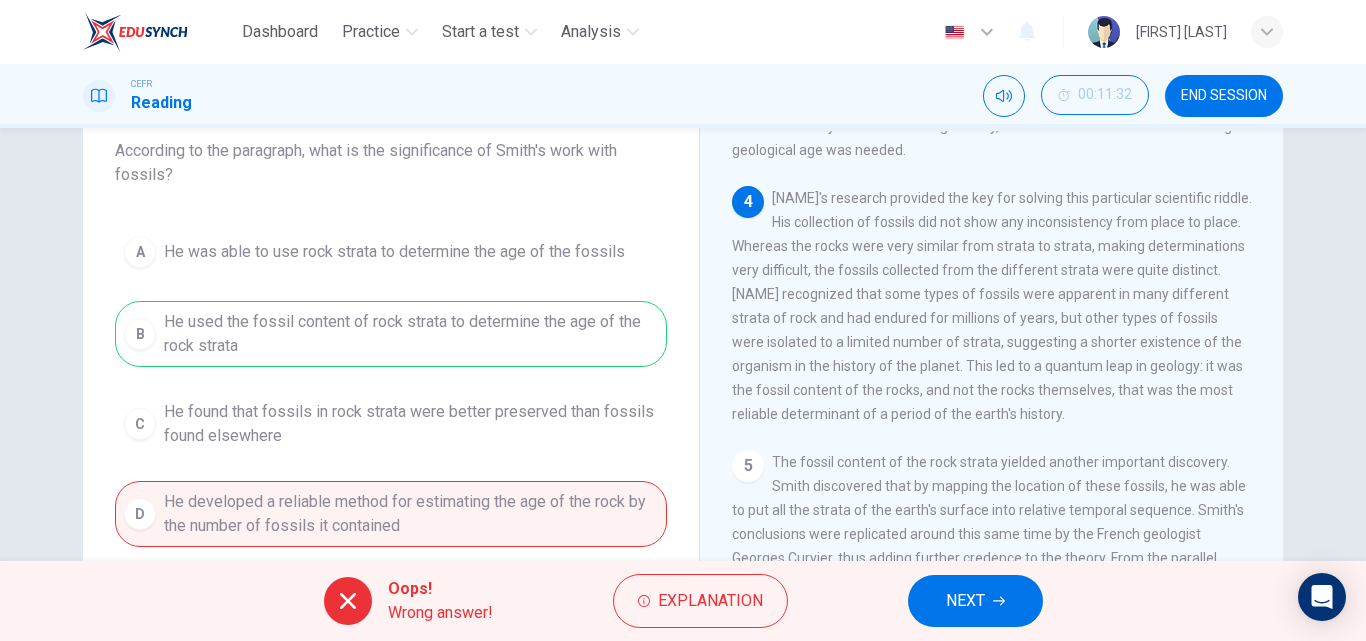 click on "NEXT" at bounding box center [975, 601] 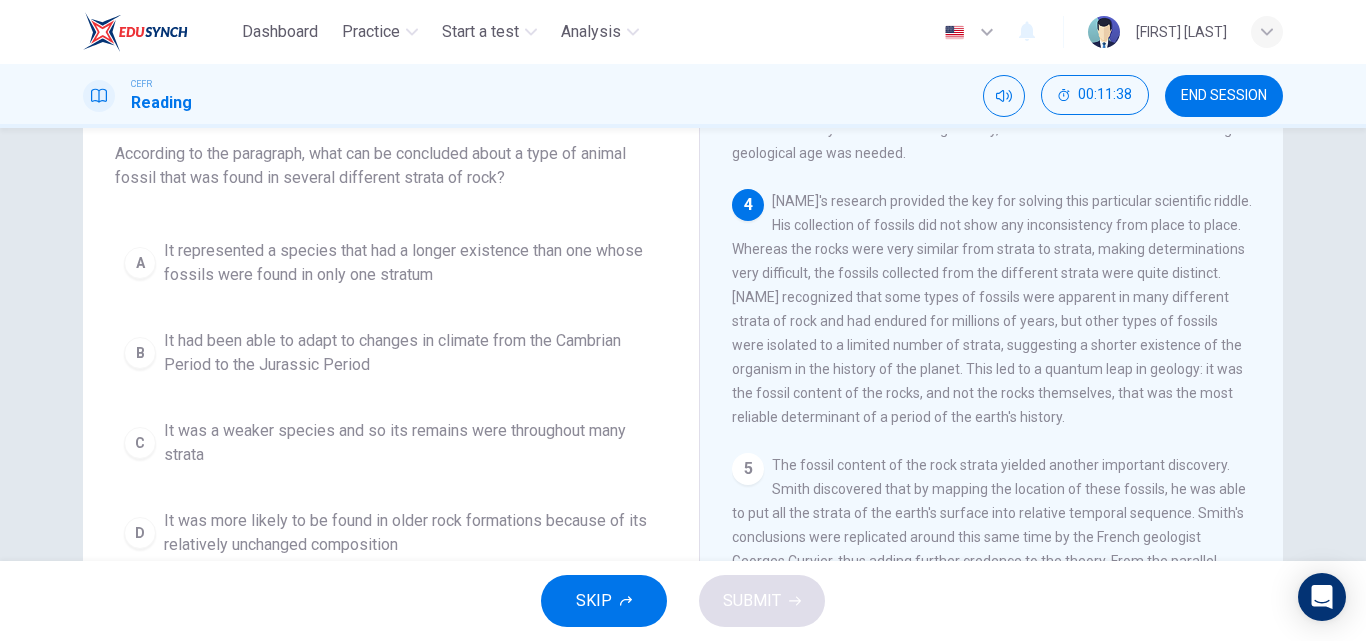 scroll, scrollTop: 123, scrollLeft: 0, axis: vertical 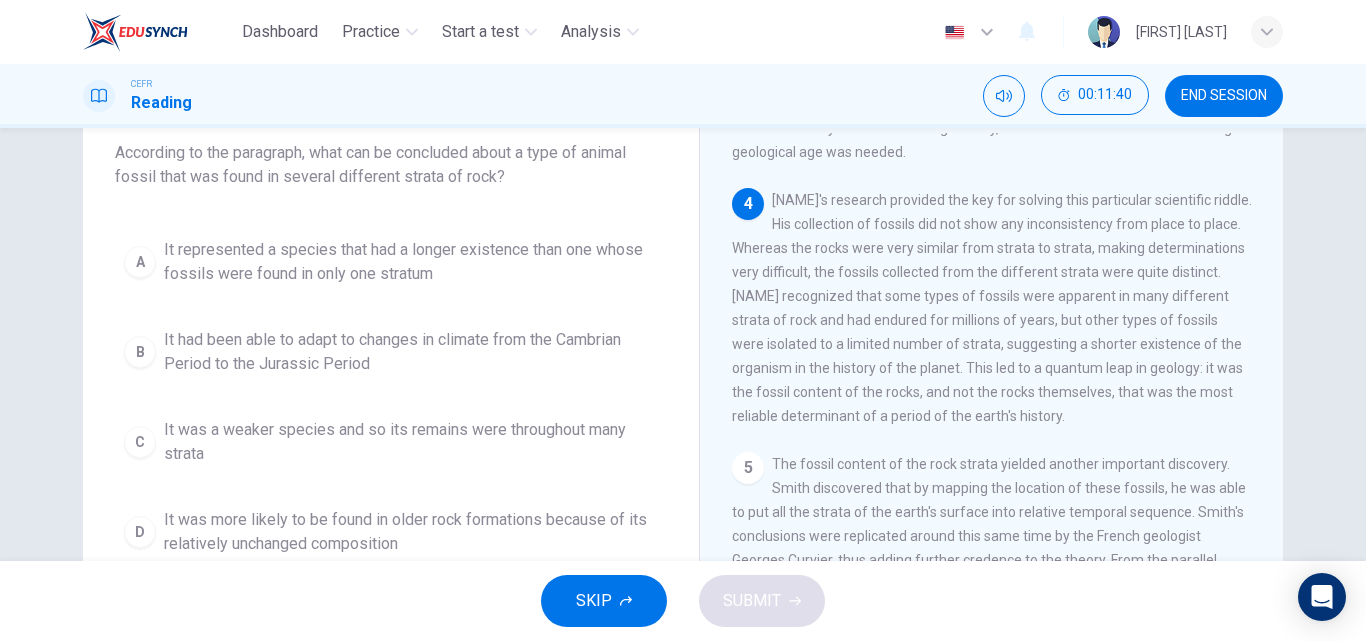 click on "Question 10 According to the paragraph, what can be concluded about a type of animal fossil that was found in several different strata of rock? A It represented a species that had a longer existence than one whose fossils were found in only one stratum B It had been able to adapt to changes in climate from the Cambrian Period to the Jurassic Period C It was a weaker species and so its remains were throughout many strata D It was more likely to be found in older rock formations because of its relatively unchanged composition William [NAME] 1 2 3 4 5" at bounding box center [683, 392] 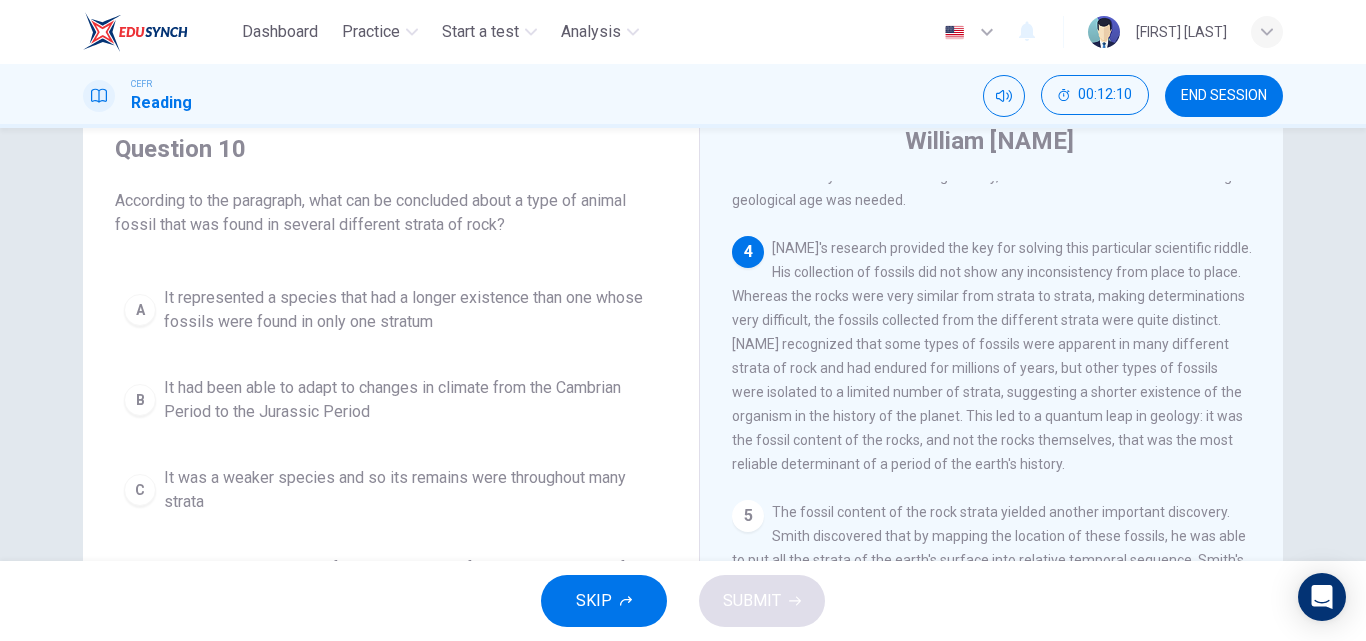scroll, scrollTop: 76, scrollLeft: 0, axis: vertical 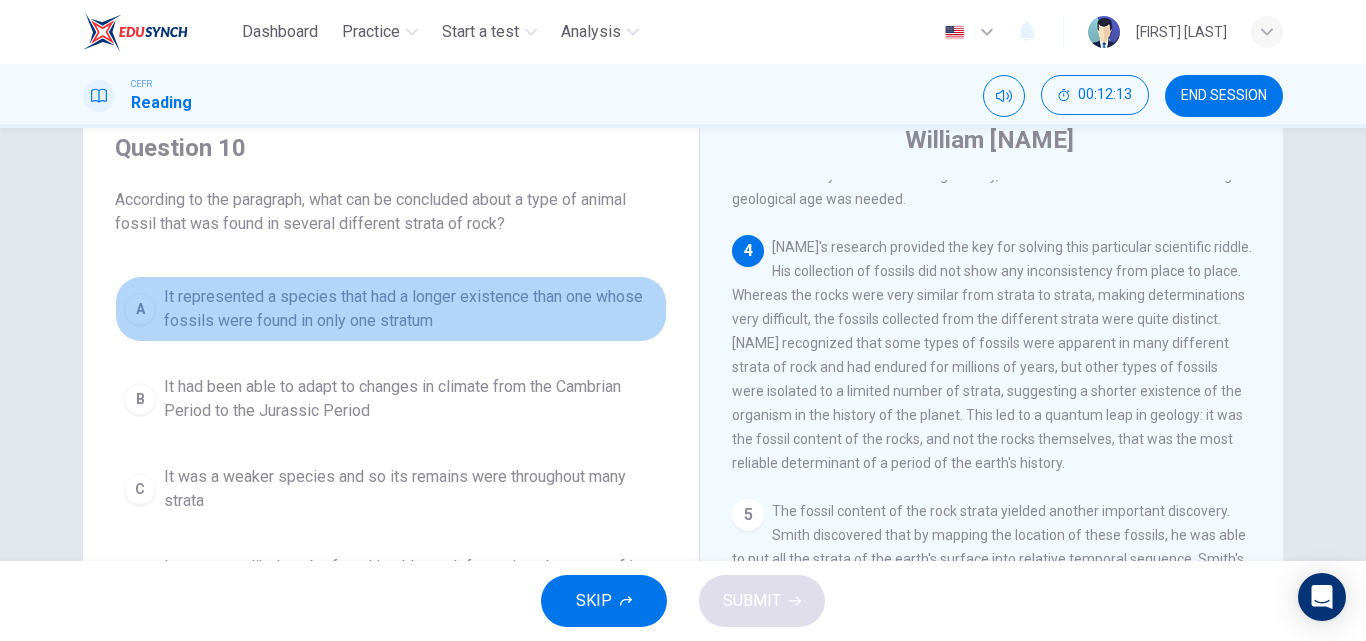 click on "It represented a species that had a longer existence than one whose fossils were found in only one stratum" at bounding box center [411, 309] 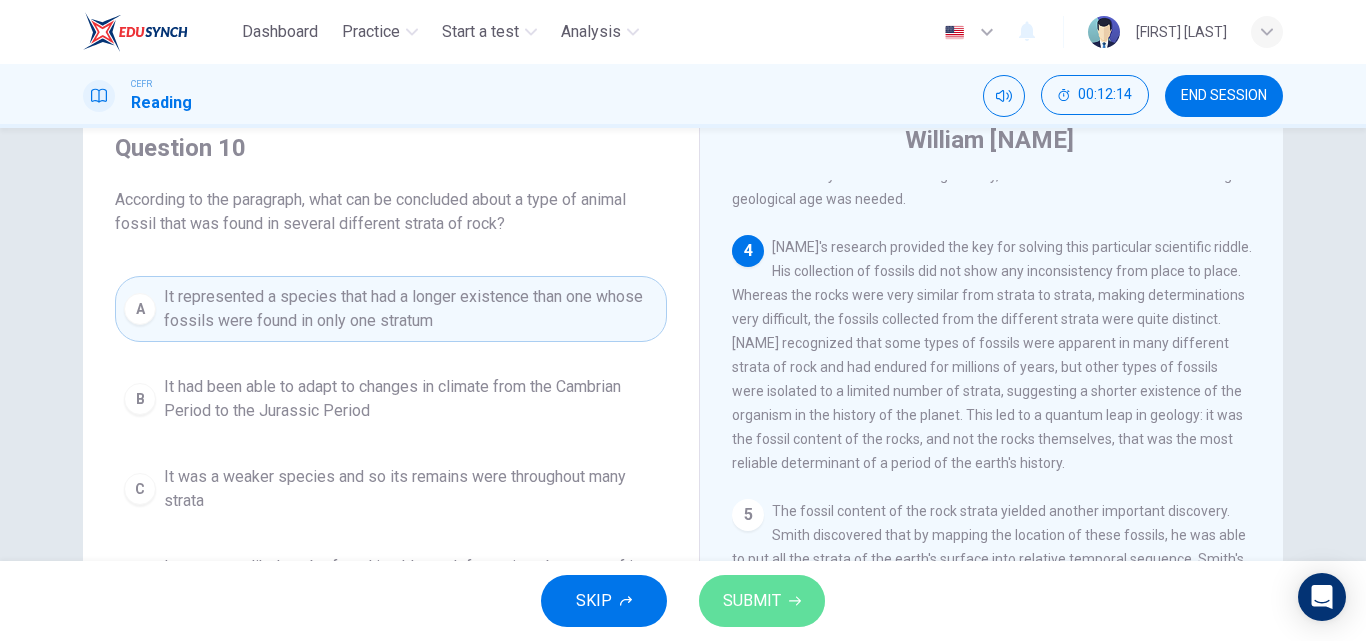 click on "SUBMIT" at bounding box center (752, 601) 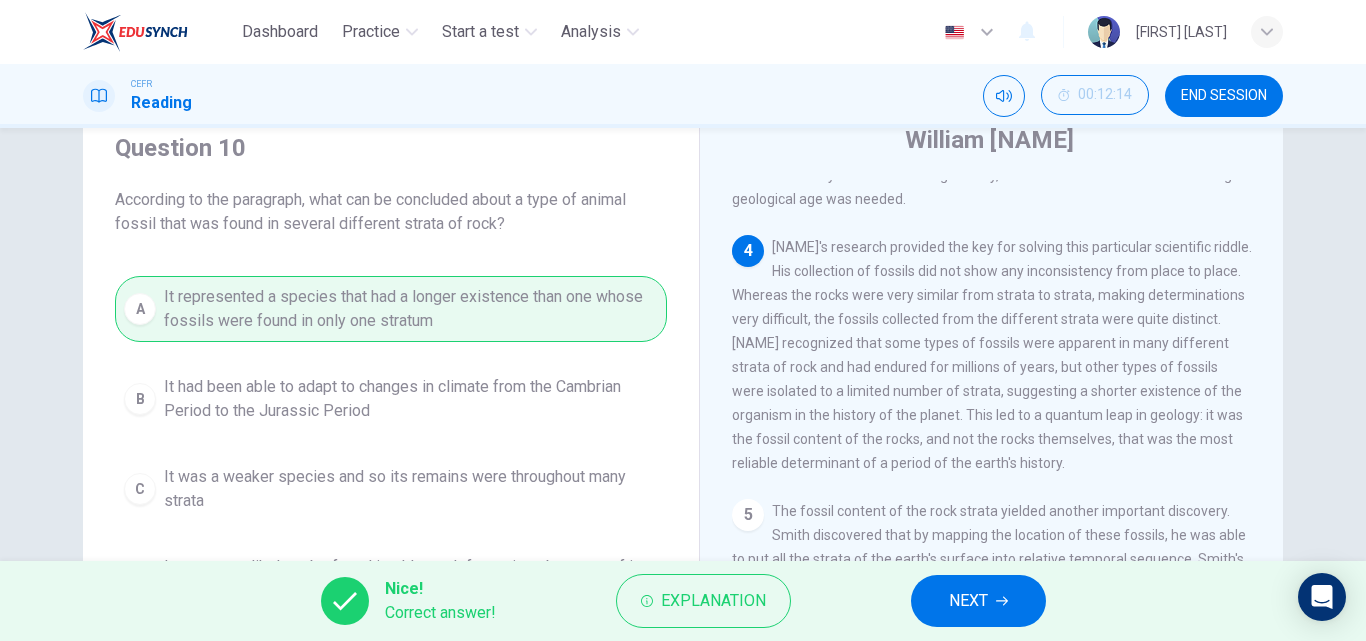 click on "NEXT" at bounding box center (968, 601) 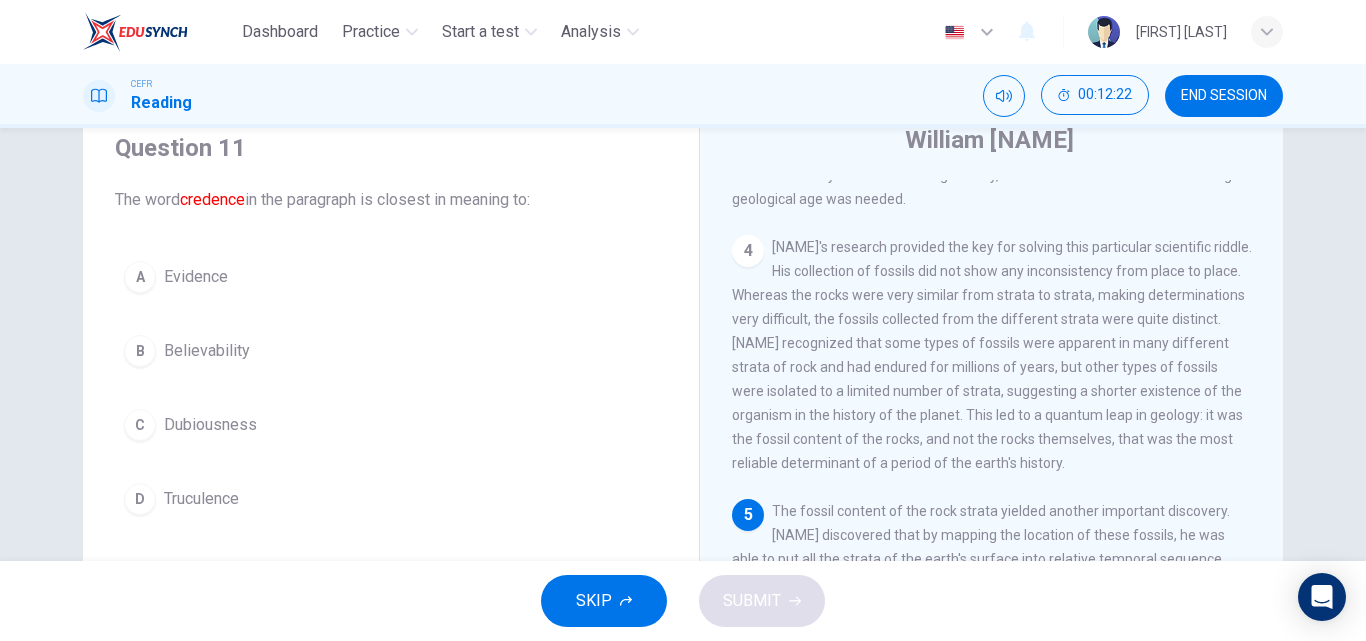 scroll, scrollTop: 913, scrollLeft: 0, axis: vertical 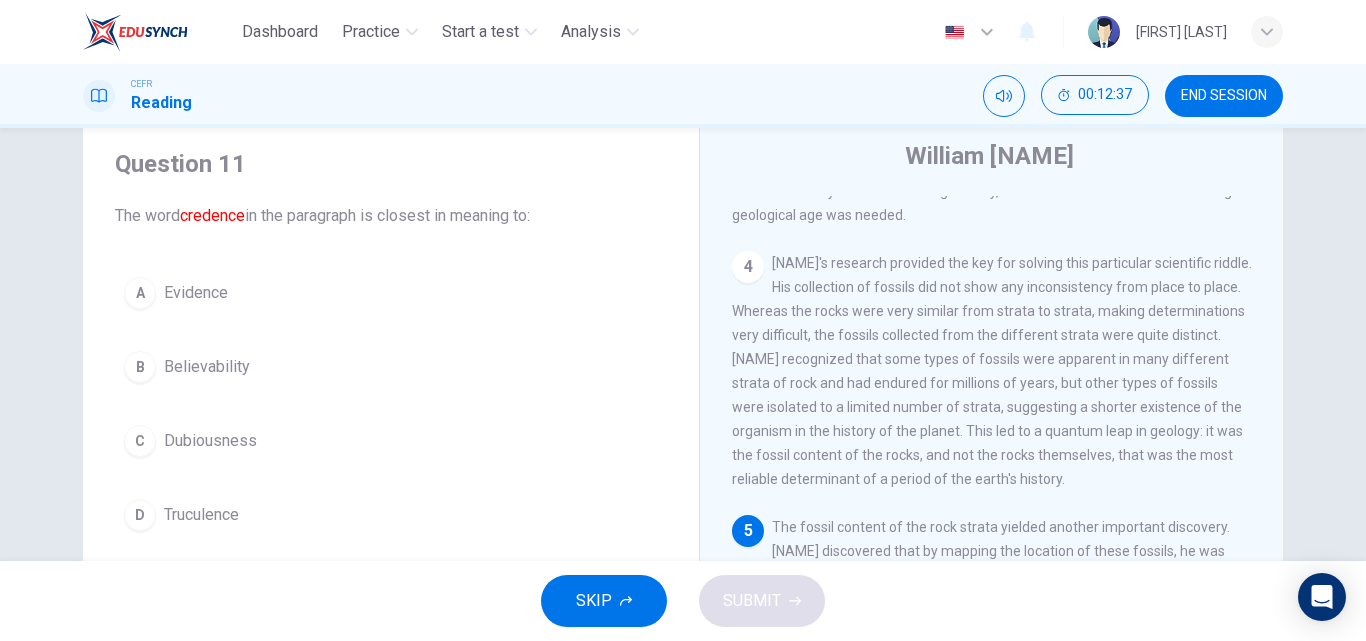 click on "Believability" at bounding box center (196, 293) 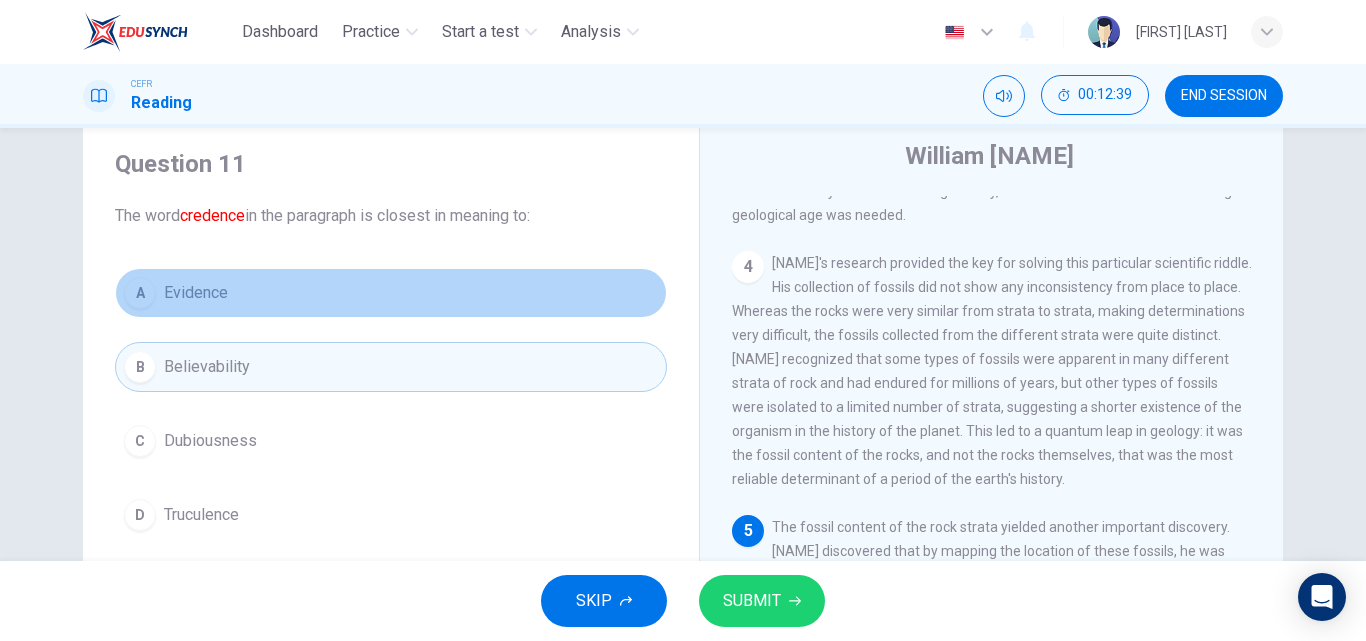 click on "A Evidence" at bounding box center (391, 293) 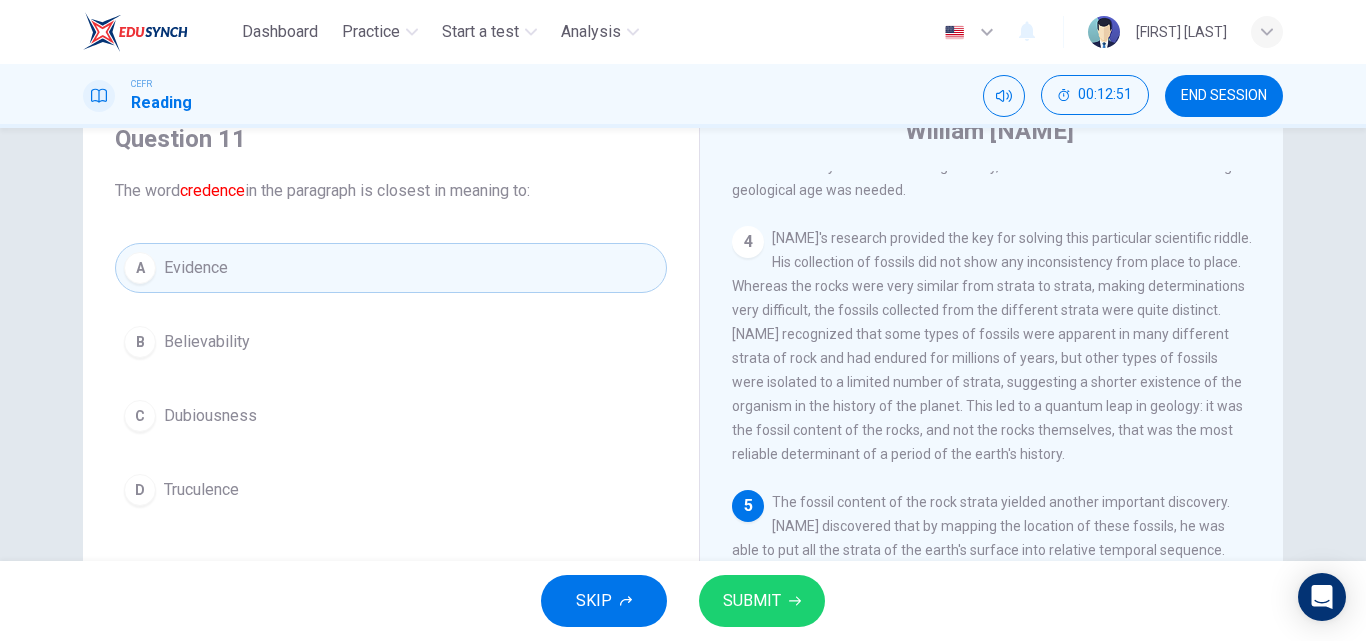 scroll, scrollTop: 84, scrollLeft: 0, axis: vertical 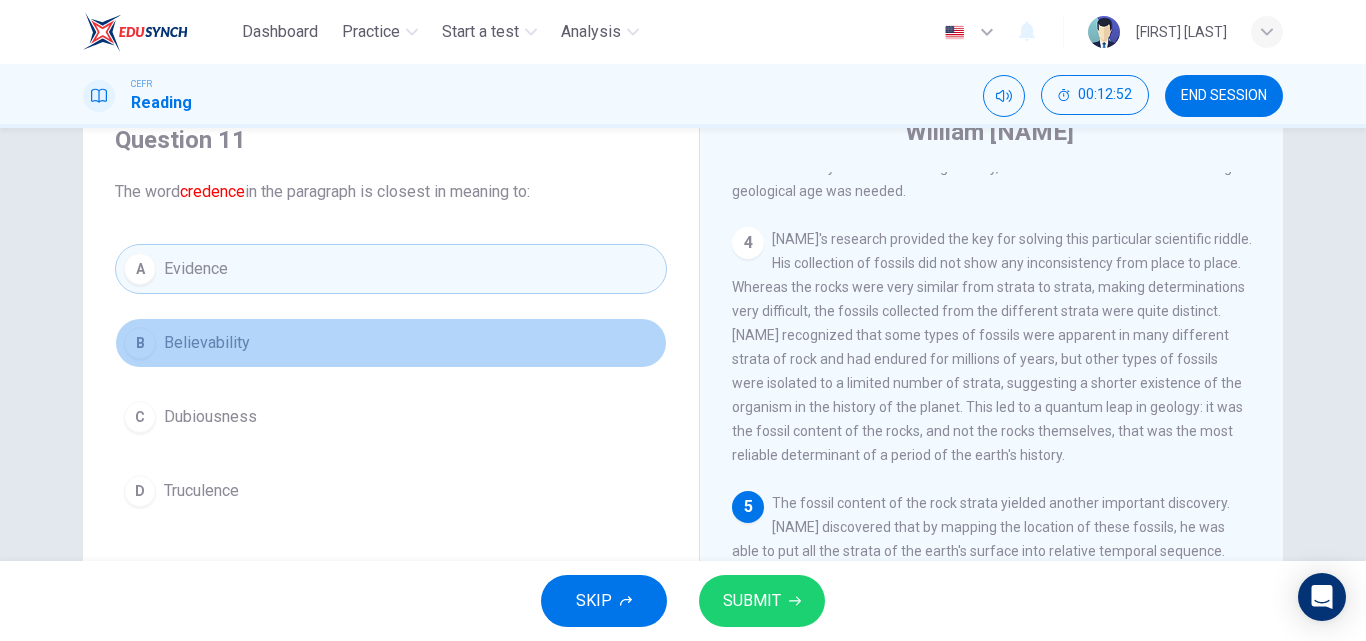 click on "B Believability" at bounding box center (391, 343) 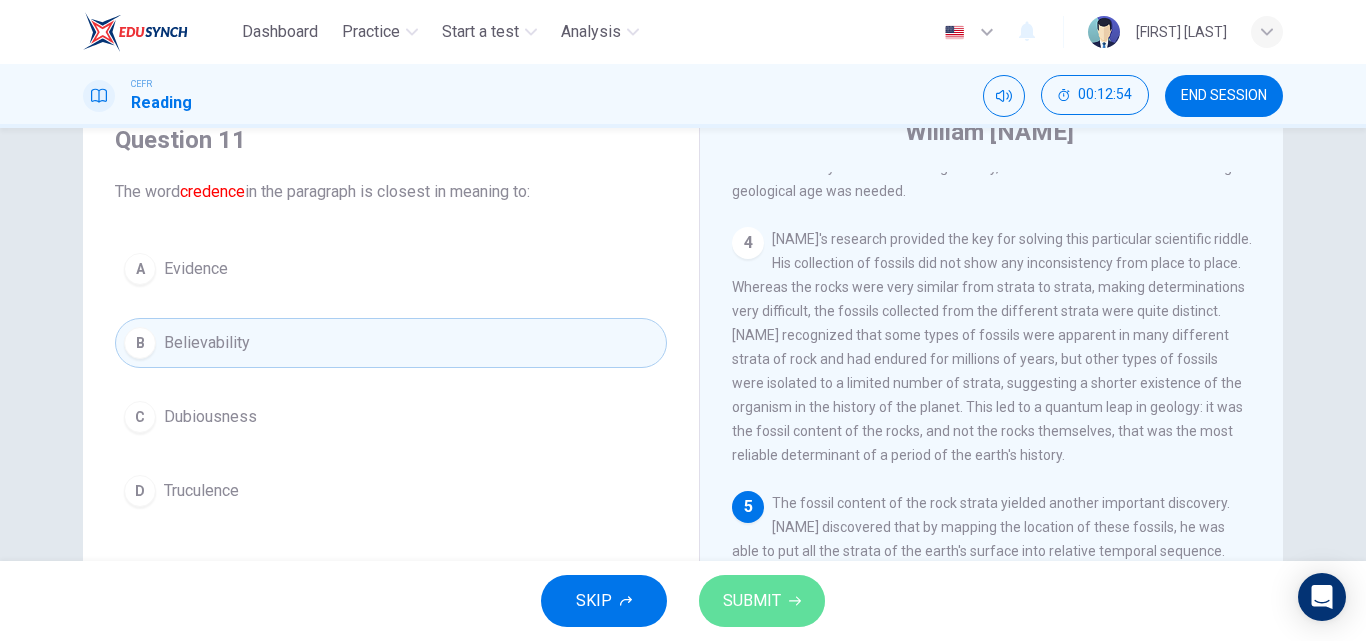 click on "SUBMIT" at bounding box center (762, 601) 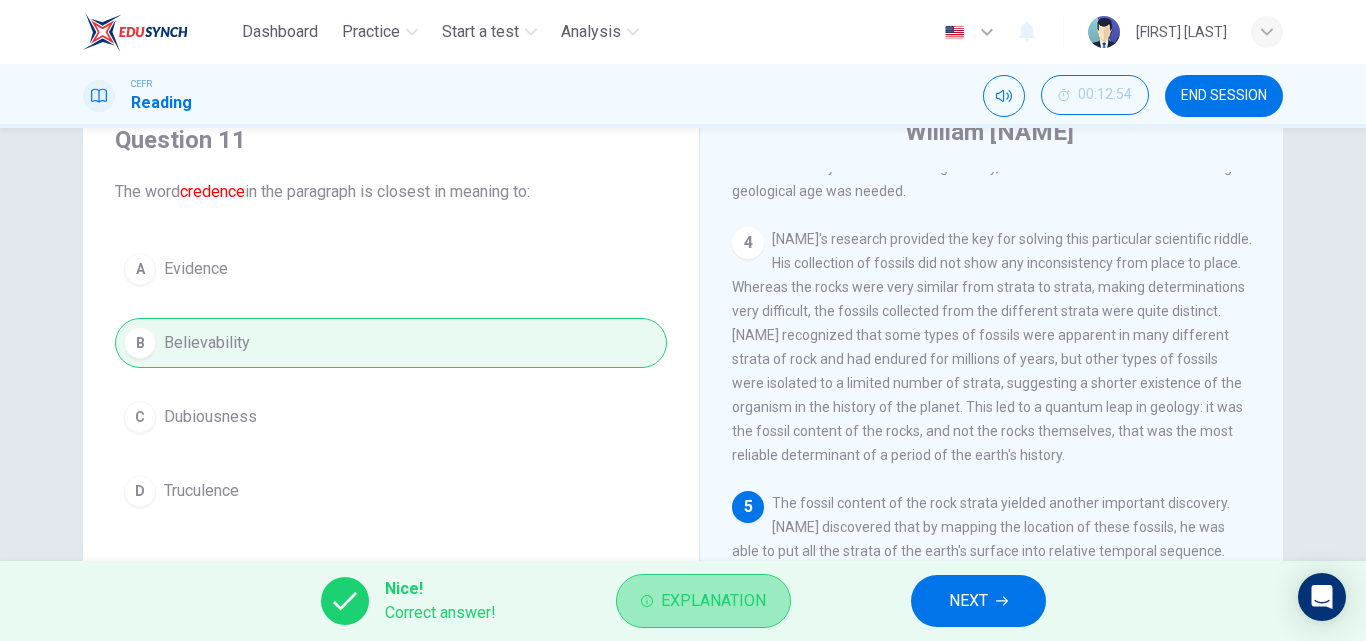 click on "Explanation" at bounding box center [703, 601] 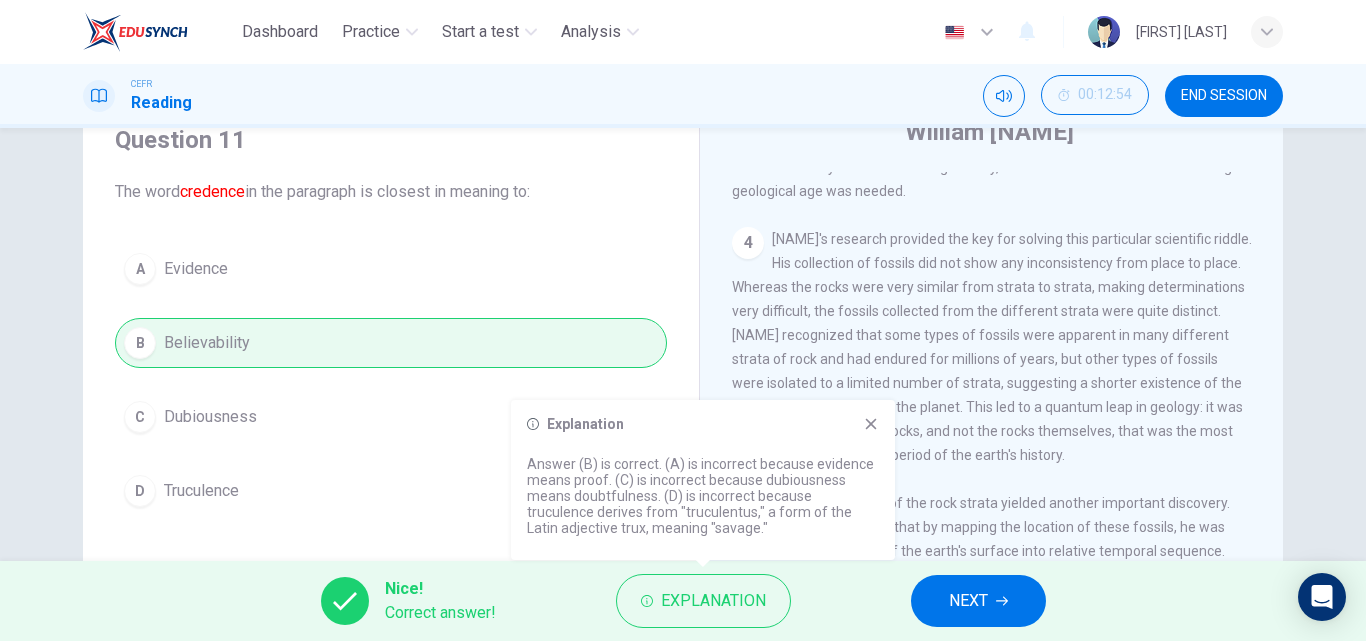 type 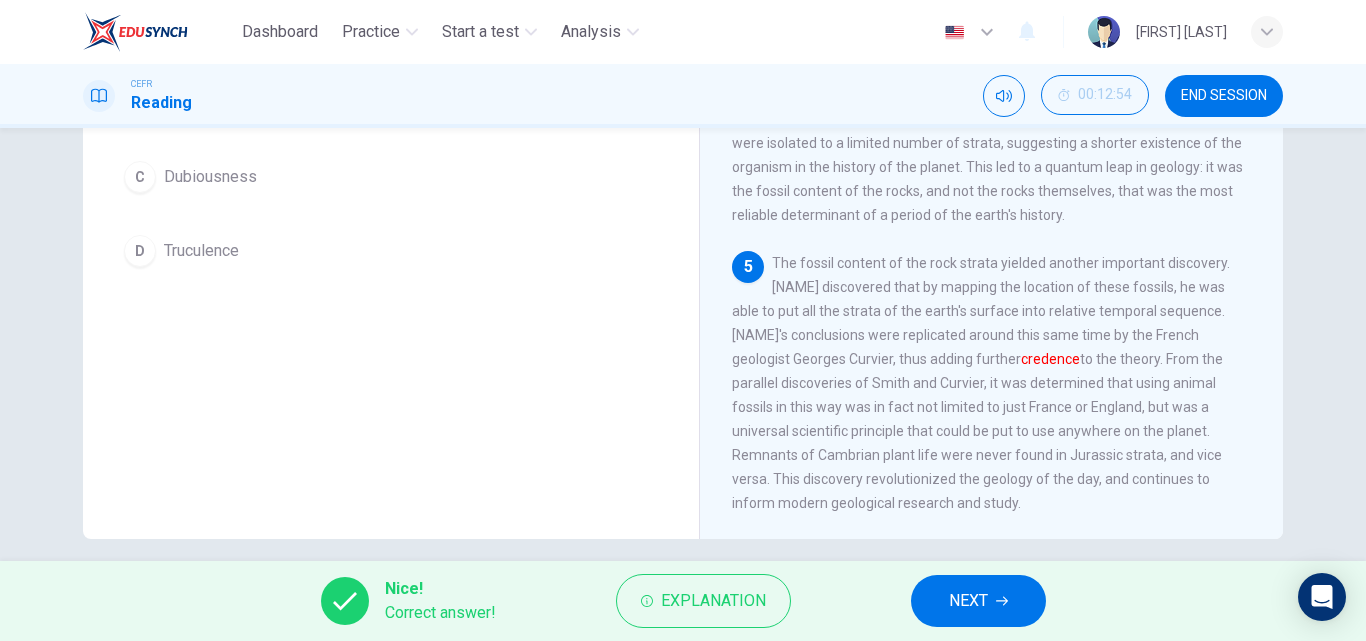 scroll, scrollTop: 337, scrollLeft: 0, axis: vertical 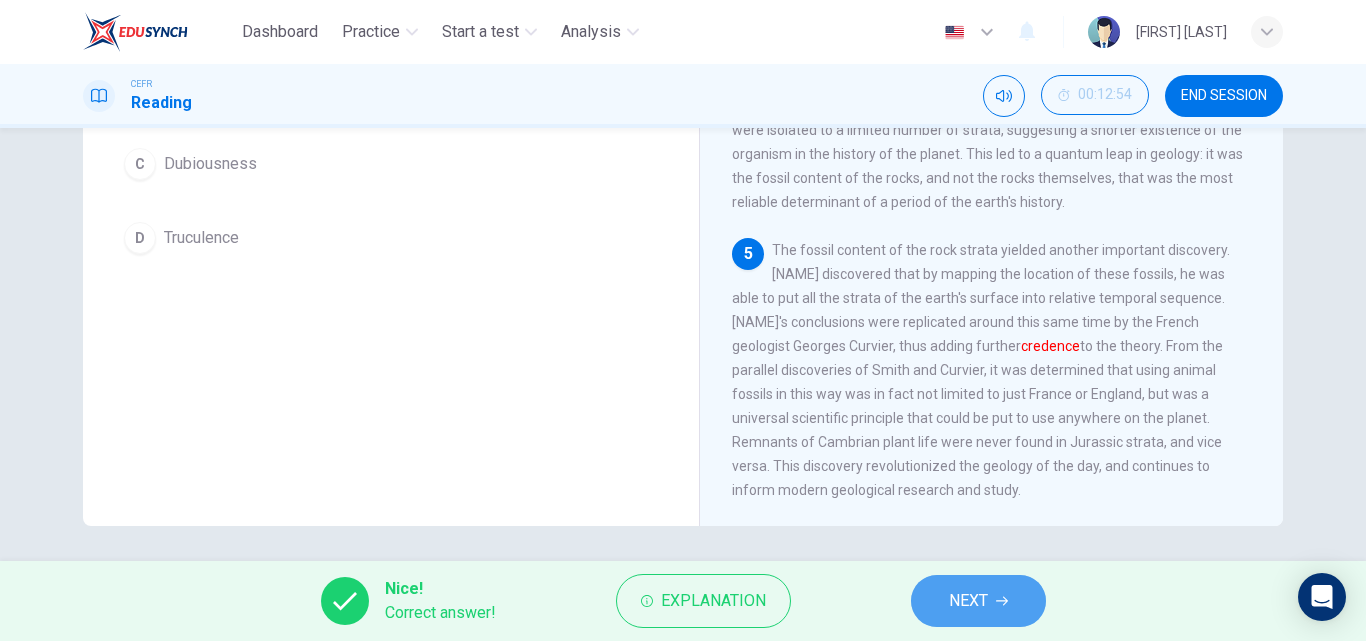 click on "NEXT" at bounding box center (968, 601) 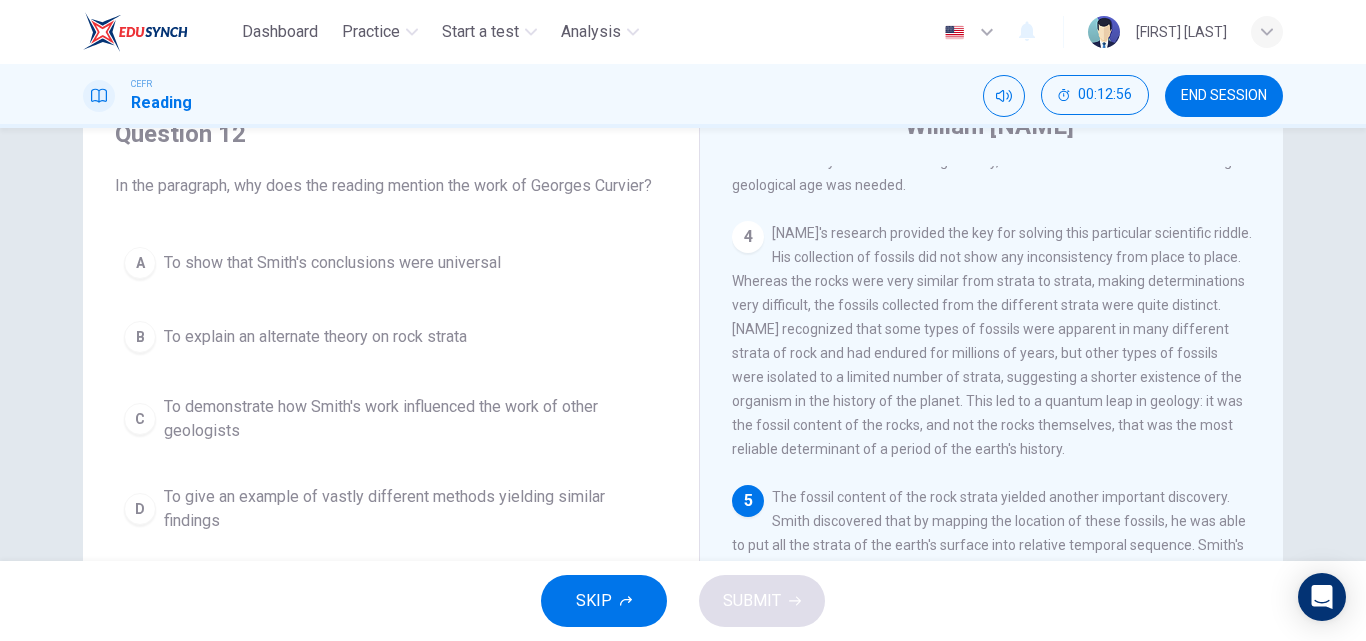 scroll, scrollTop: 91, scrollLeft: 0, axis: vertical 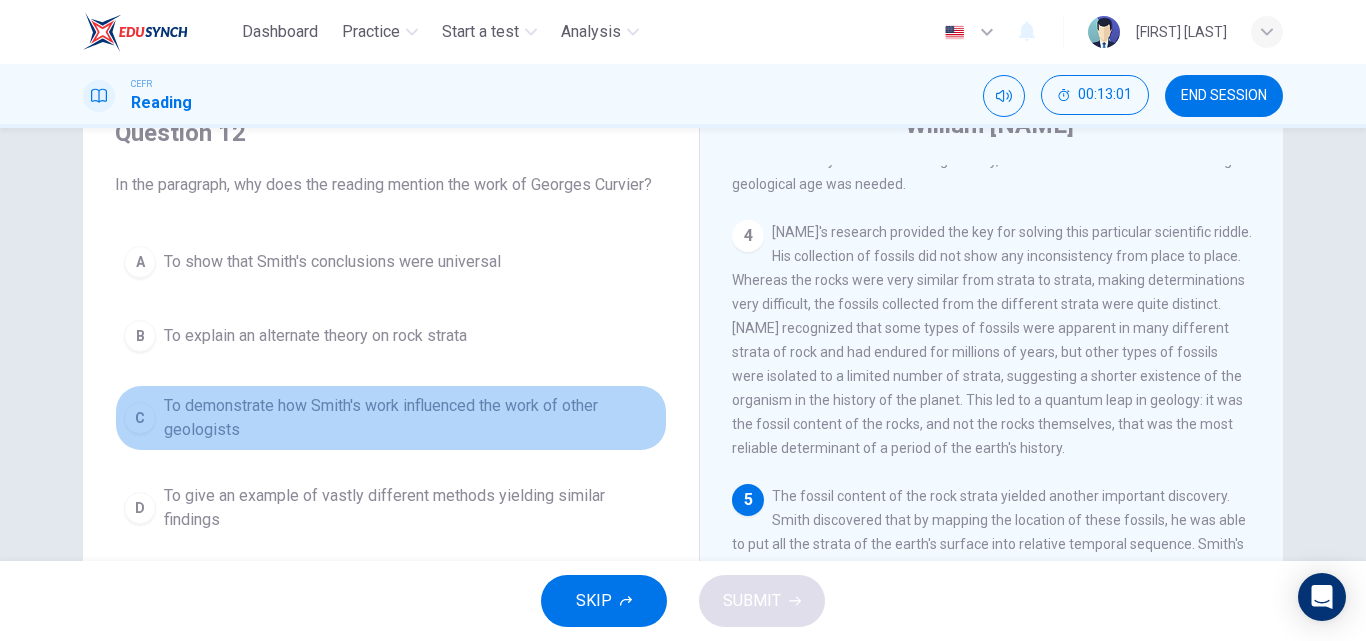 click on "To demonstrate how Smith's work influenced the work of other geologists" at bounding box center (332, 262) 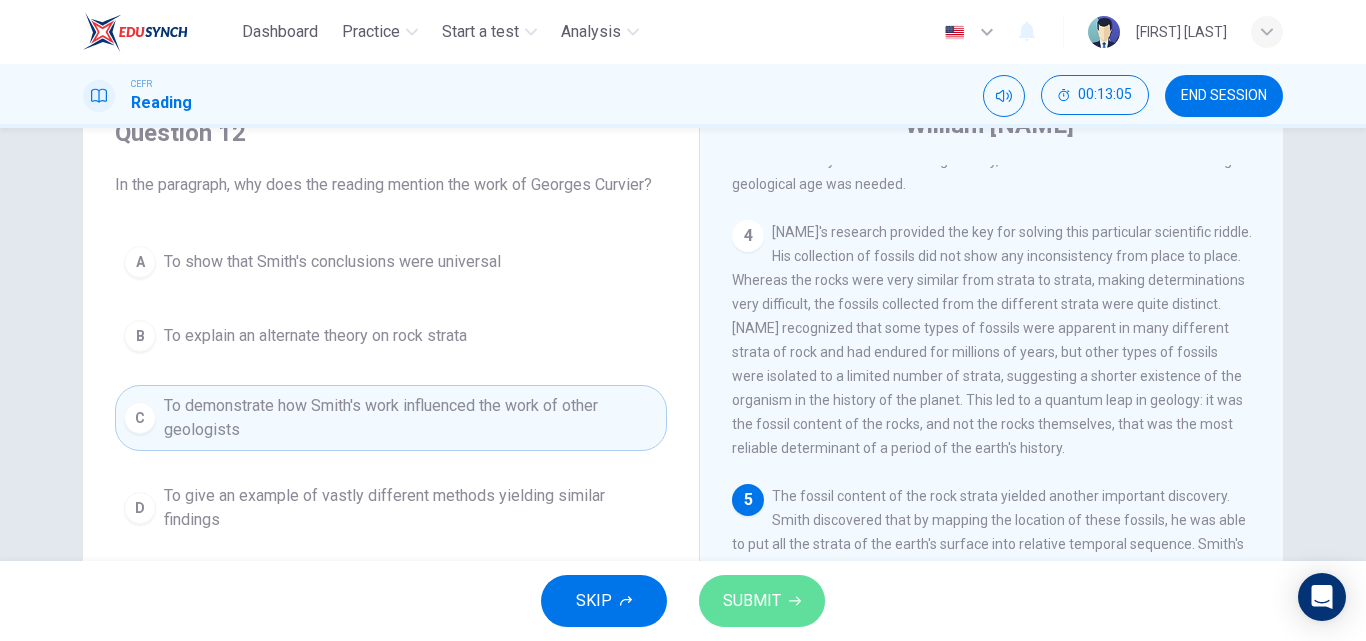 click on "SUBMIT" at bounding box center (762, 601) 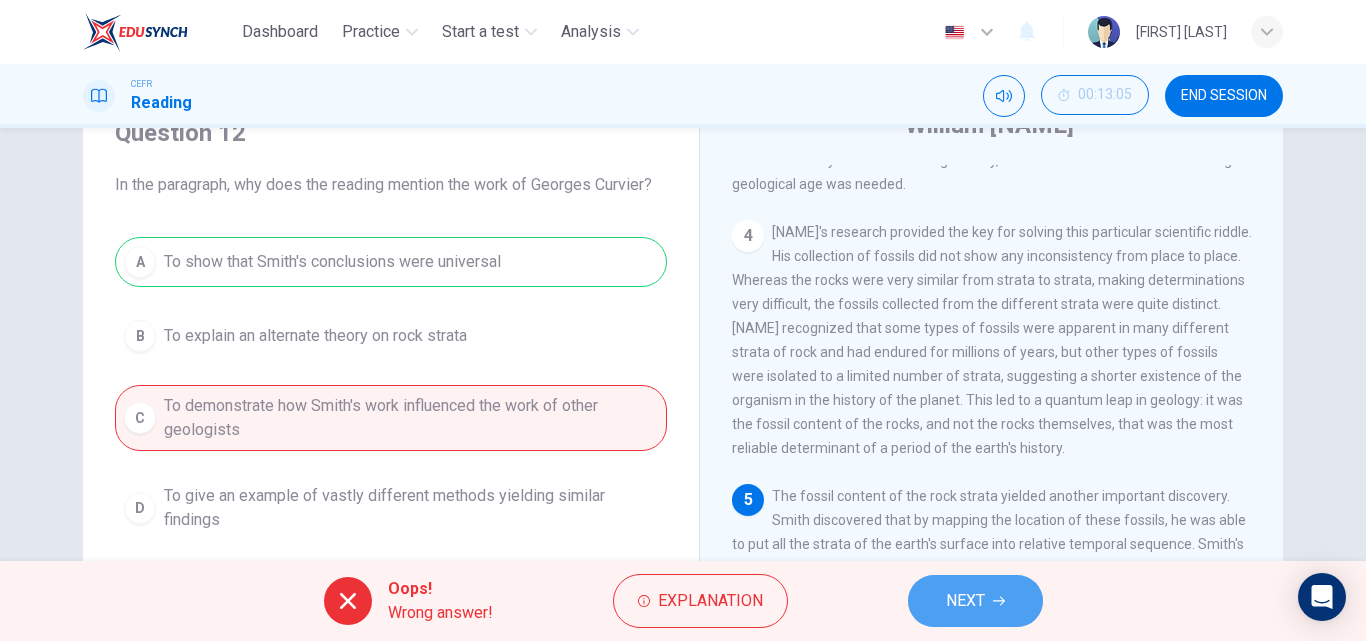 click on "NEXT" at bounding box center (965, 601) 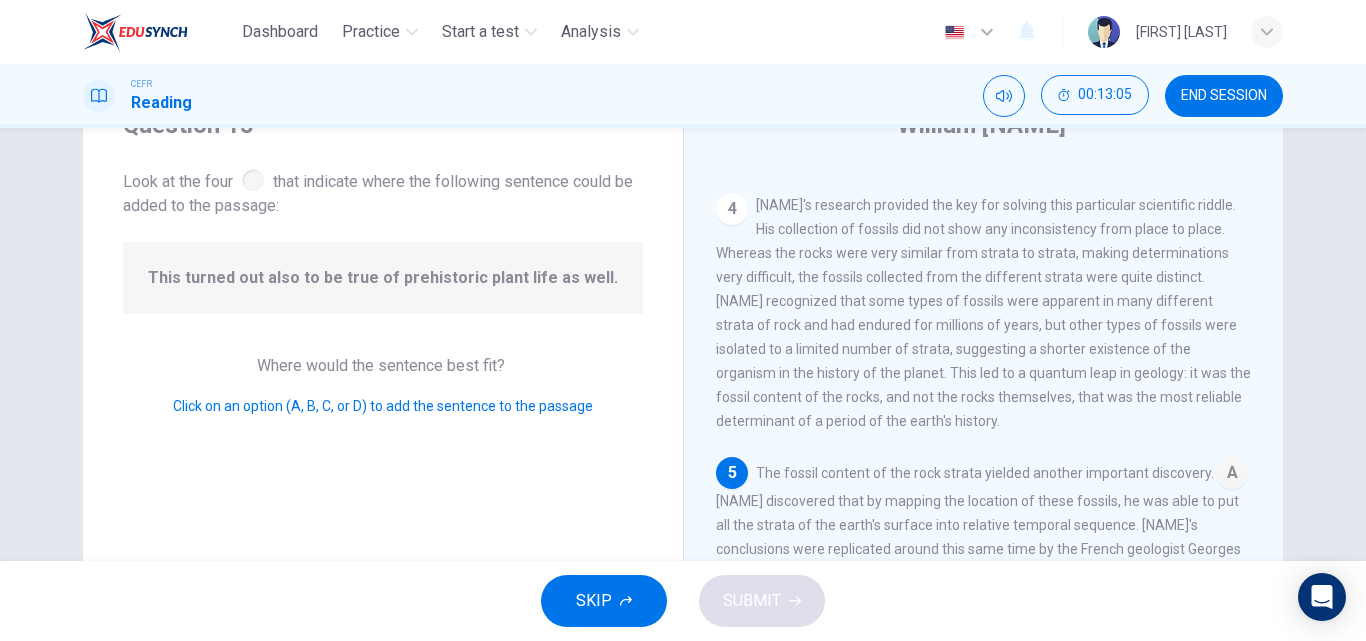 scroll, scrollTop: 916, scrollLeft: 0, axis: vertical 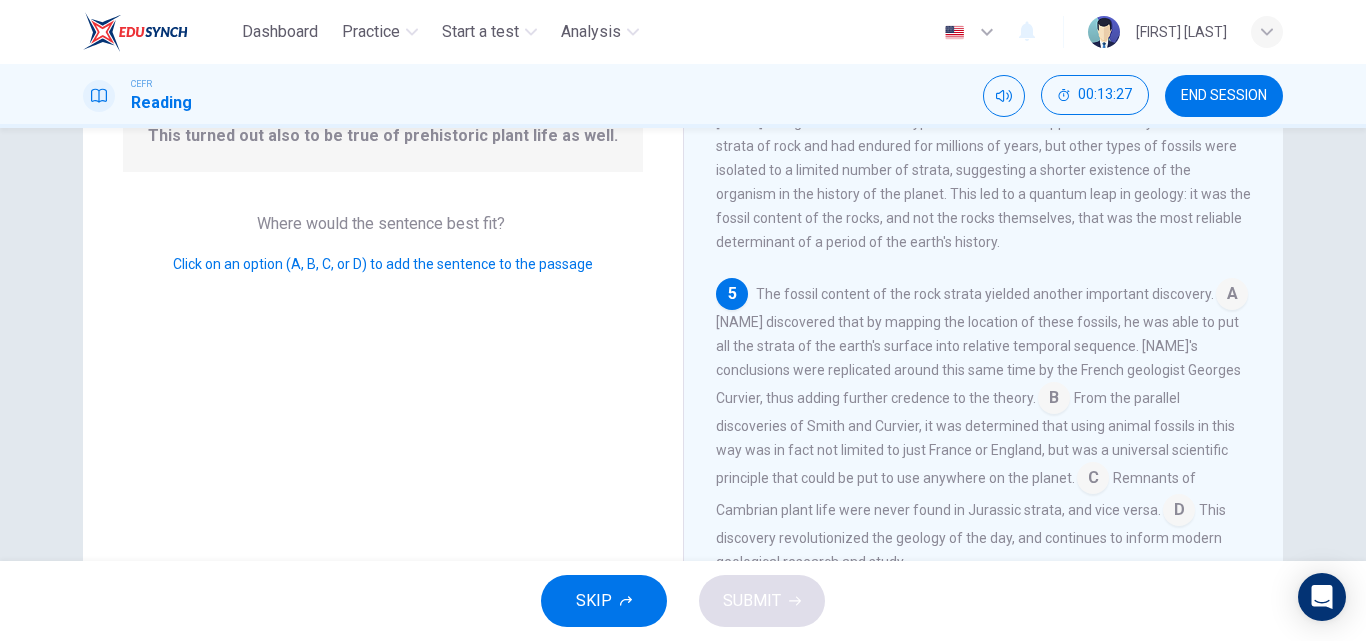 click at bounding box center (1232, 296) 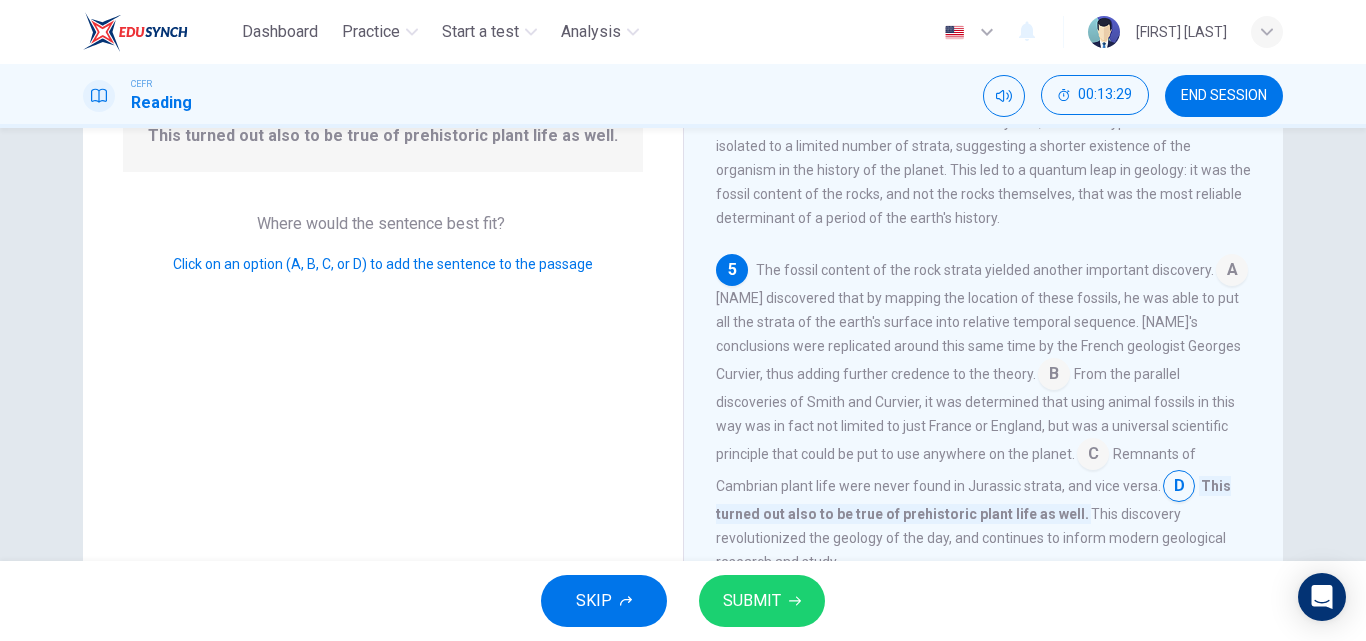 scroll, scrollTop: 930, scrollLeft: 0, axis: vertical 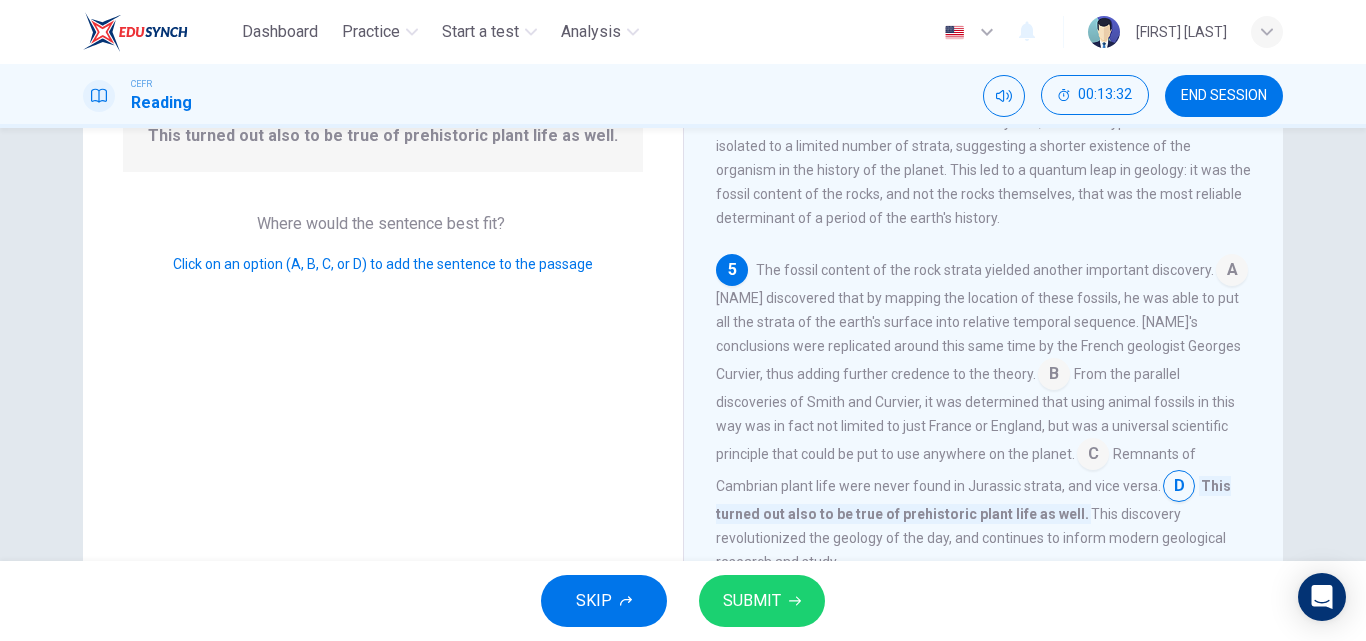 click at bounding box center (1232, 272) 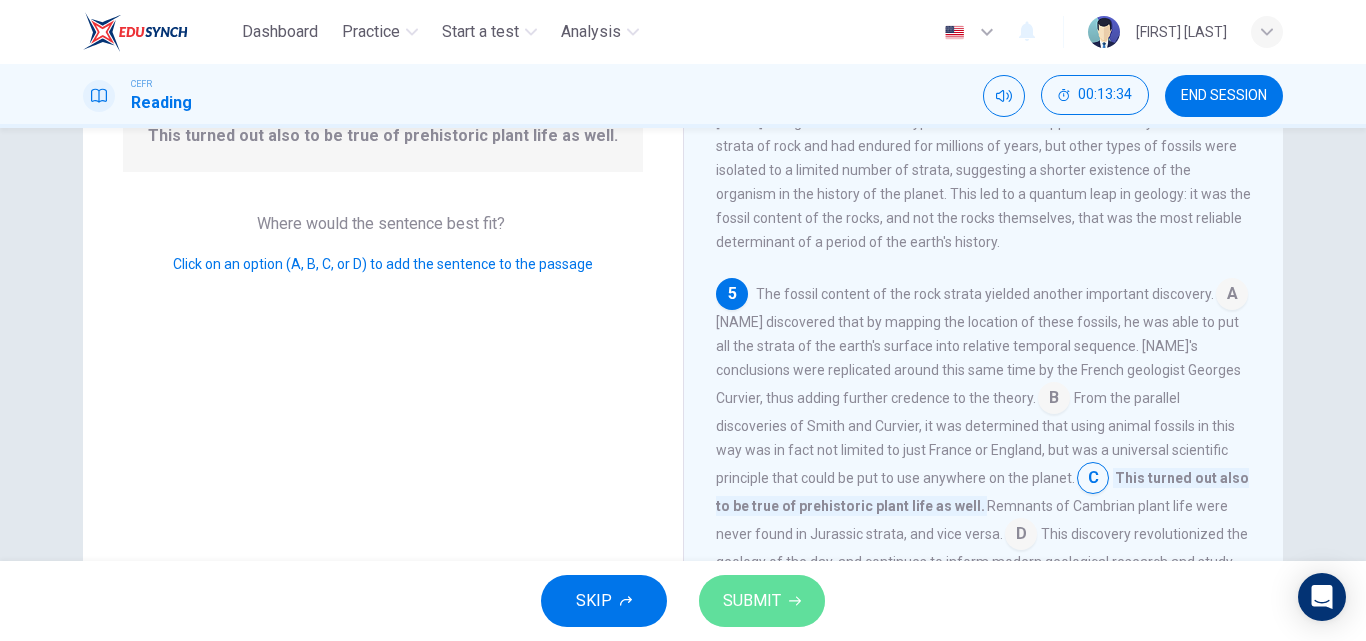 click on "SUBMIT" at bounding box center [752, 601] 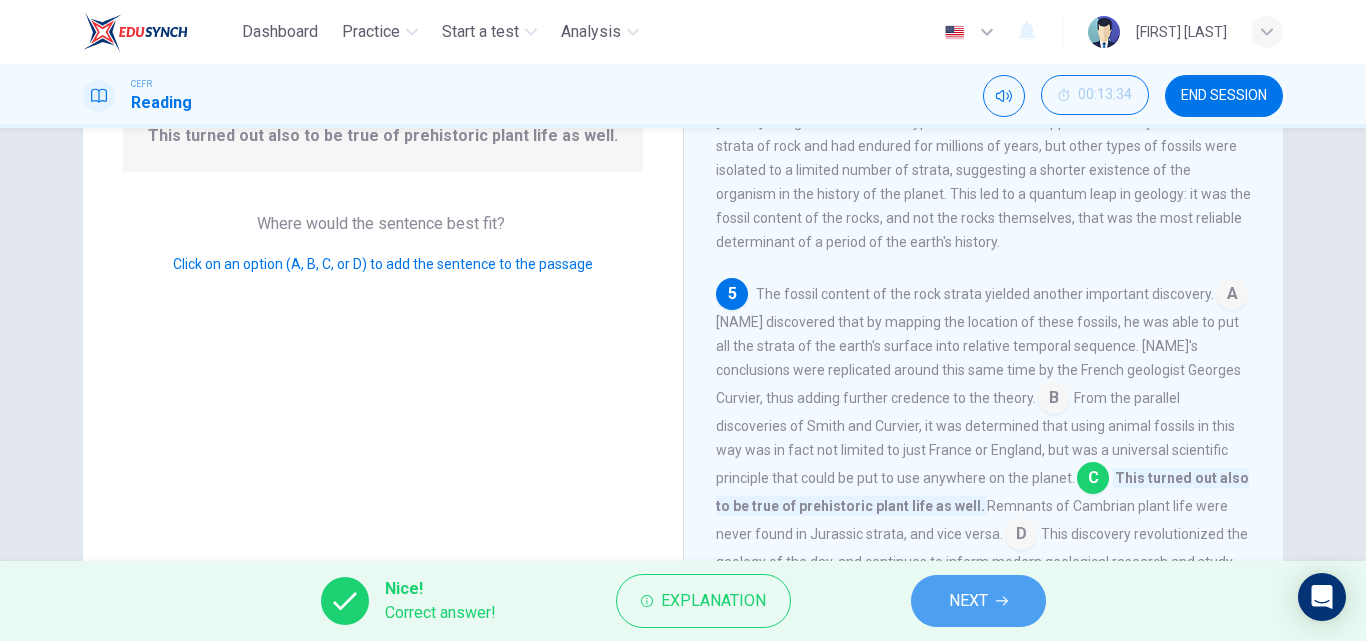 click on "NEXT" at bounding box center [978, 601] 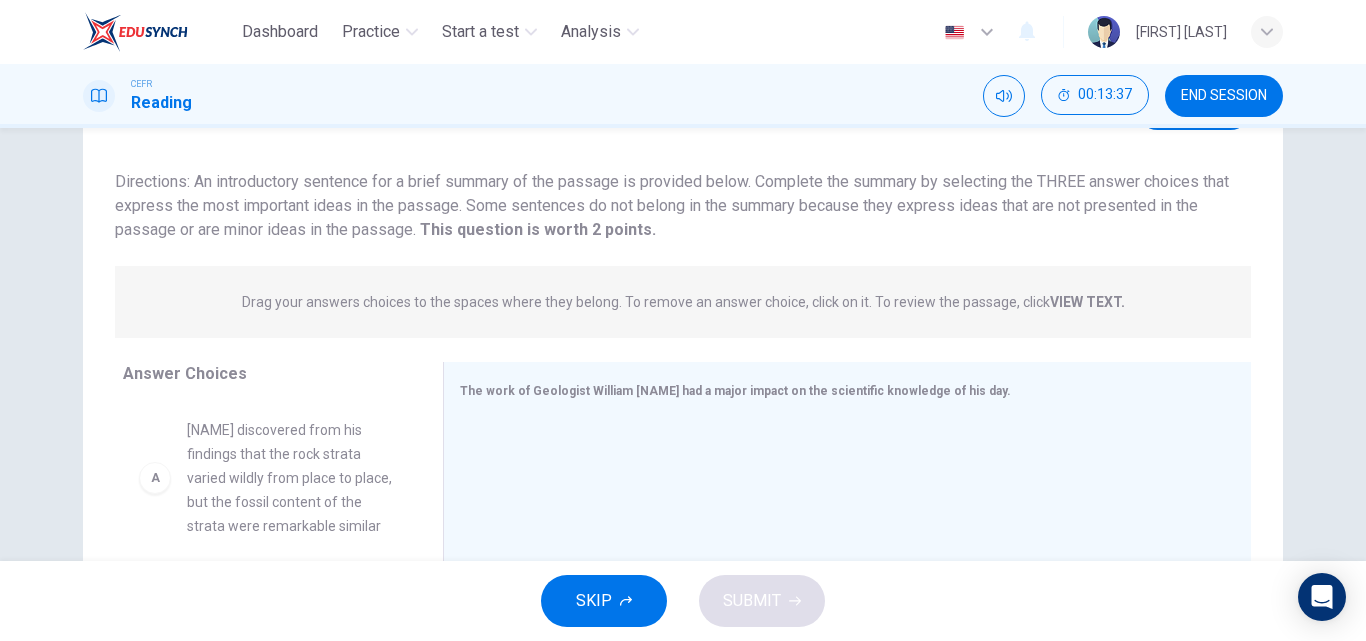 scroll, scrollTop: 268, scrollLeft: 0, axis: vertical 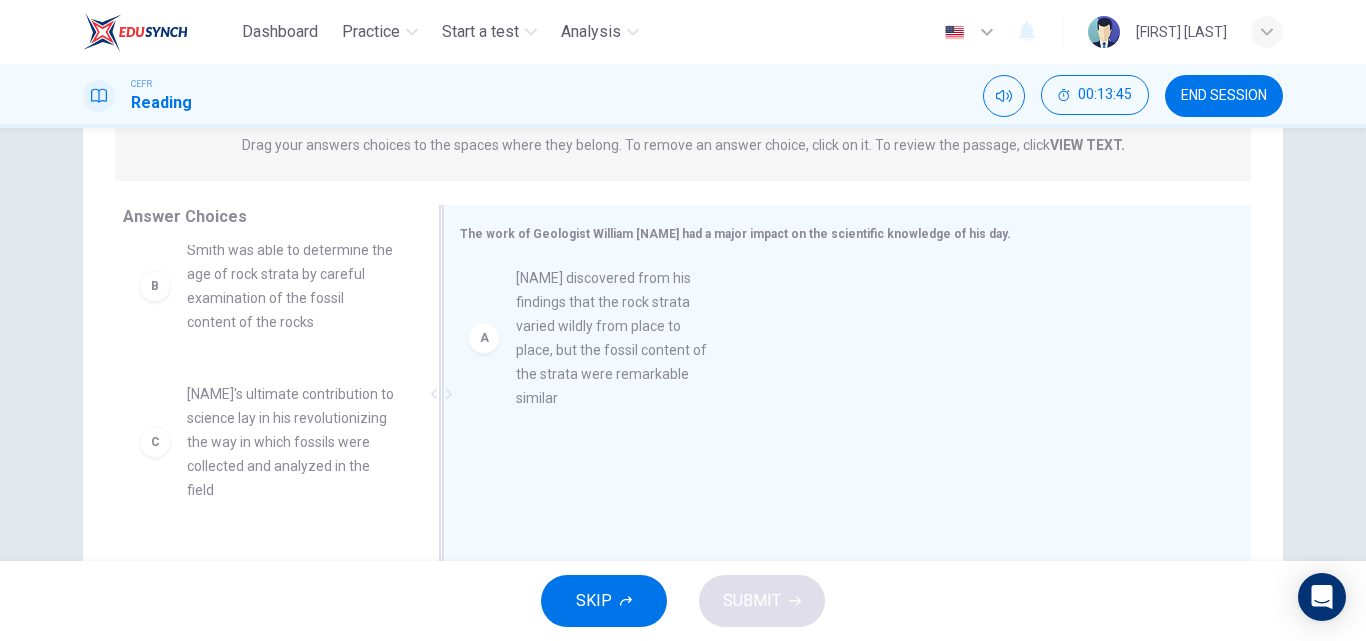 drag, startPoint x: 251, startPoint y: 317, endPoint x: 615, endPoint y: 348, distance: 365.31766 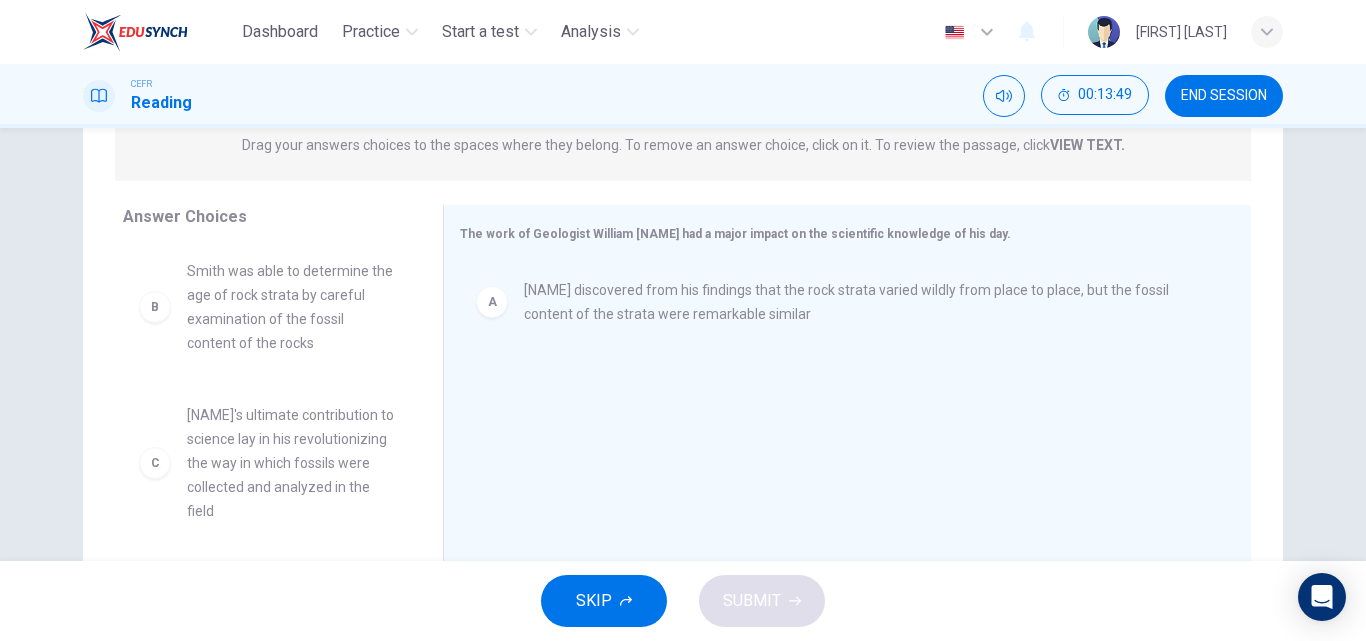 scroll, scrollTop: 1, scrollLeft: 0, axis: vertical 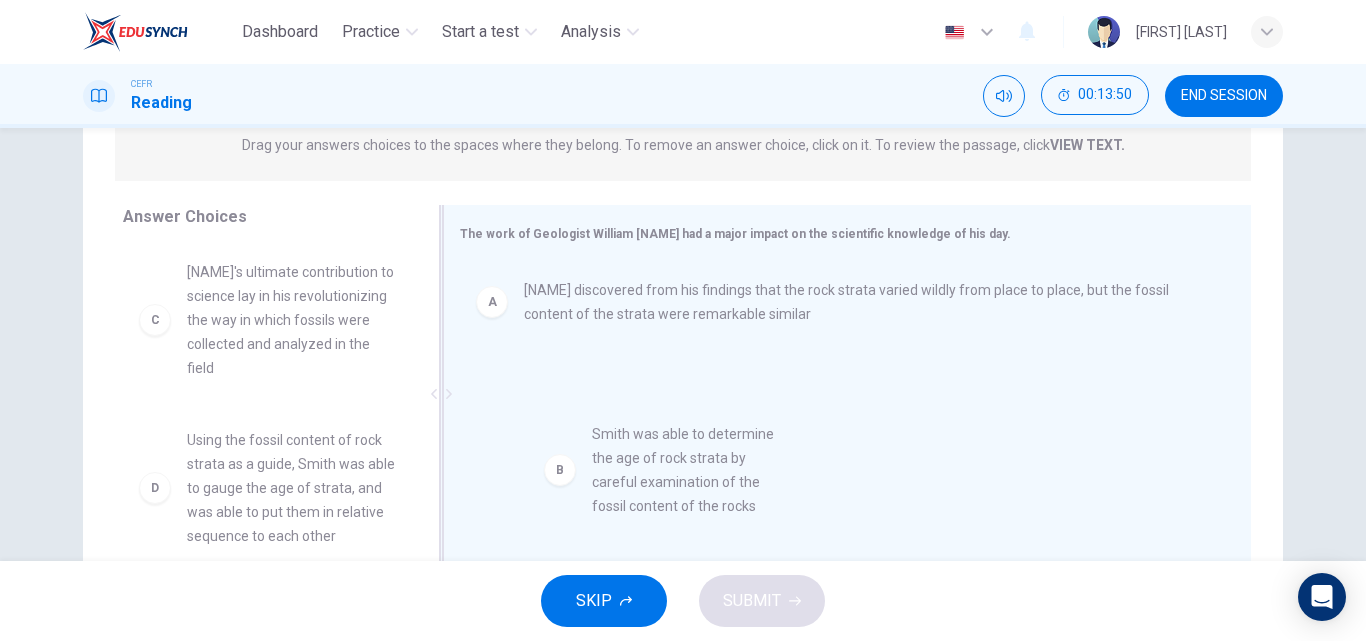 drag, startPoint x: 325, startPoint y: 334, endPoint x: 778, endPoint y: 507, distance: 484.9103 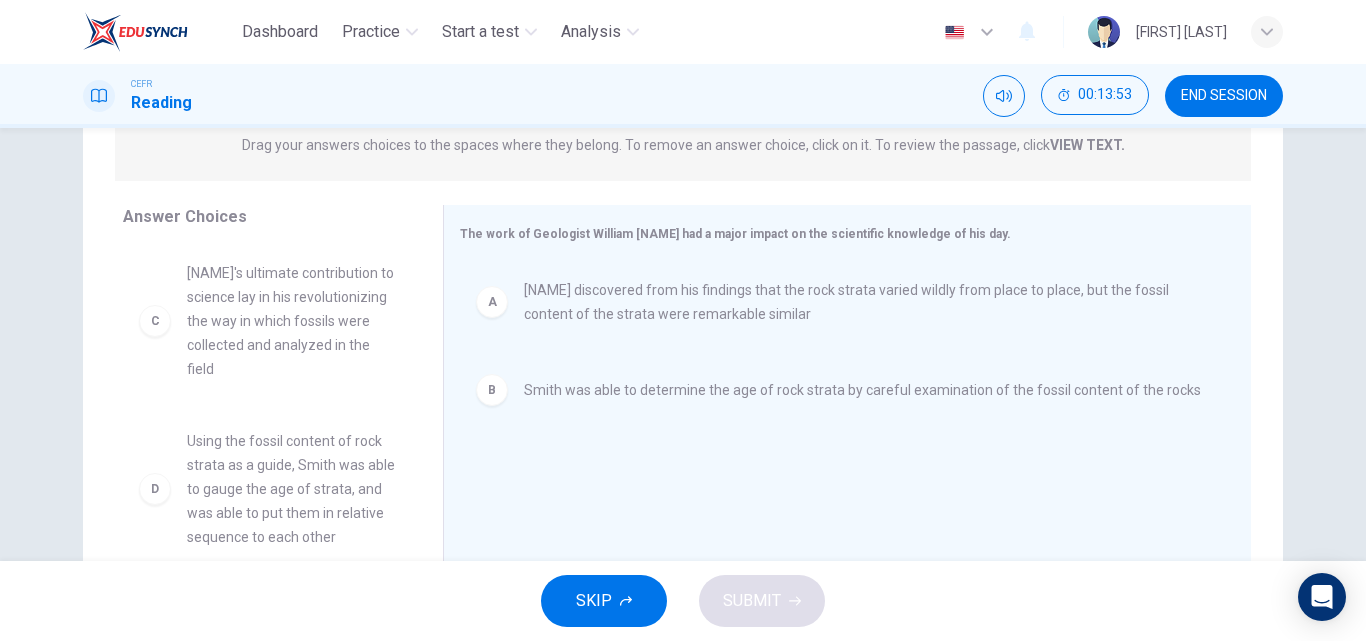 scroll, scrollTop: 1, scrollLeft: 0, axis: vertical 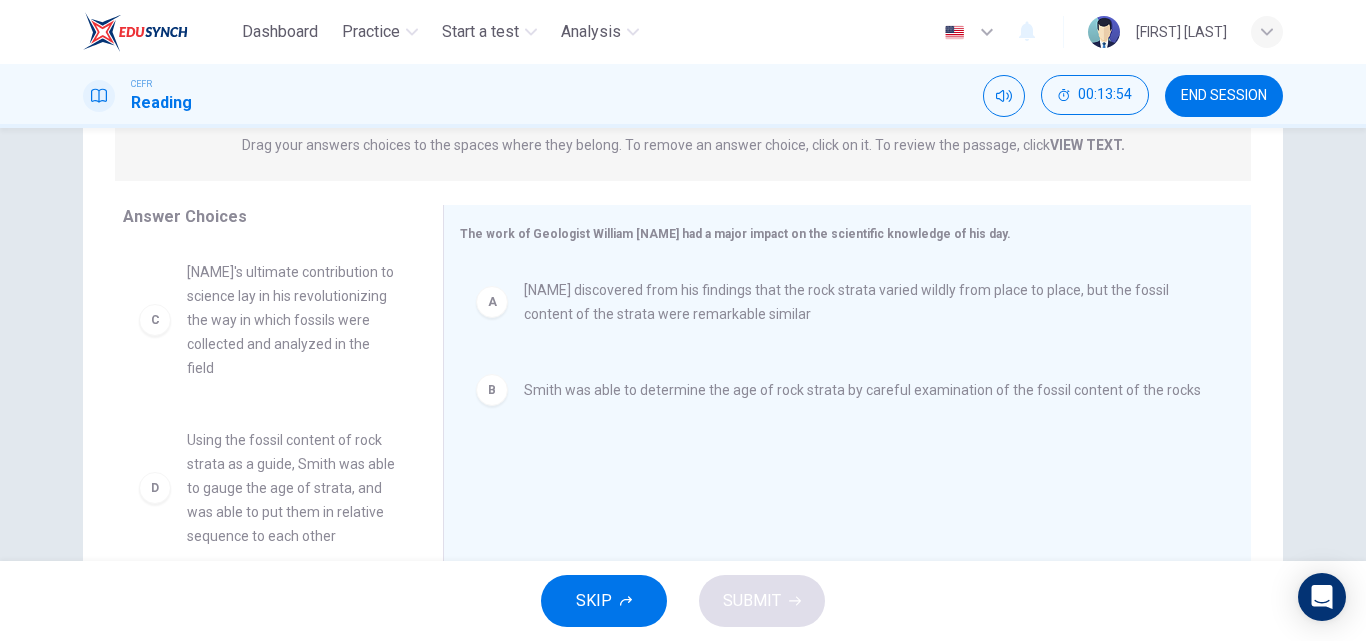 click on "Smith ultimate contribution to science lay in his revolutionizing the way in which fossils were collected and analyzed in the field" at bounding box center (291, 320) 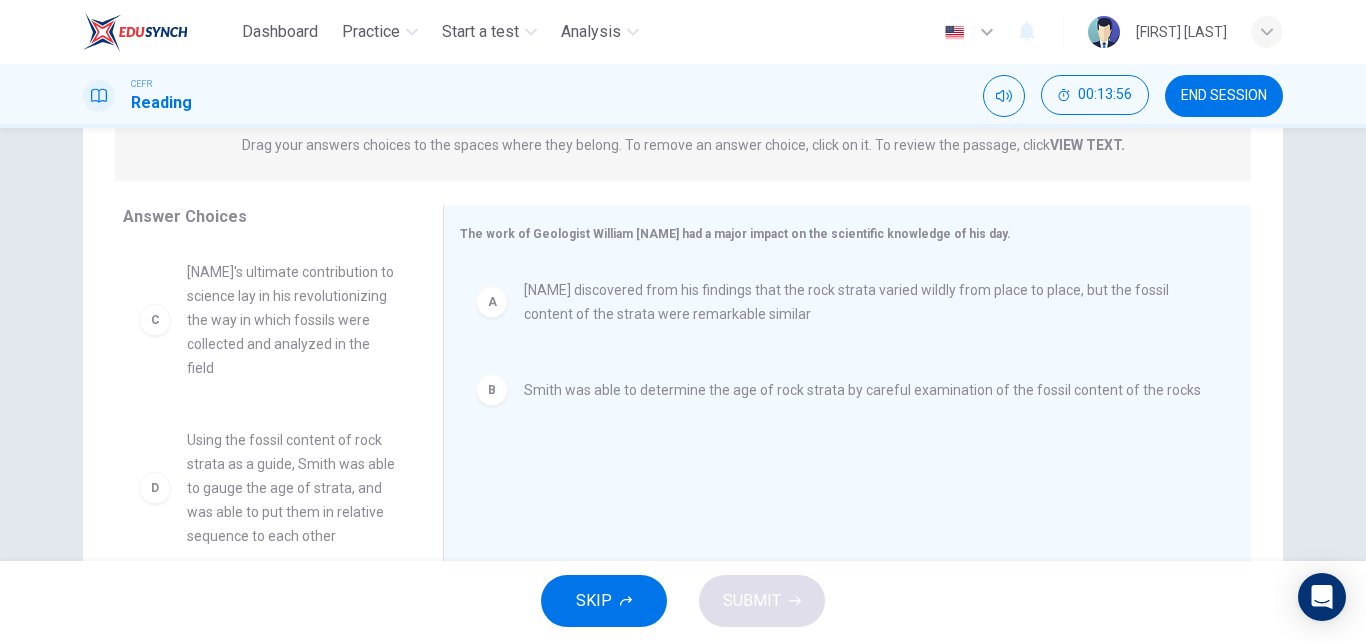 scroll, scrollTop: 141, scrollLeft: 0, axis: vertical 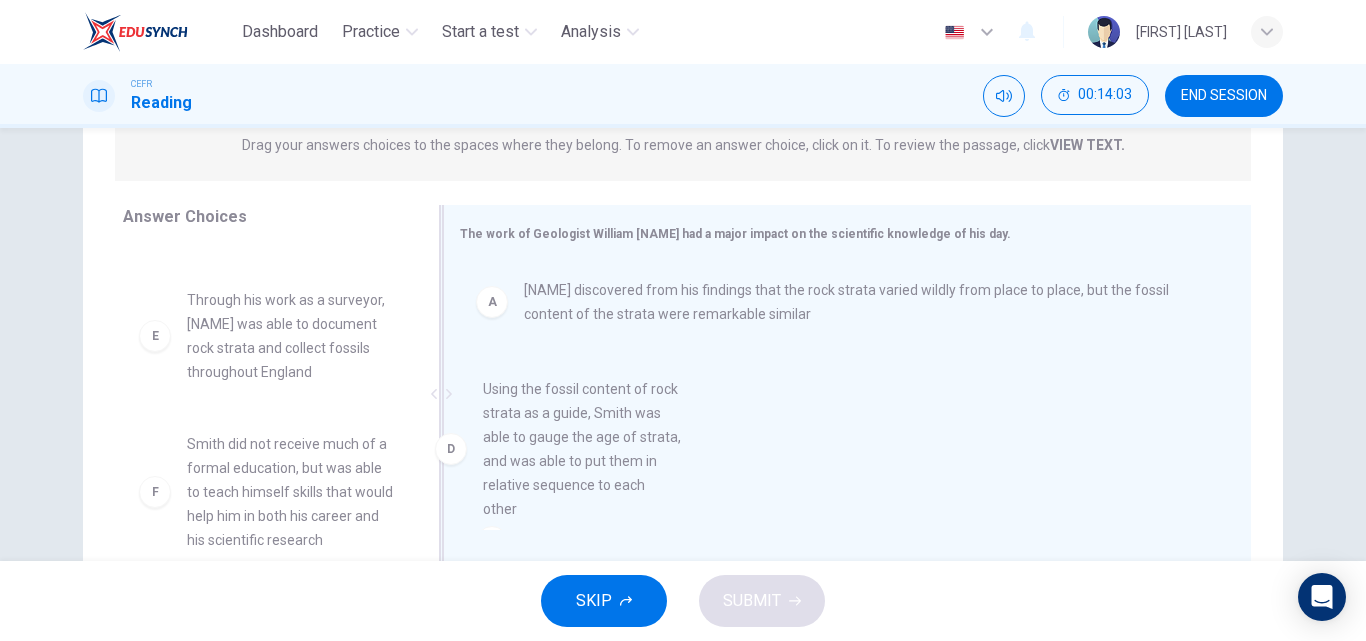 drag, startPoint x: 328, startPoint y: 408, endPoint x: 638, endPoint y: 507, distance: 325.42435 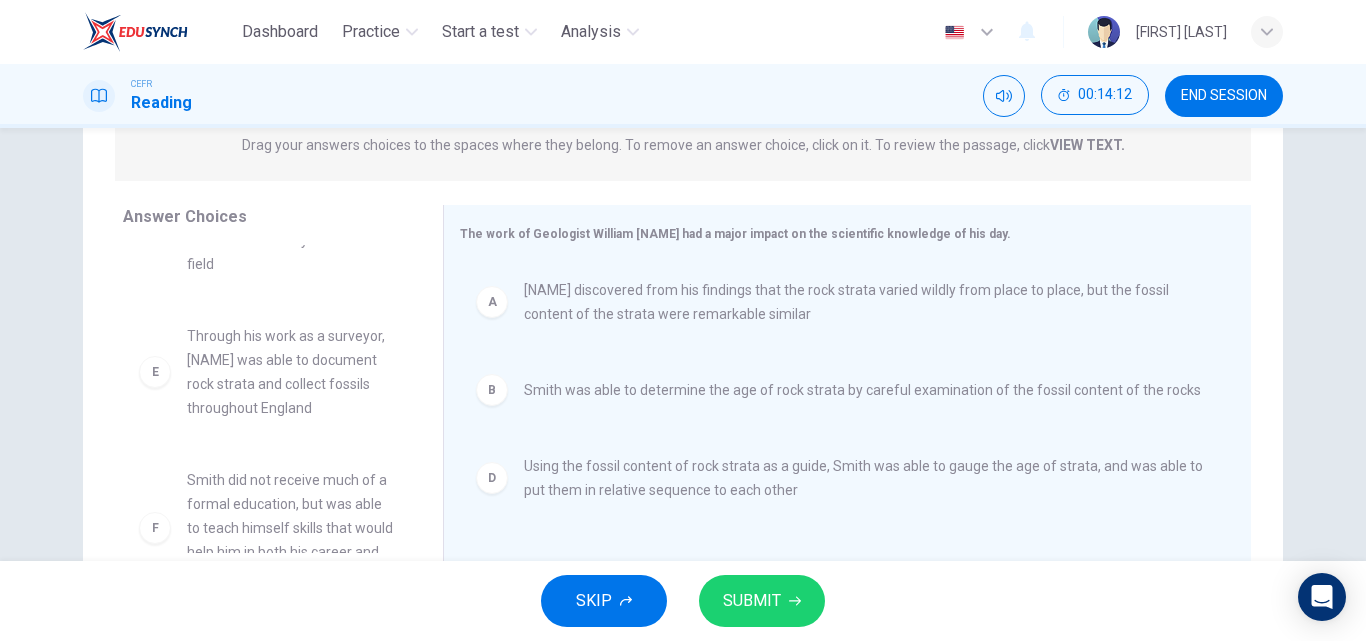 scroll, scrollTop: 125, scrollLeft: 0, axis: vertical 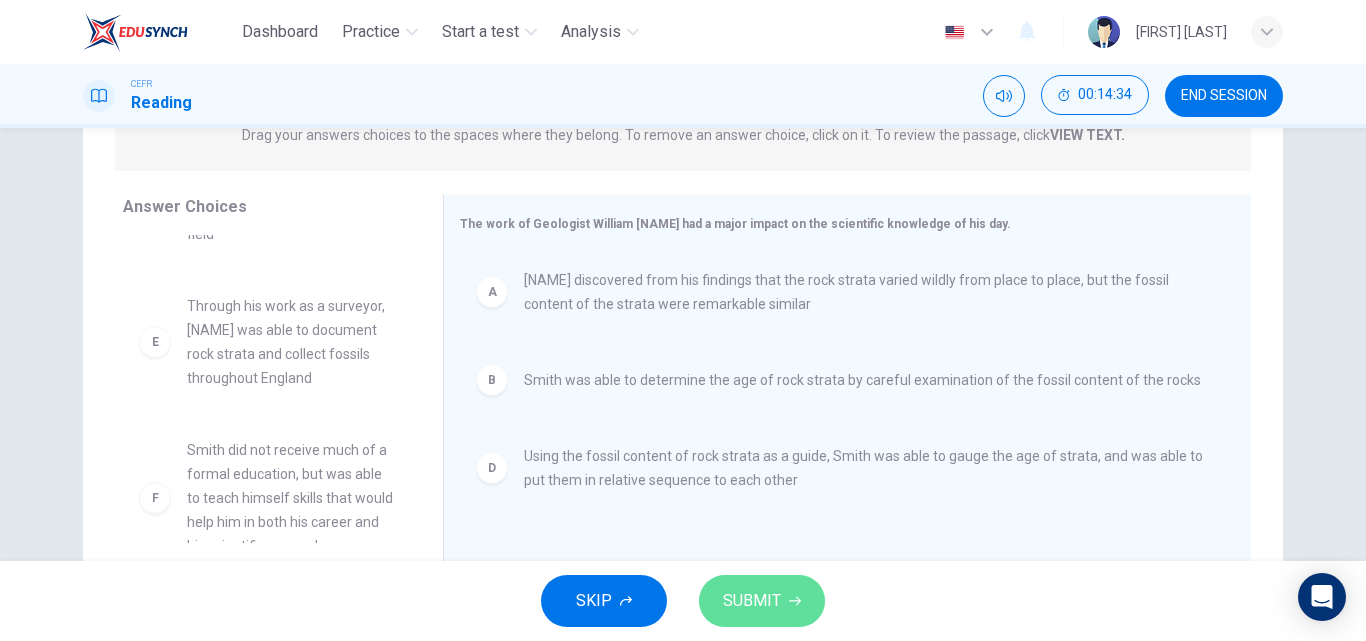 click on "SUBMIT" at bounding box center [752, 601] 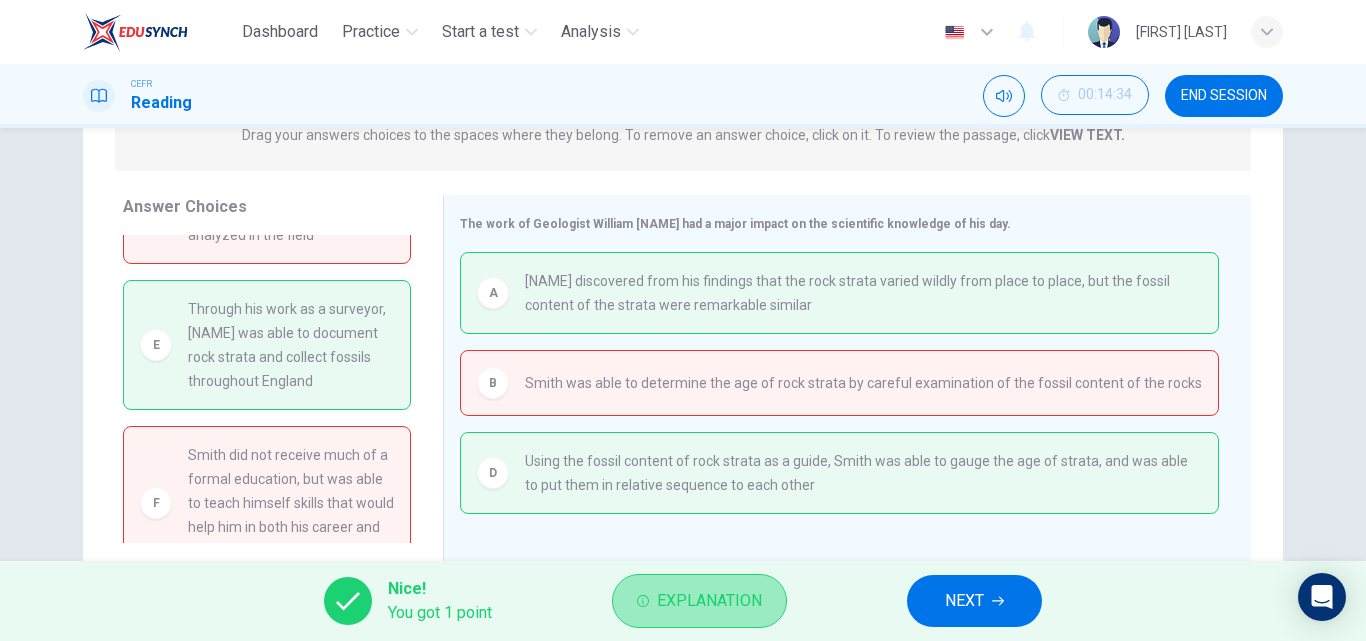 click on "Explanation" at bounding box center [699, 601] 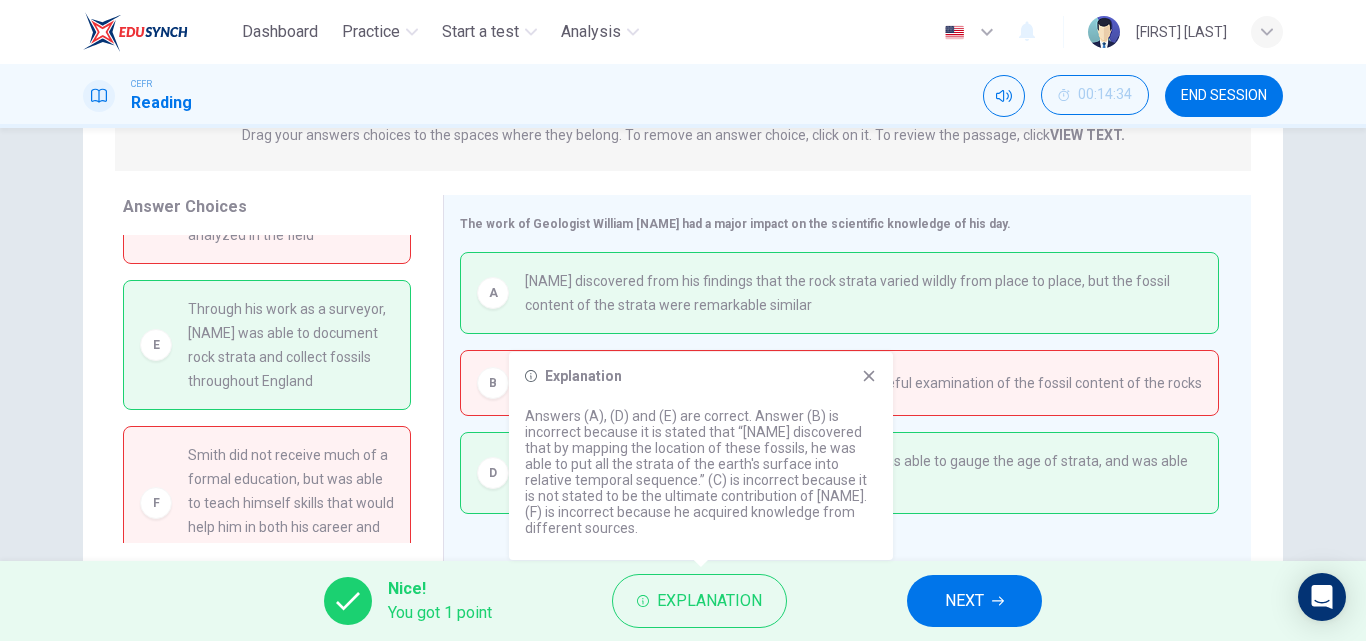 click at bounding box center (869, 376) 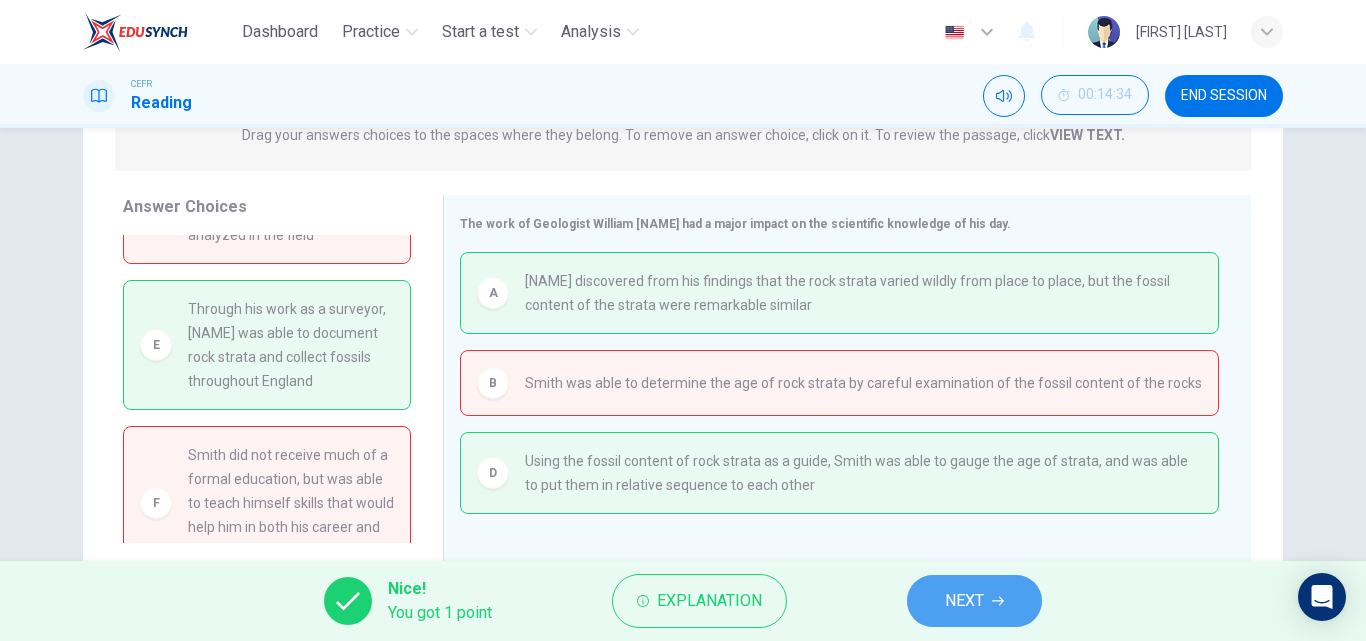 click on "NEXT" at bounding box center [964, 601] 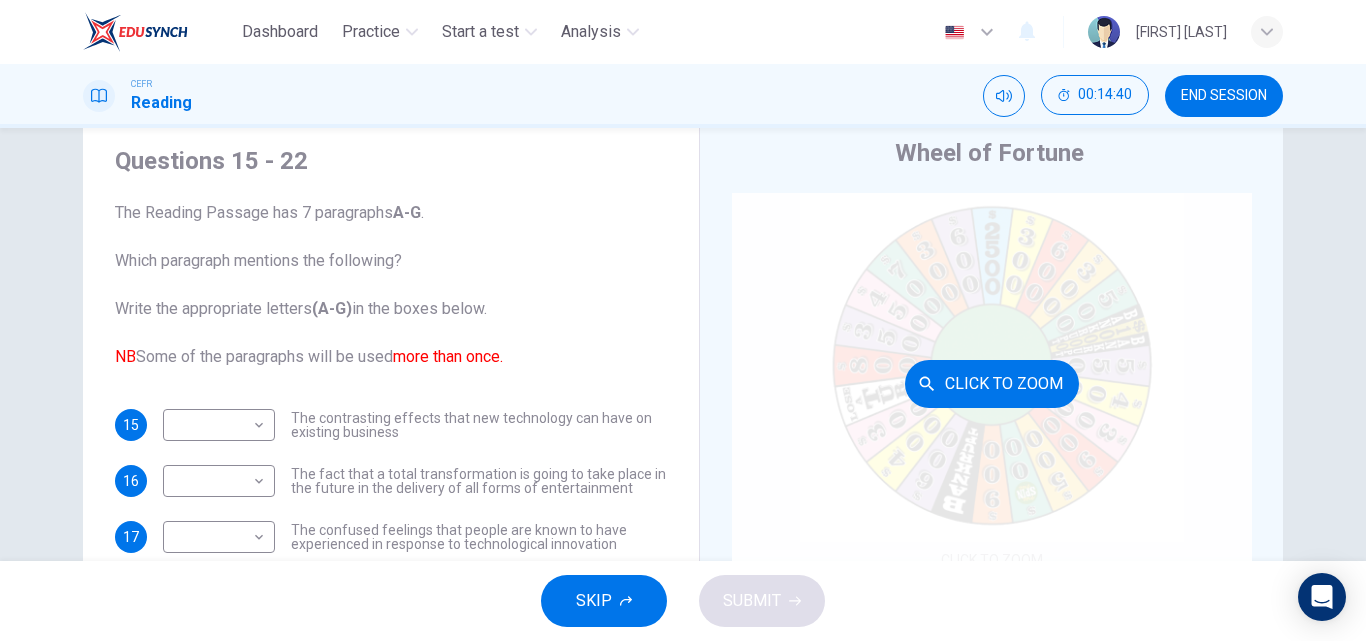 scroll, scrollTop: 0, scrollLeft: 0, axis: both 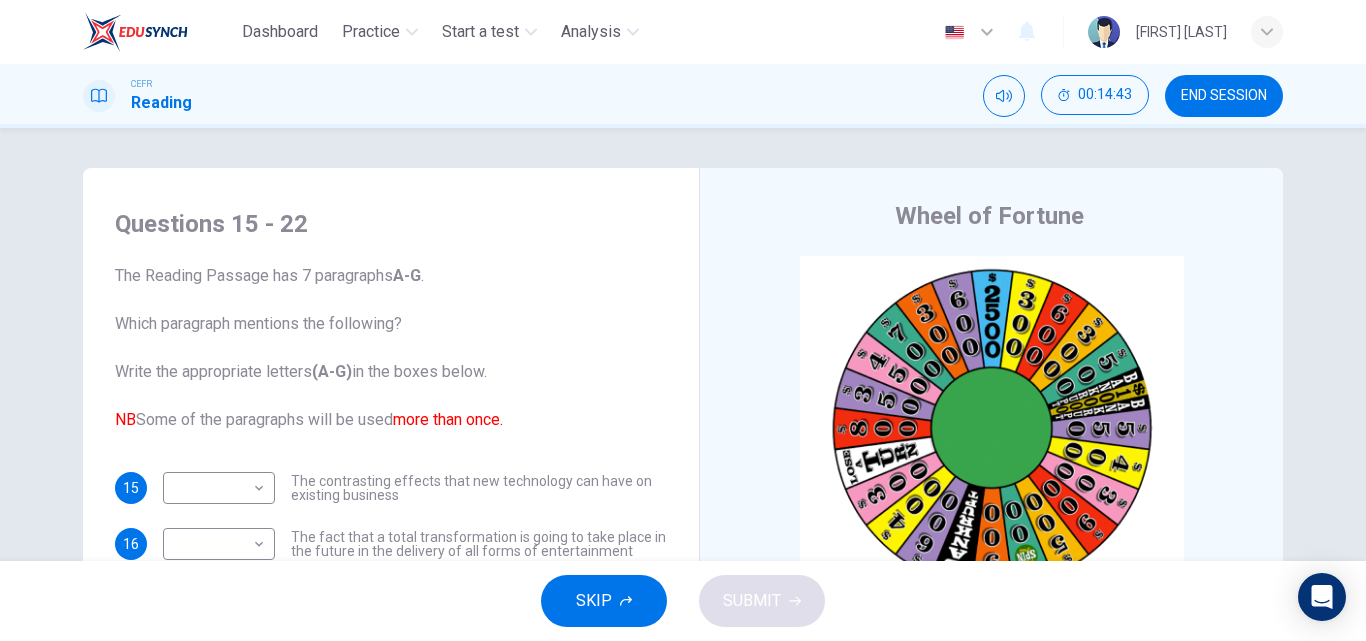 click on "END SESSION" at bounding box center (1224, 96) 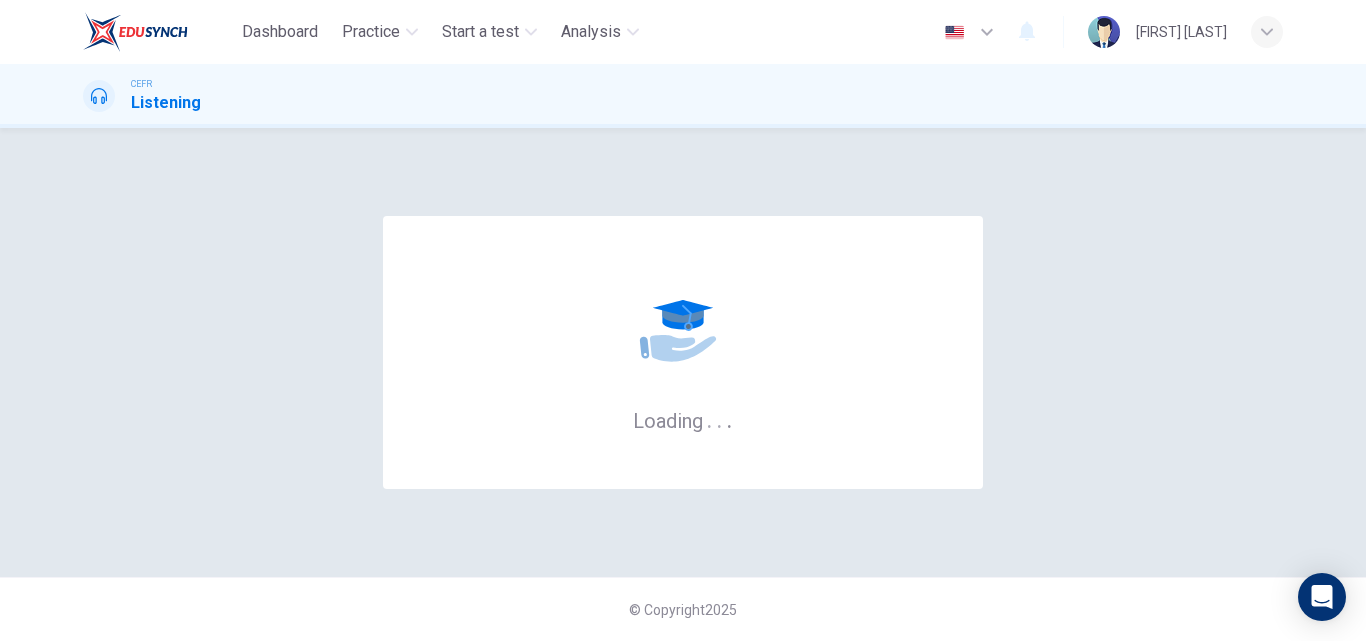 scroll, scrollTop: 0, scrollLeft: 0, axis: both 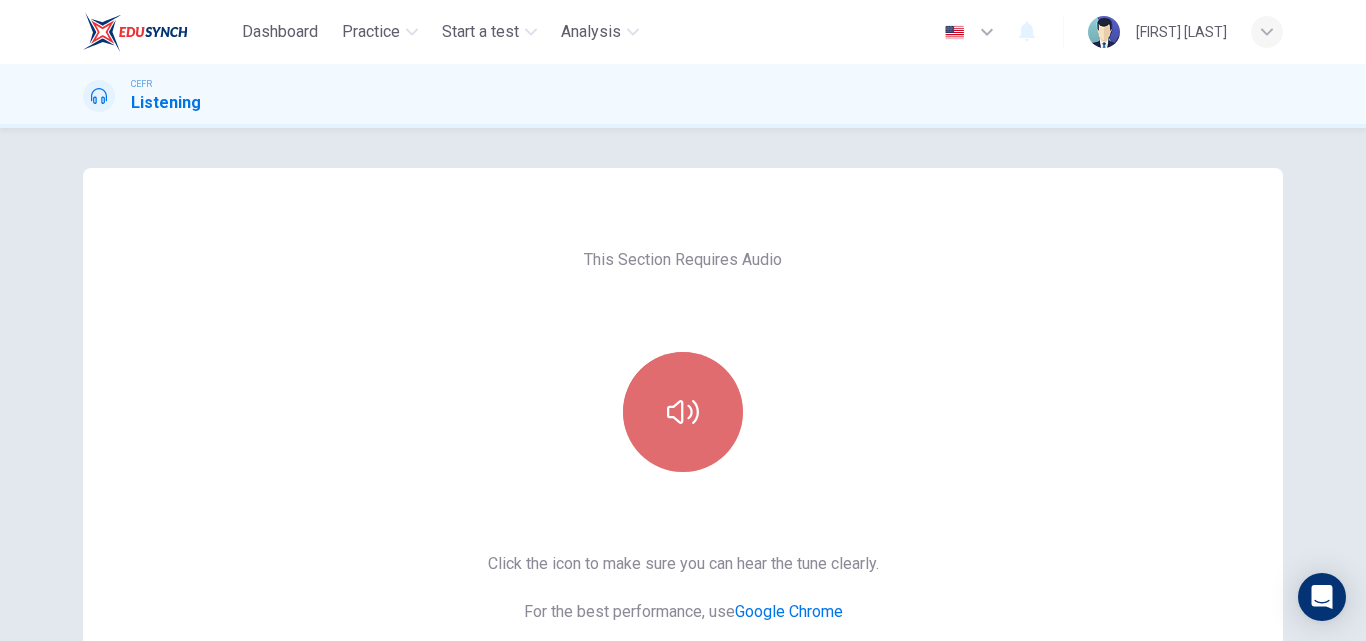 click at bounding box center (683, 412) 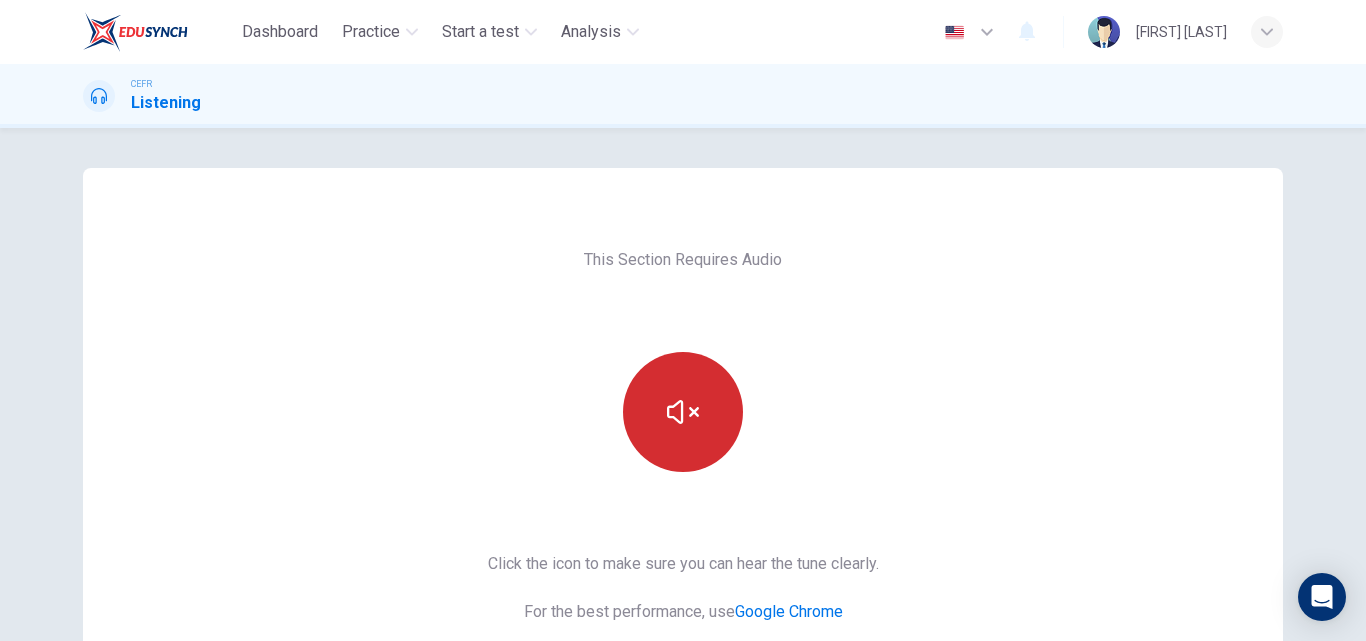 type 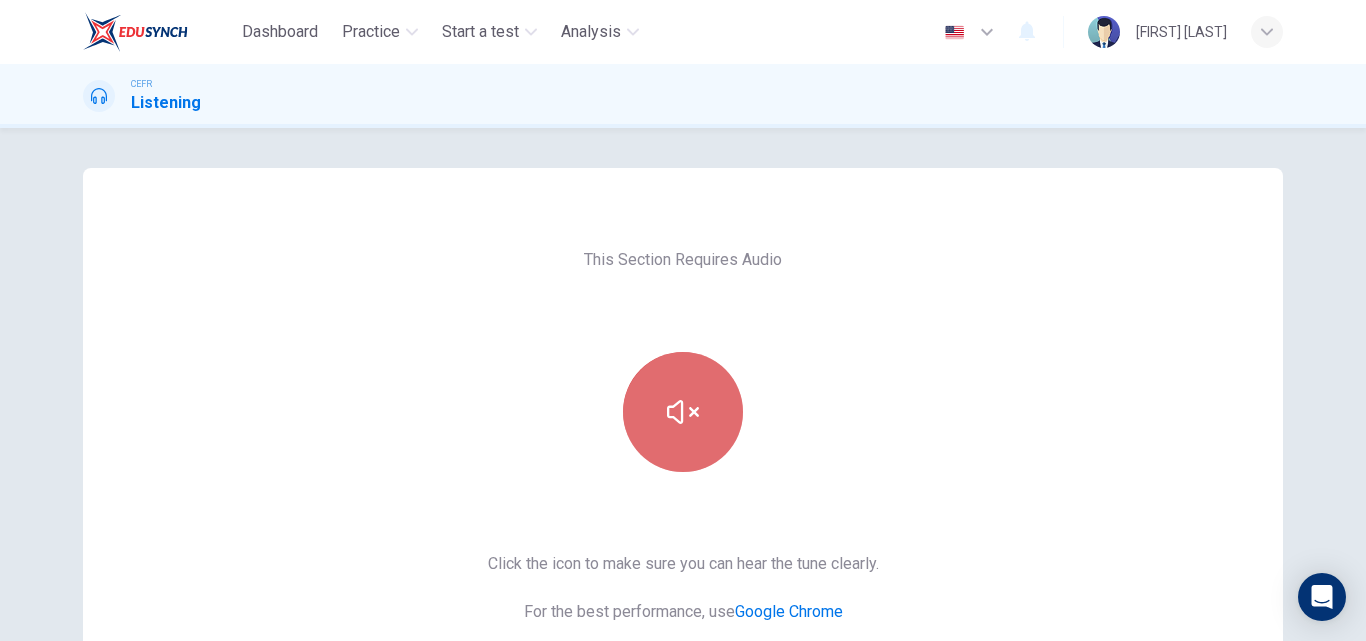 click at bounding box center [683, 412] 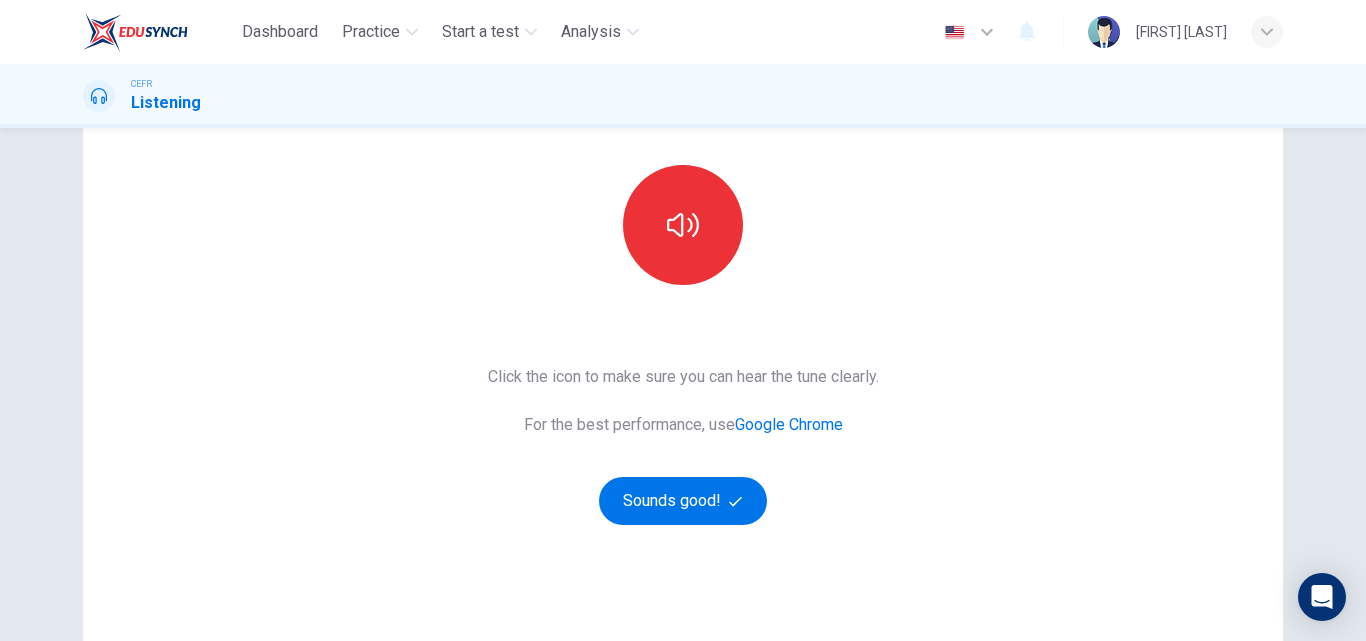scroll, scrollTop: 188, scrollLeft: 0, axis: vertical 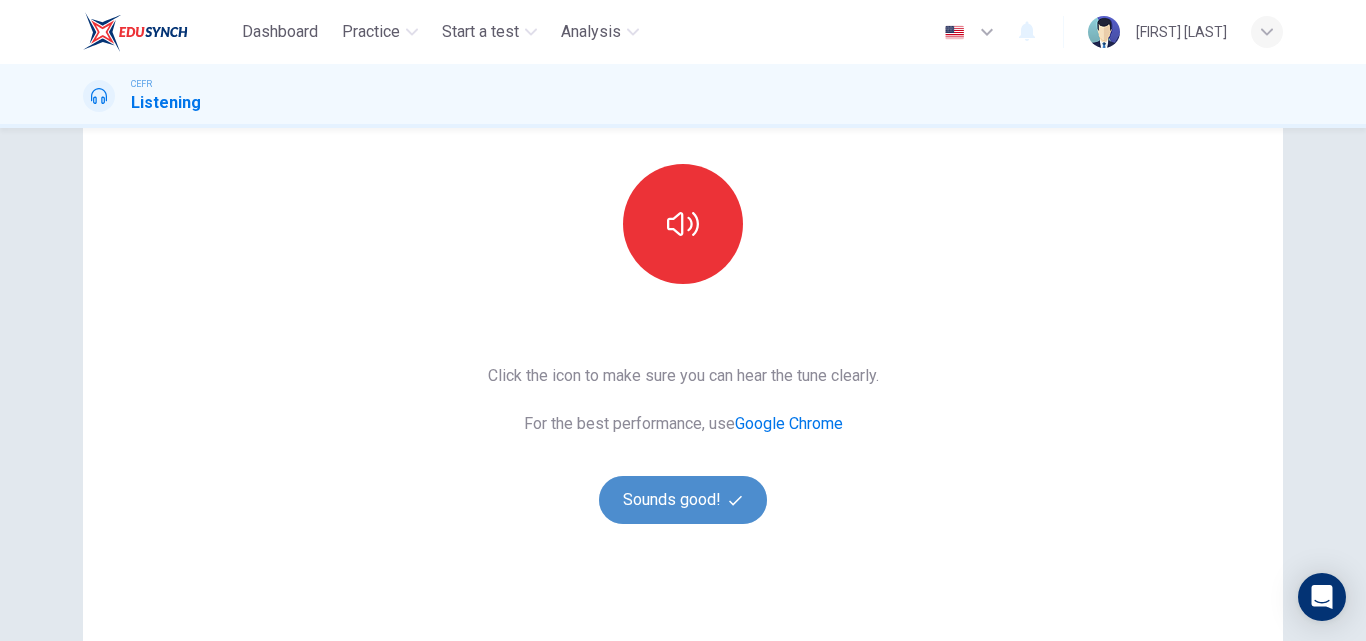 click on "Sounds good!" at bounding box center [683, 500] 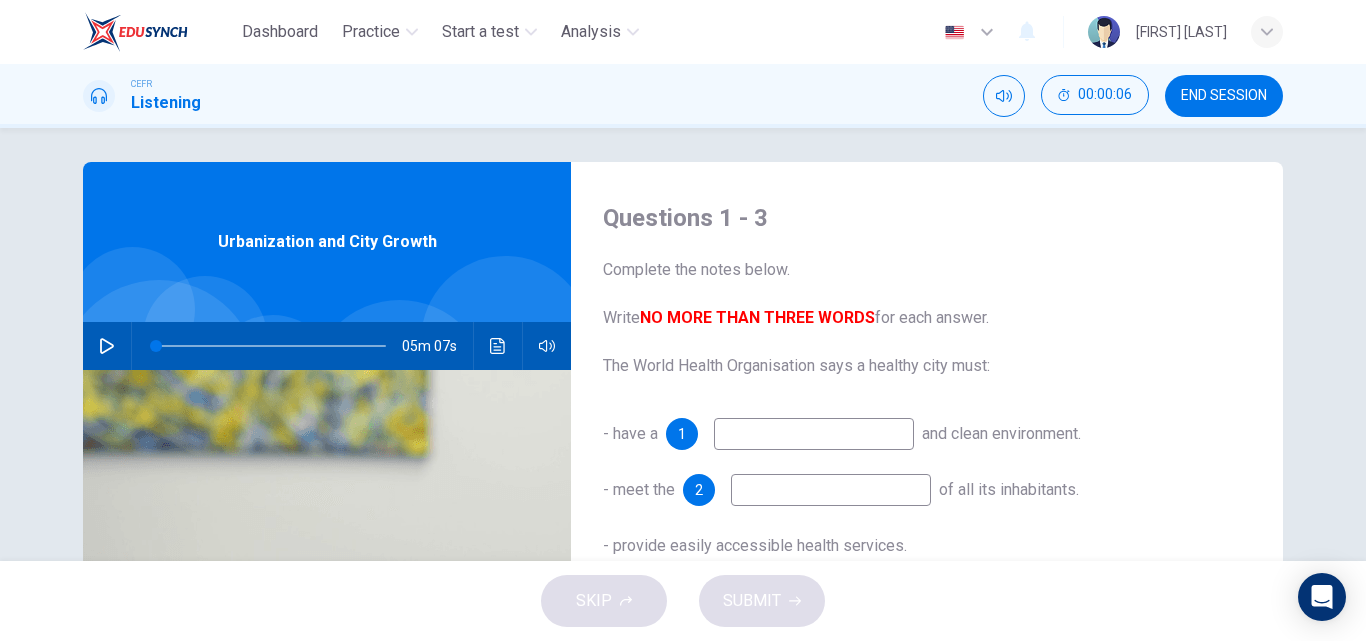 scroll, scrollTop: 0, scrollLeft: 0, axis: both 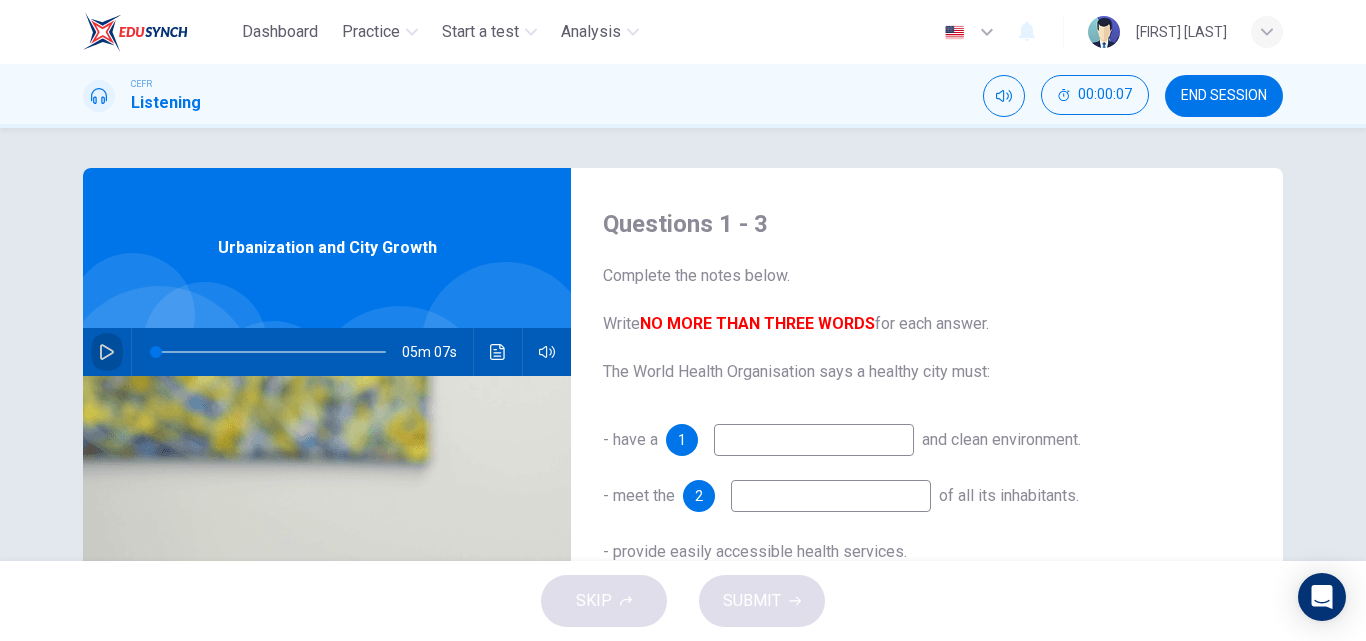 click at bounding box center [107, 352] 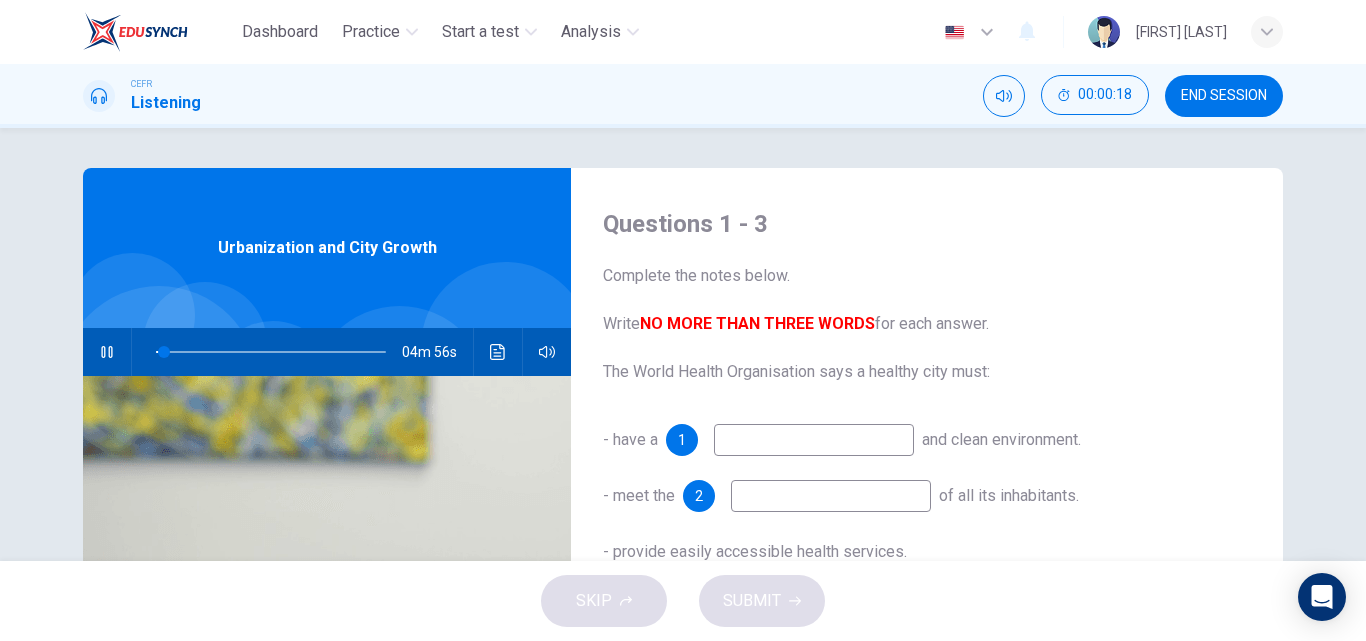 type 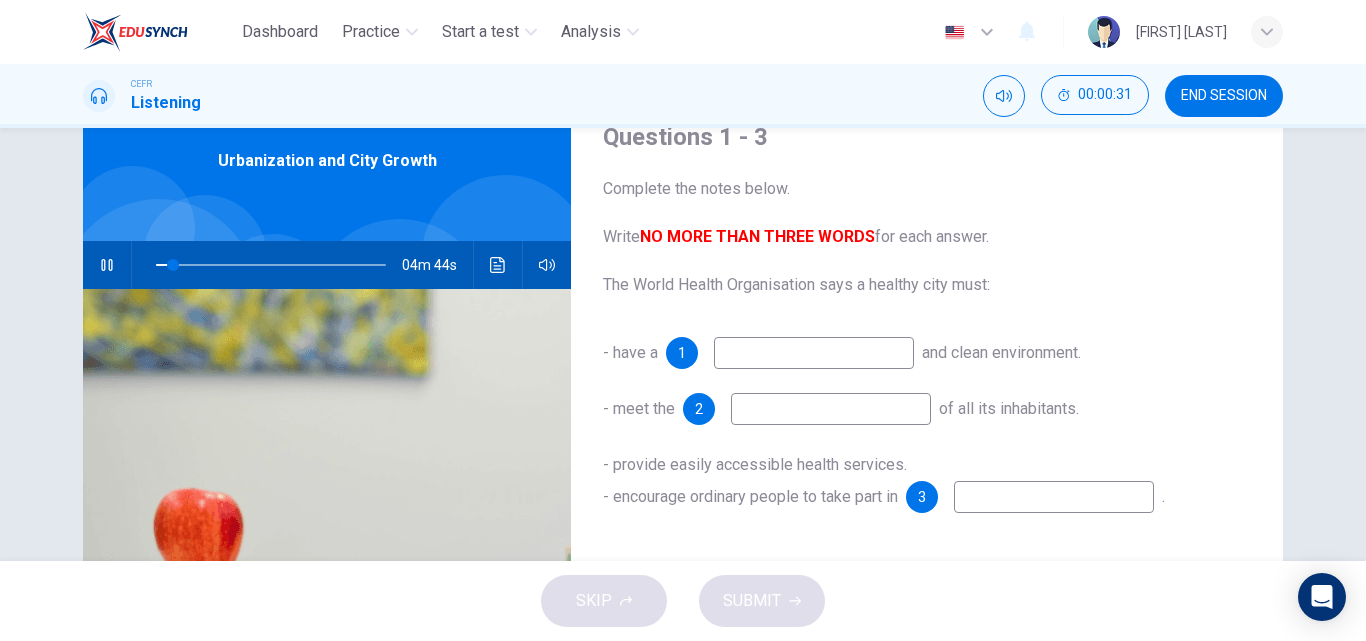 scroll, scrollTop: 85, scrollLeft: 0, axis: vertical 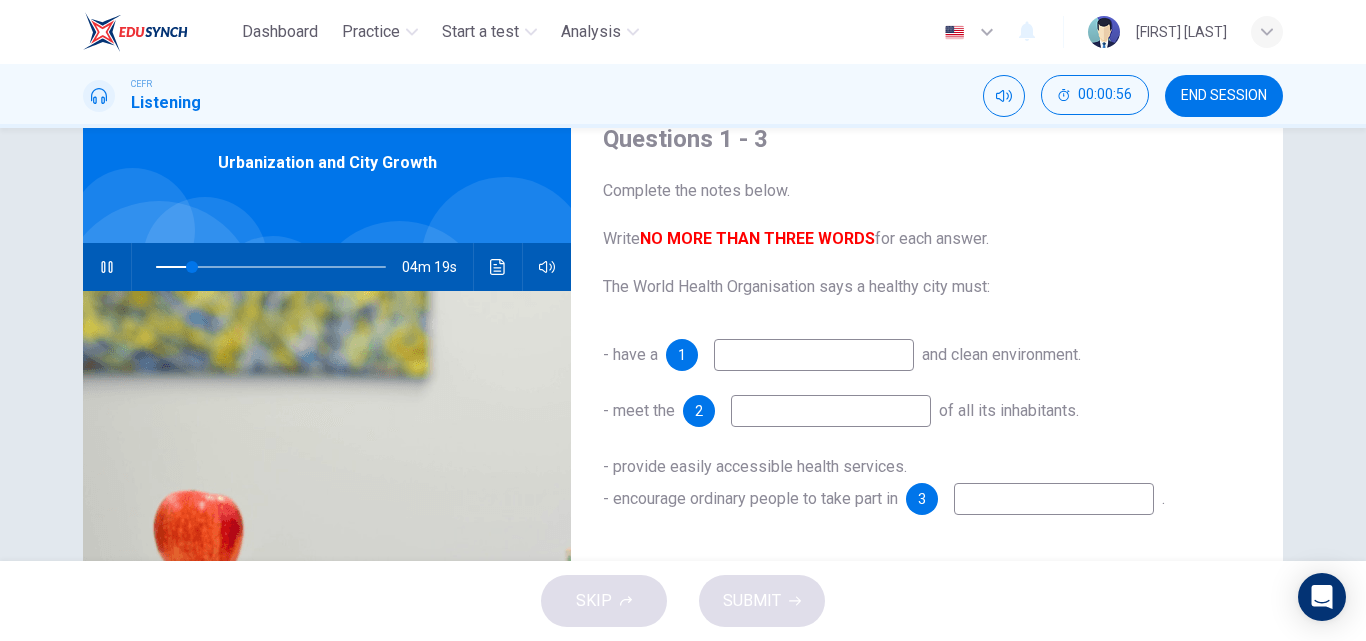 click at bounding box center (814, 355) 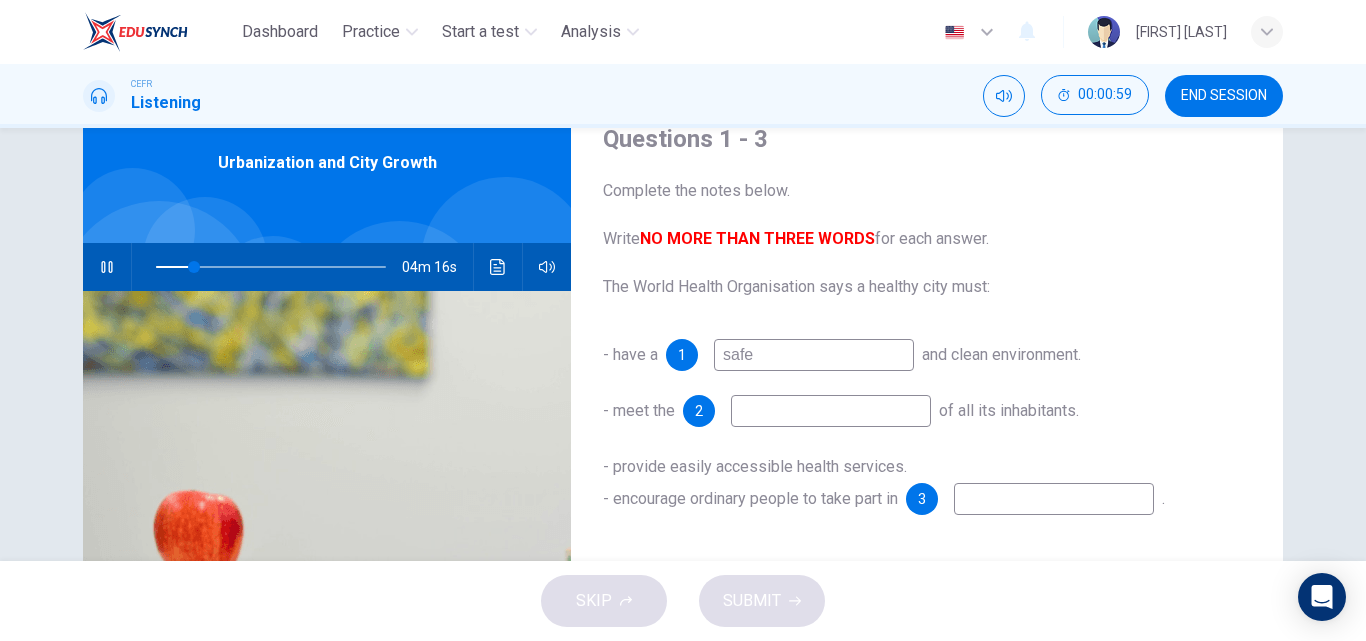 type on "safe" 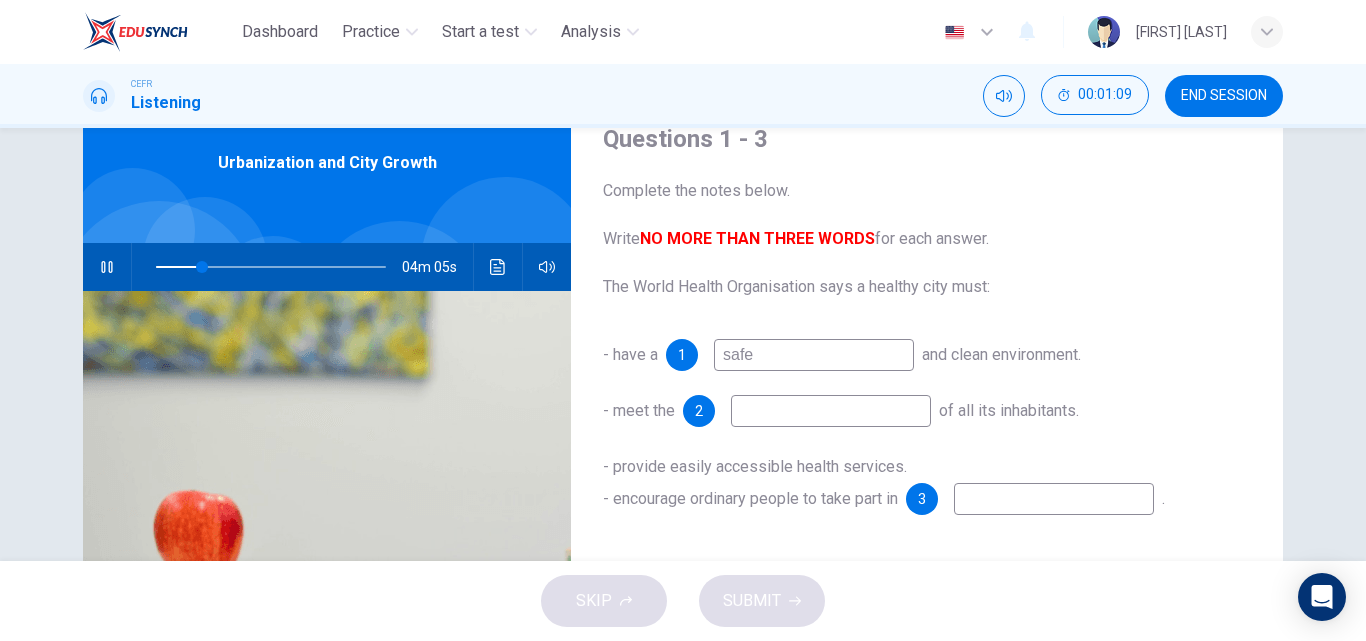 click at bounding box center [814, 355] 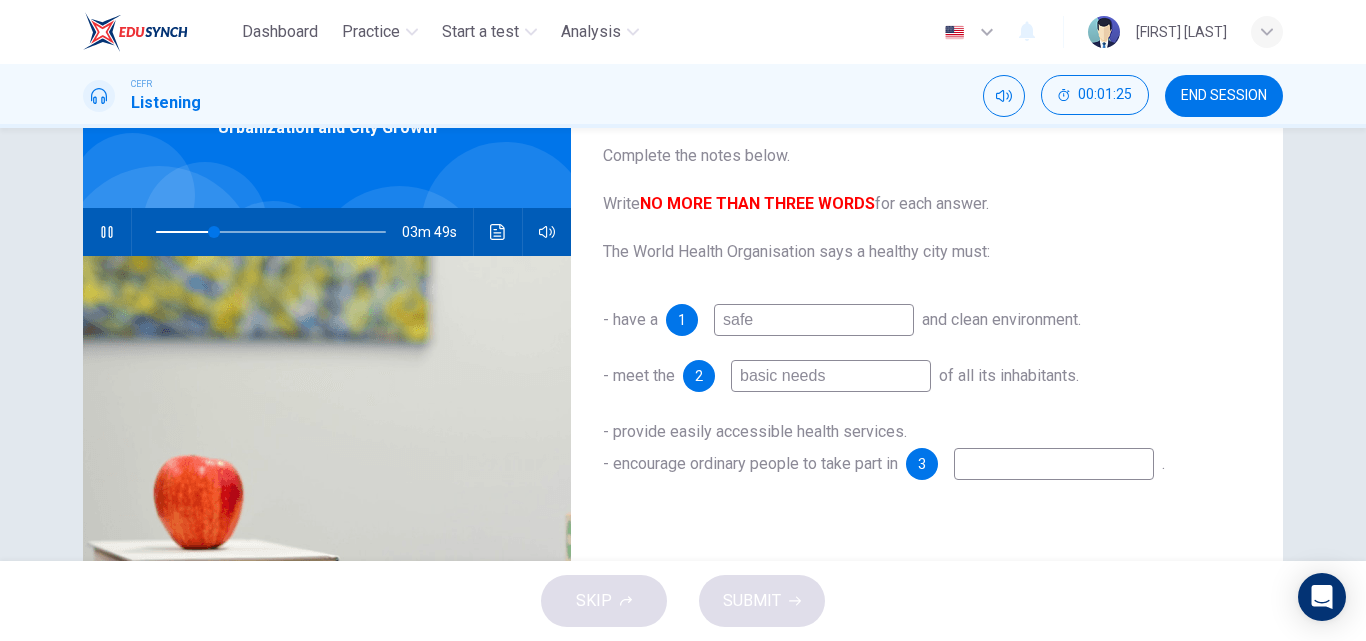 scroll, scrollTop: 121, scrollLeft: 0, axis: vertical 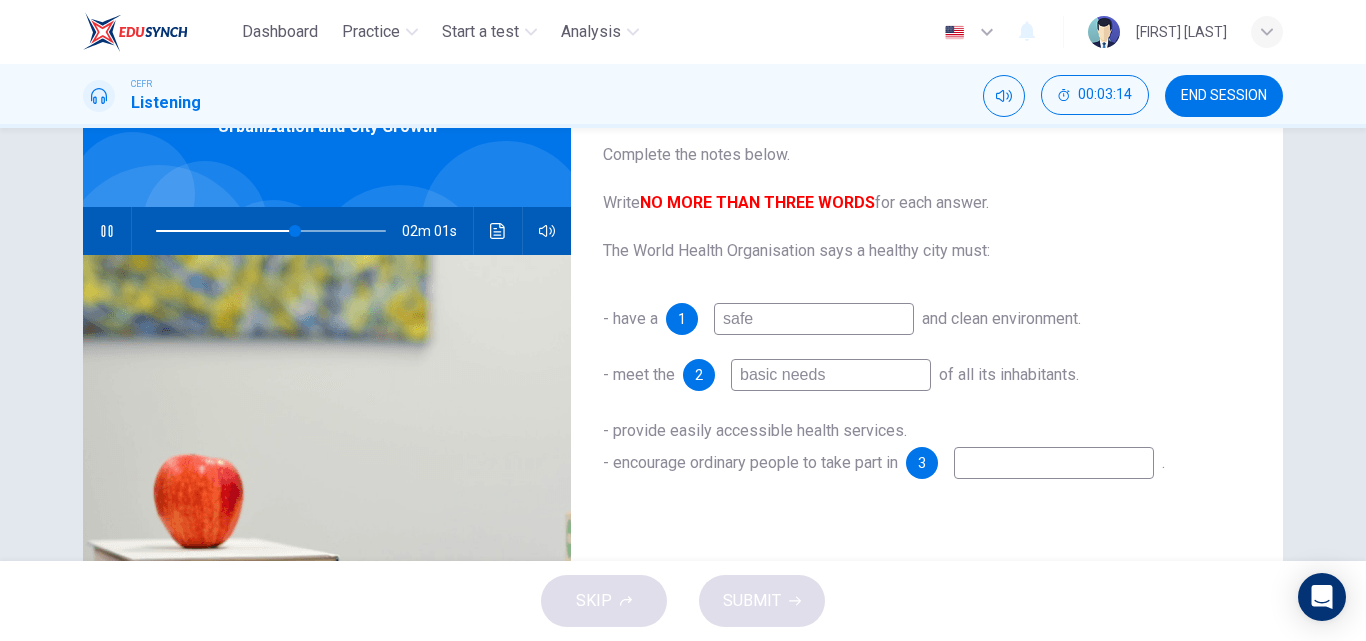 type on "basic needs" 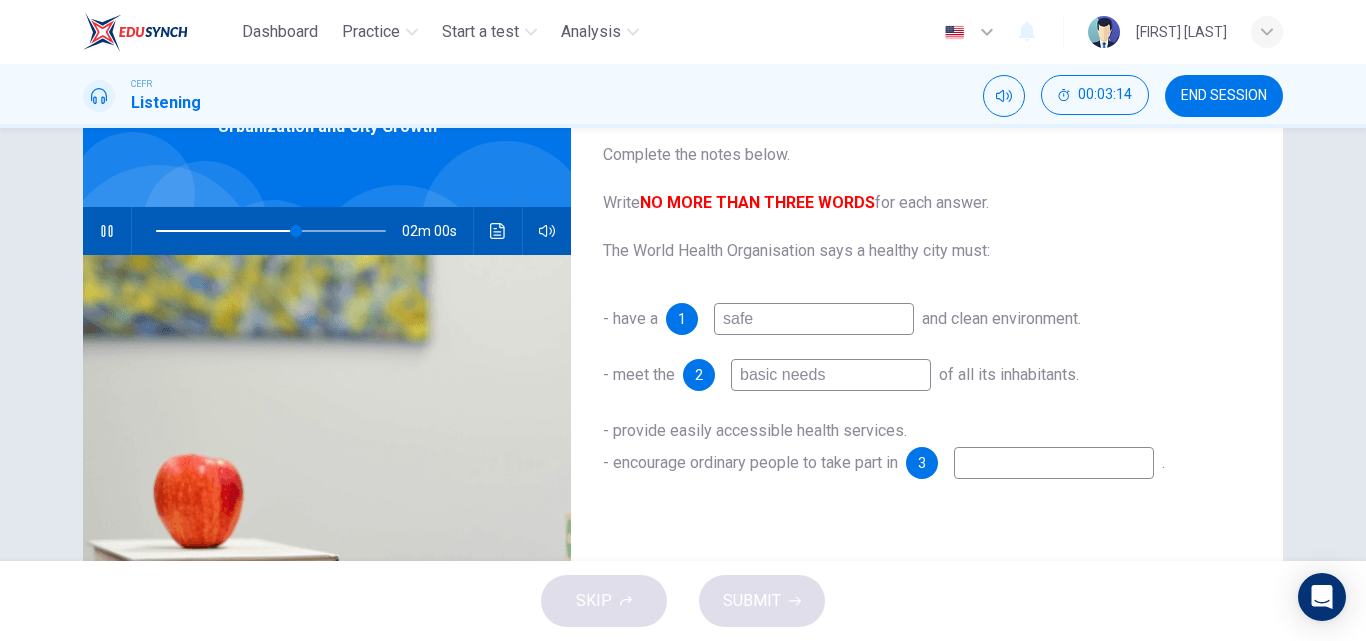 click at bounding box center [814, 319] 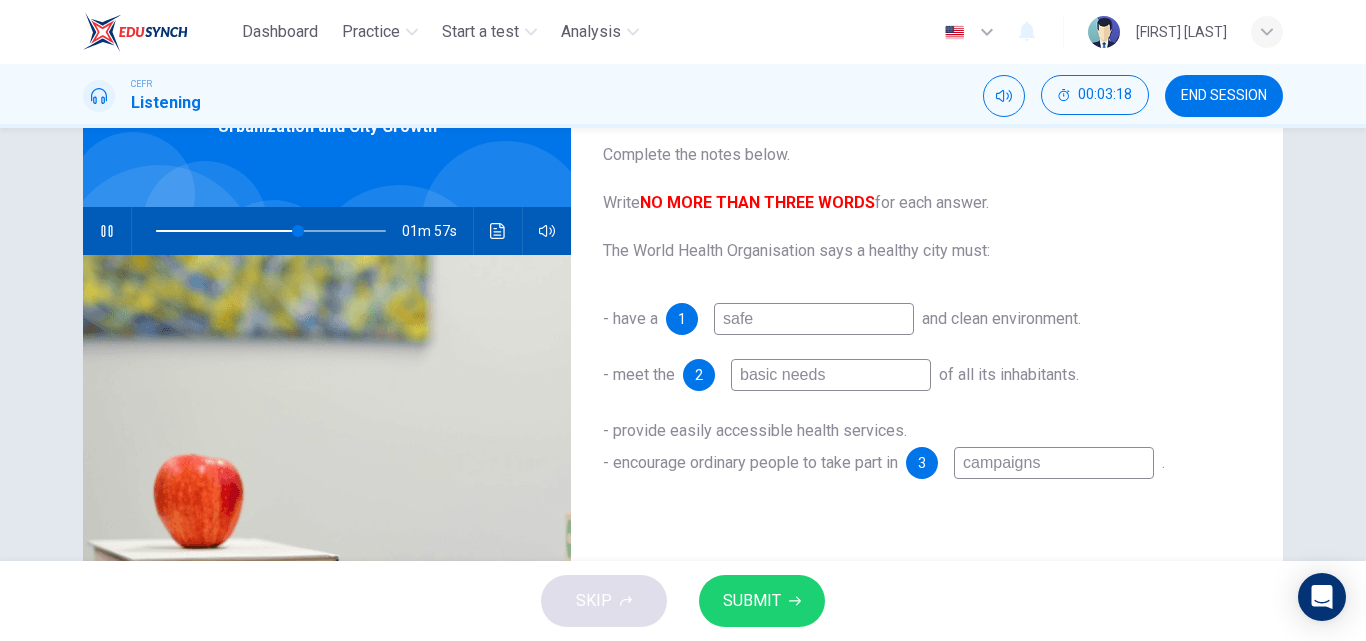 type on "campaigns" 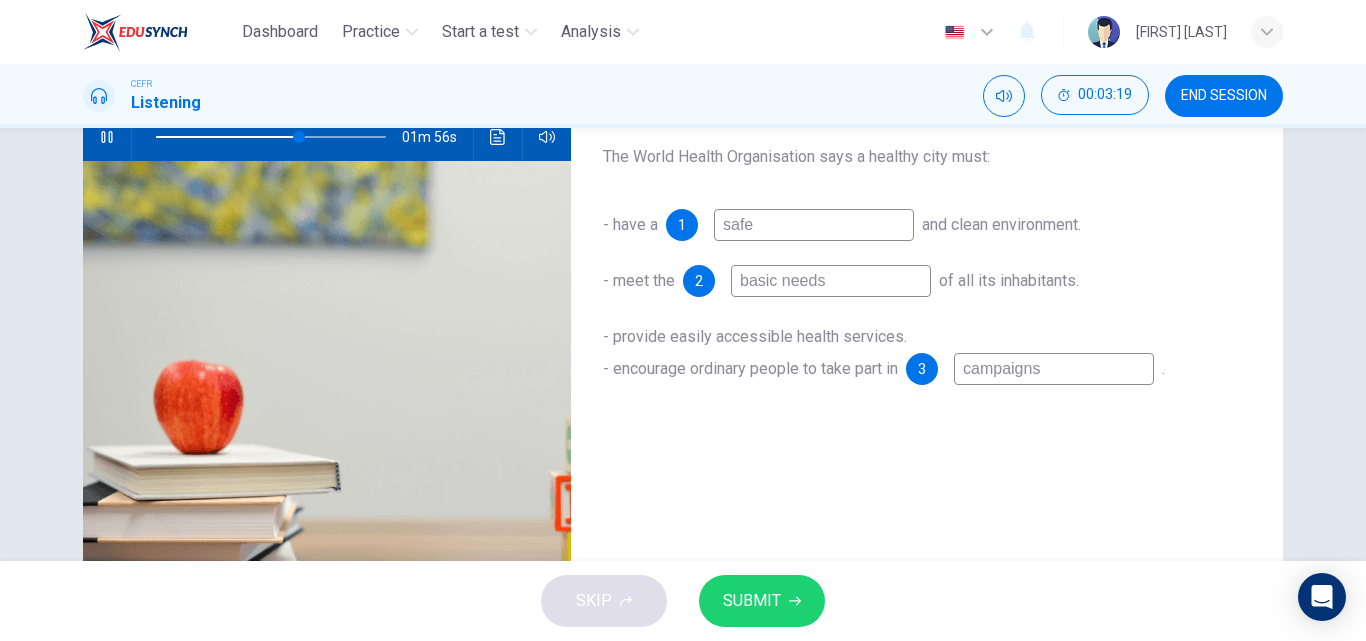 scroll, scrollTop: 217, scrollLeft: 0, axis: vertical 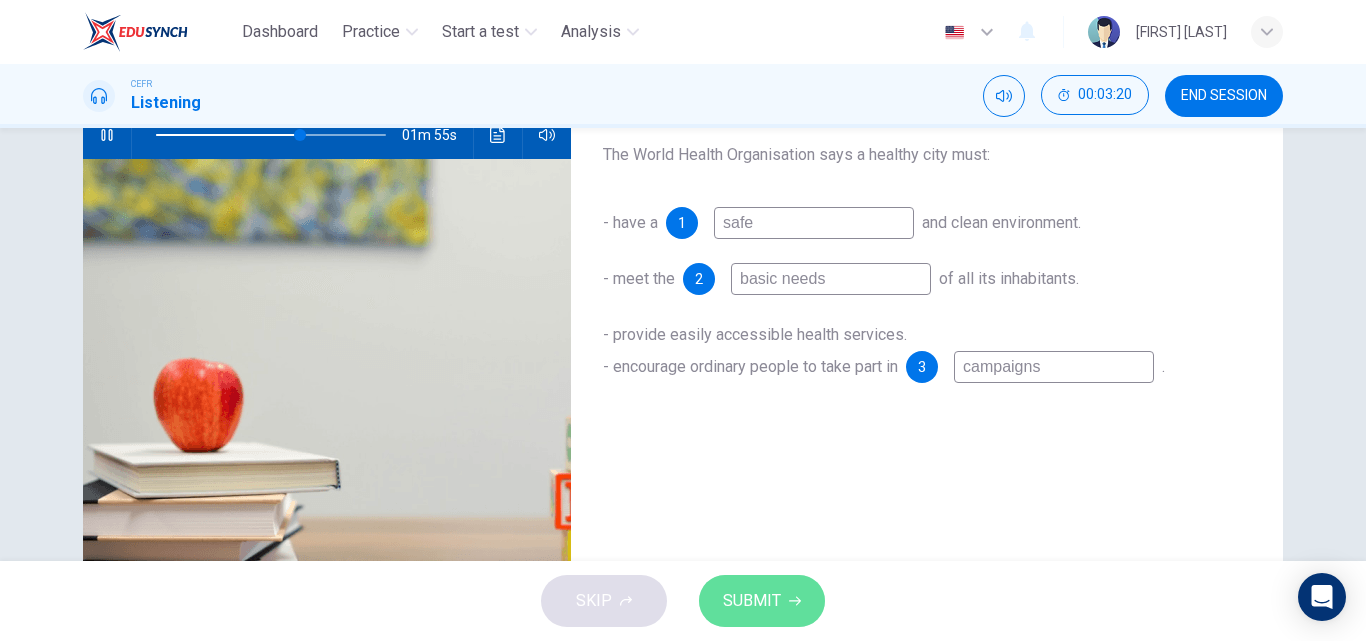 click on "SUBMIT" at bounding box center (762, 601) 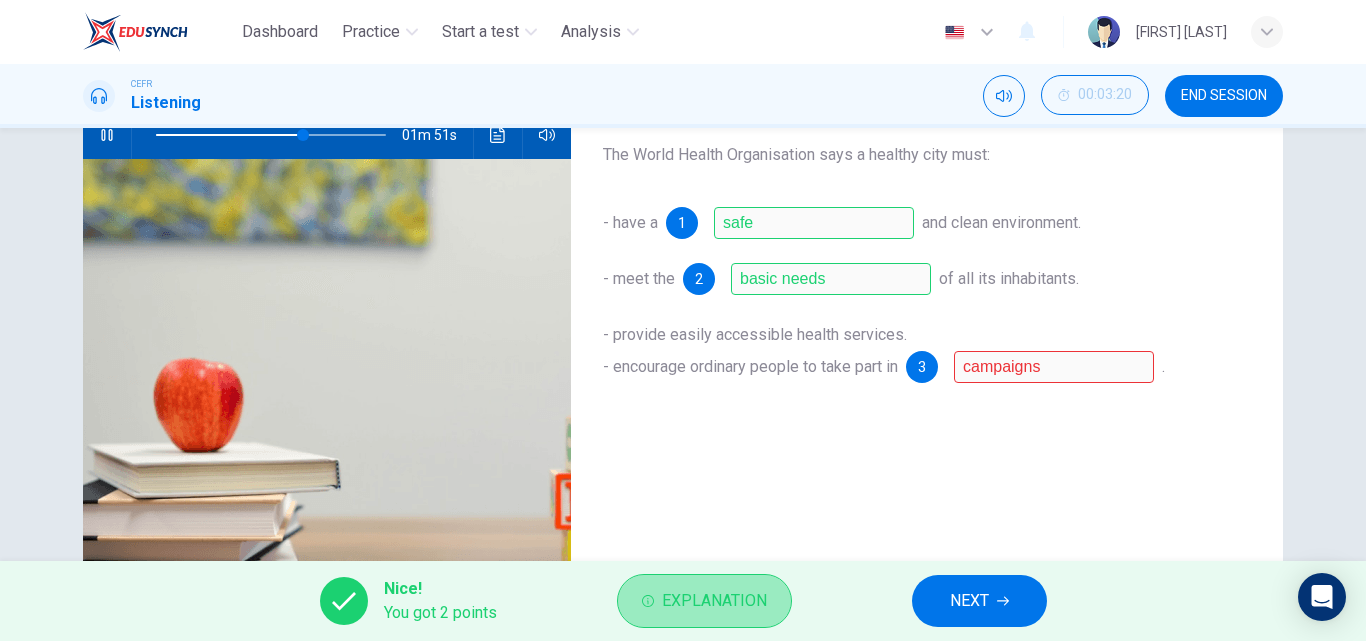 click on "Explanation" at bounding box center (714, 601) 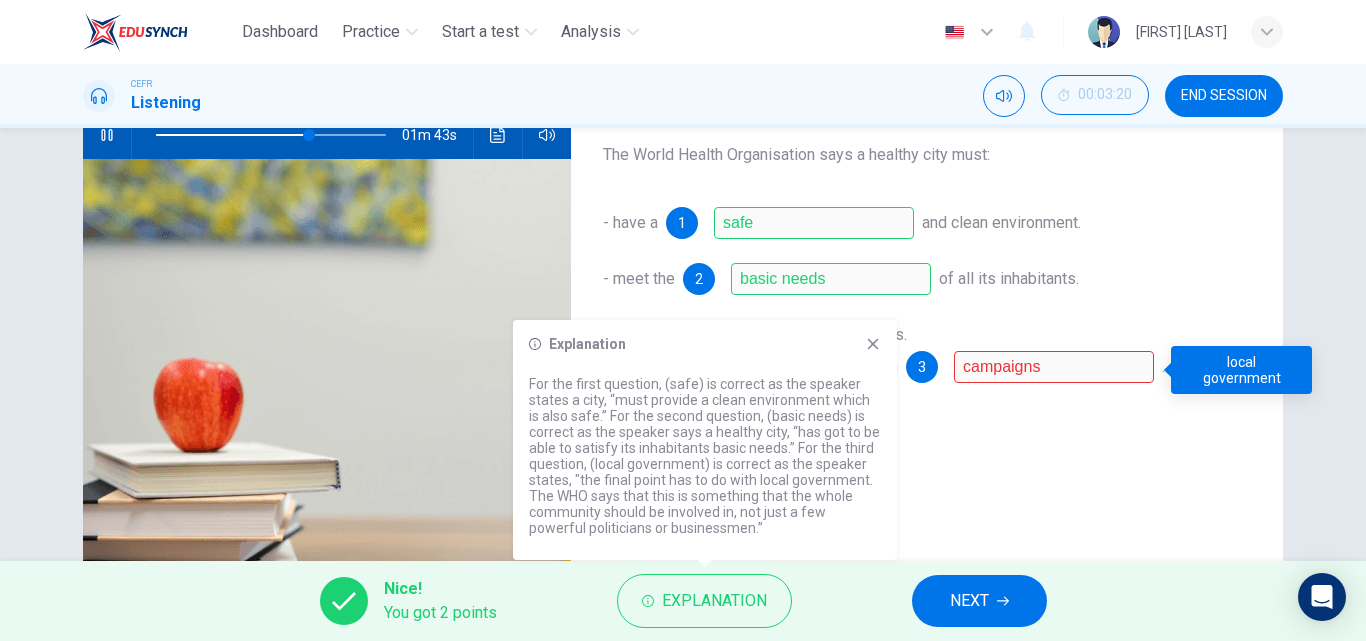 click on "Questions 1 - 3 Complete the notes below. Write  NO MORE THAN THREE WORDS  for each answer.
The World Health Organisation says a healthy city must: - have a  1 safe  and clean environment. - meet the  2 basic needs
of all its inhabitants. - provide easily accessible health services.  - encourage ordinary people to take part in  3 campaigns ." at bounding box center [927, 298] 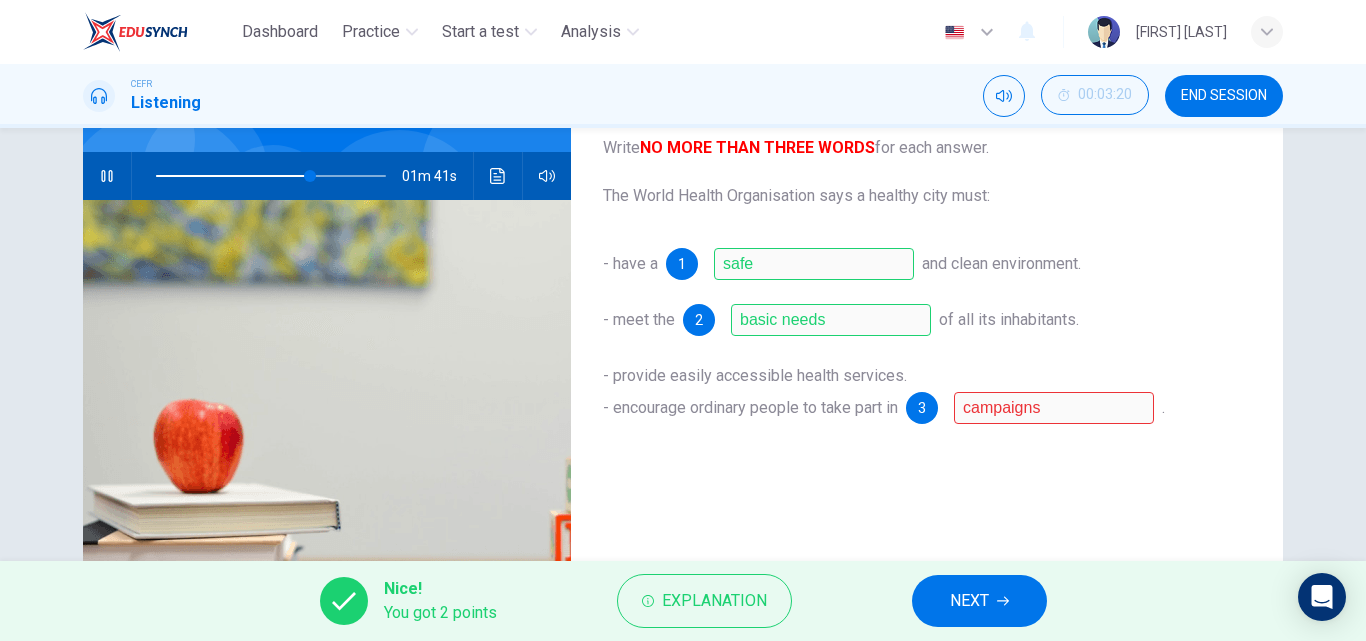scroll, scrollTop: 175, scrollLeft: 0, axis: vertical 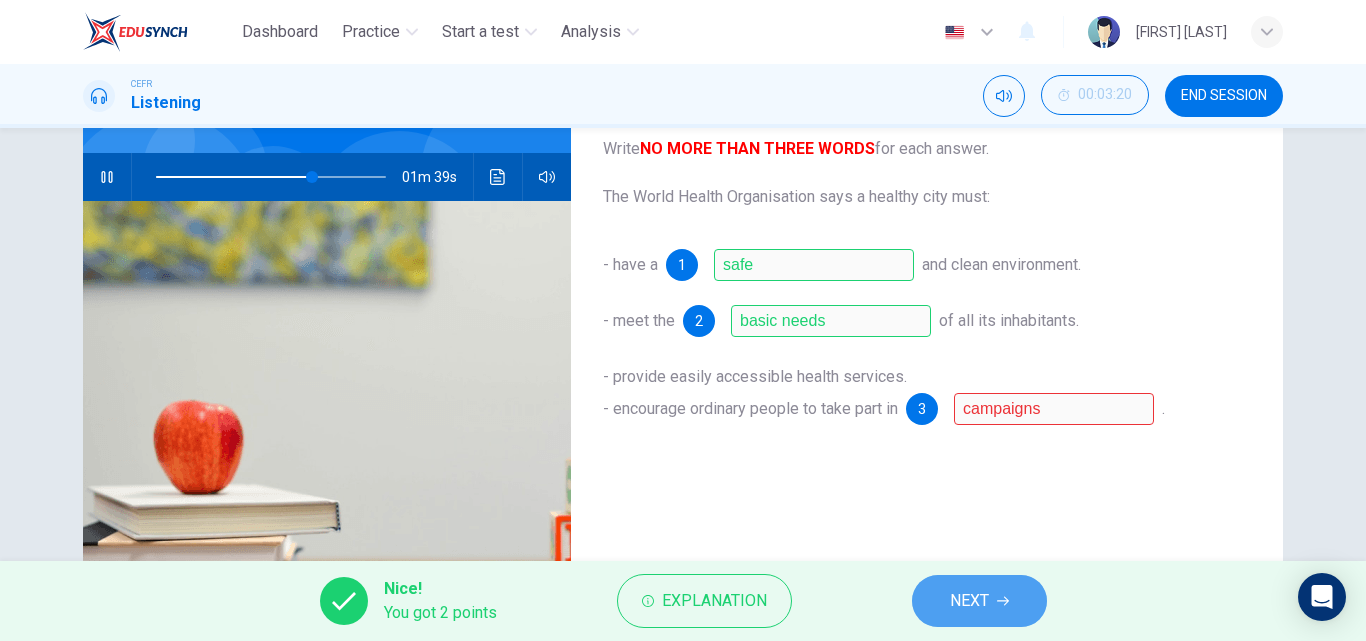 click on "NEXT" at bounding box center (979, 601) 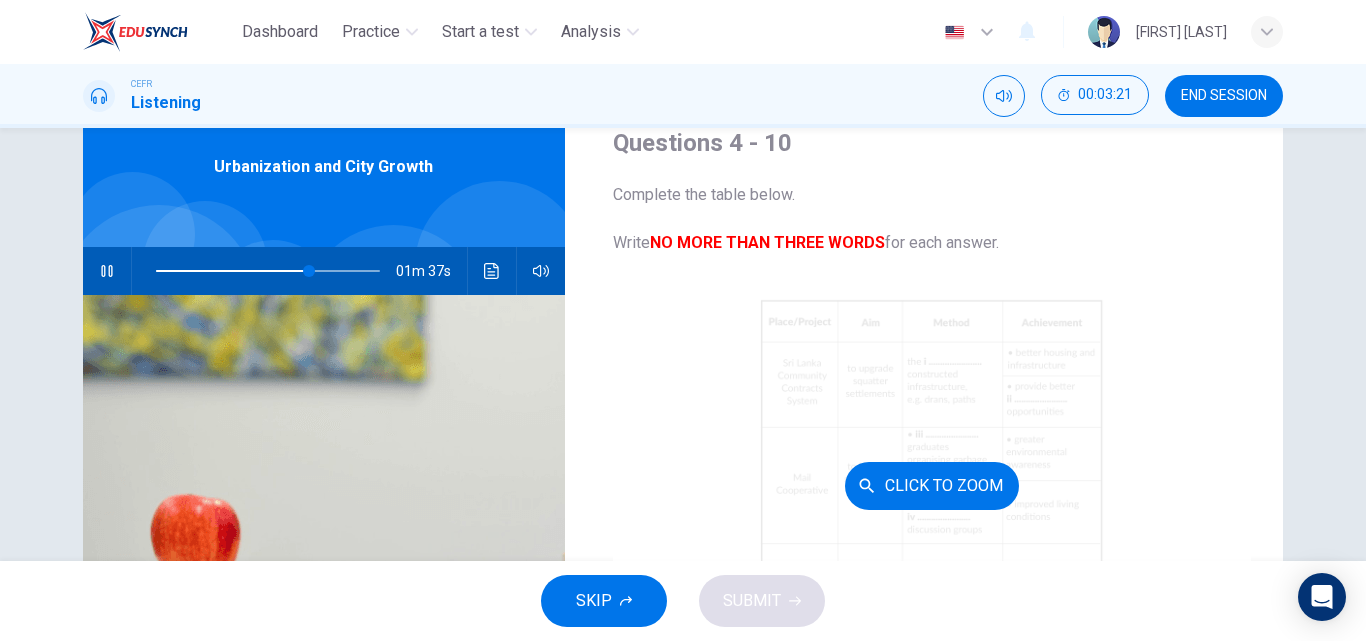 scroll, scrollTop: 80, scrollLeft: 0, axis: vertical 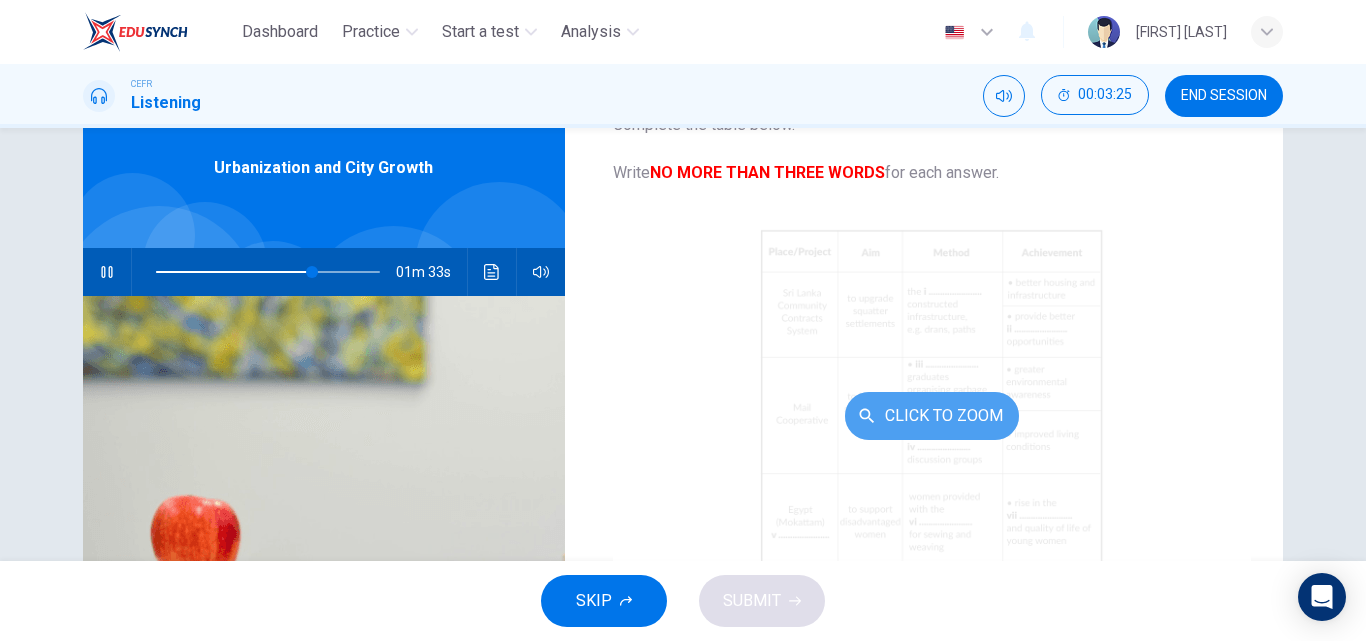 click on "Click to Zoom" at bounding box center [932, 416] 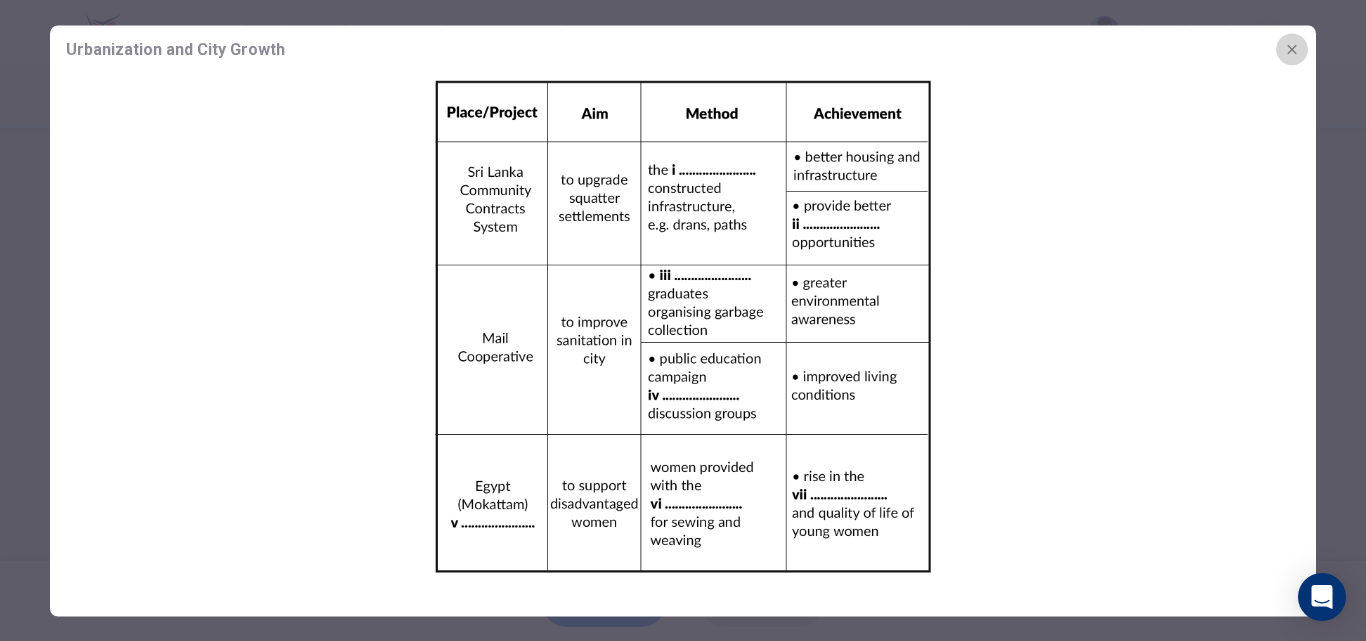 click at bounding box center (1292, 49) 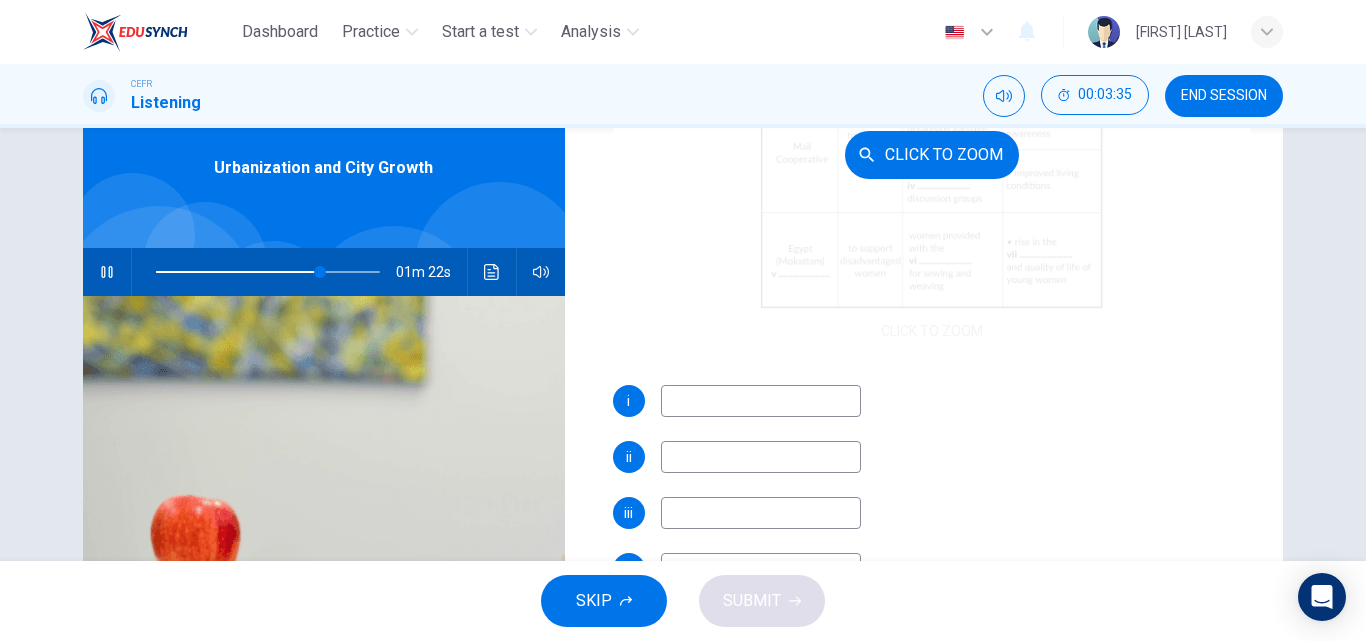 scroll, scrollTop: 342, scrollLeft: 0, axis: vertical 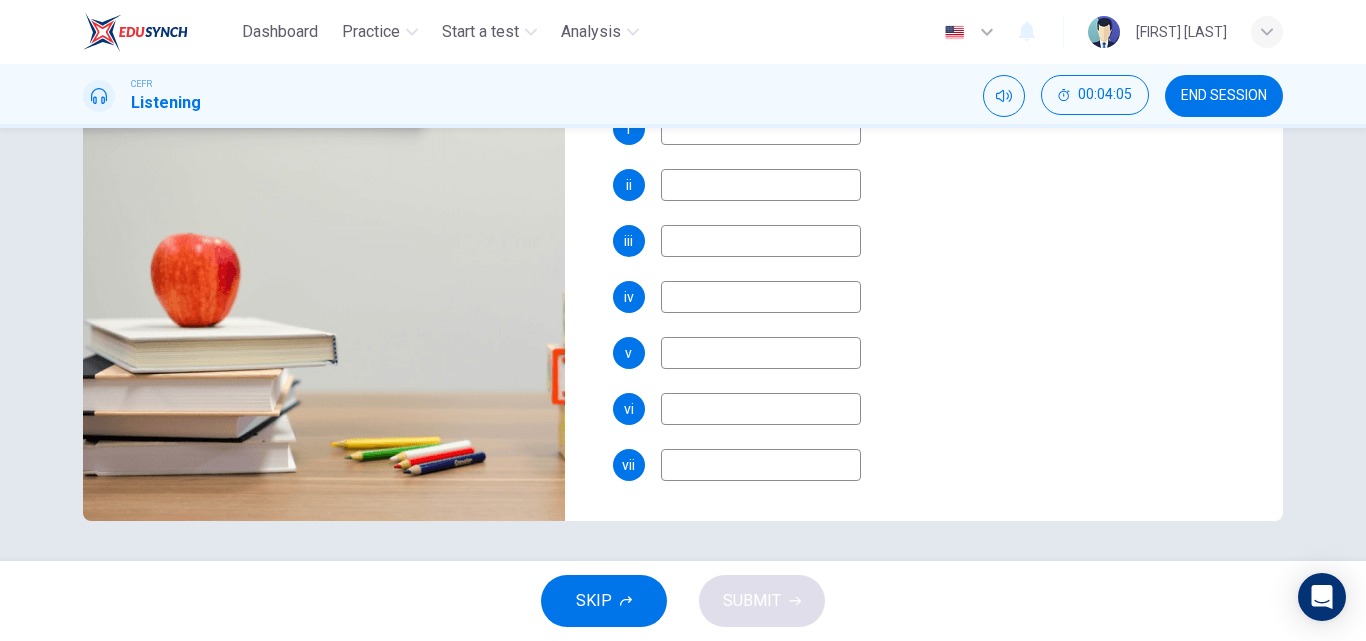 click at bounding box center (761, 129) 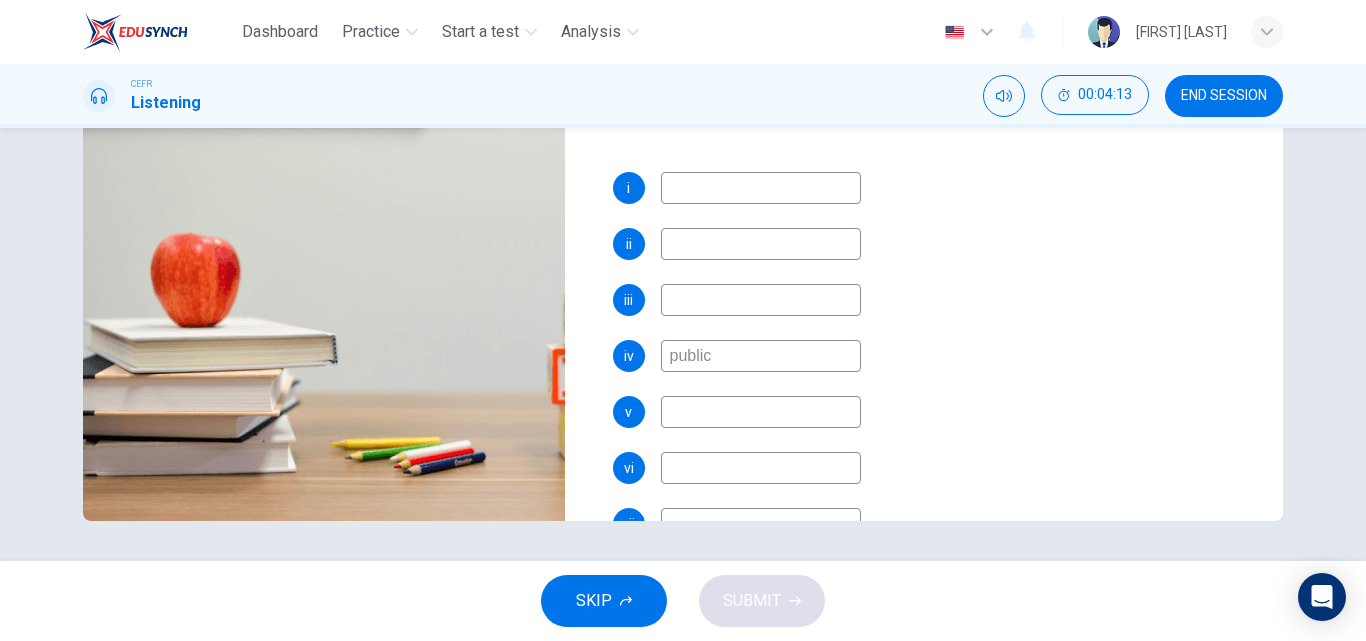scroll, scrollTop: 342, scrollLeft: 0, axis: vertical 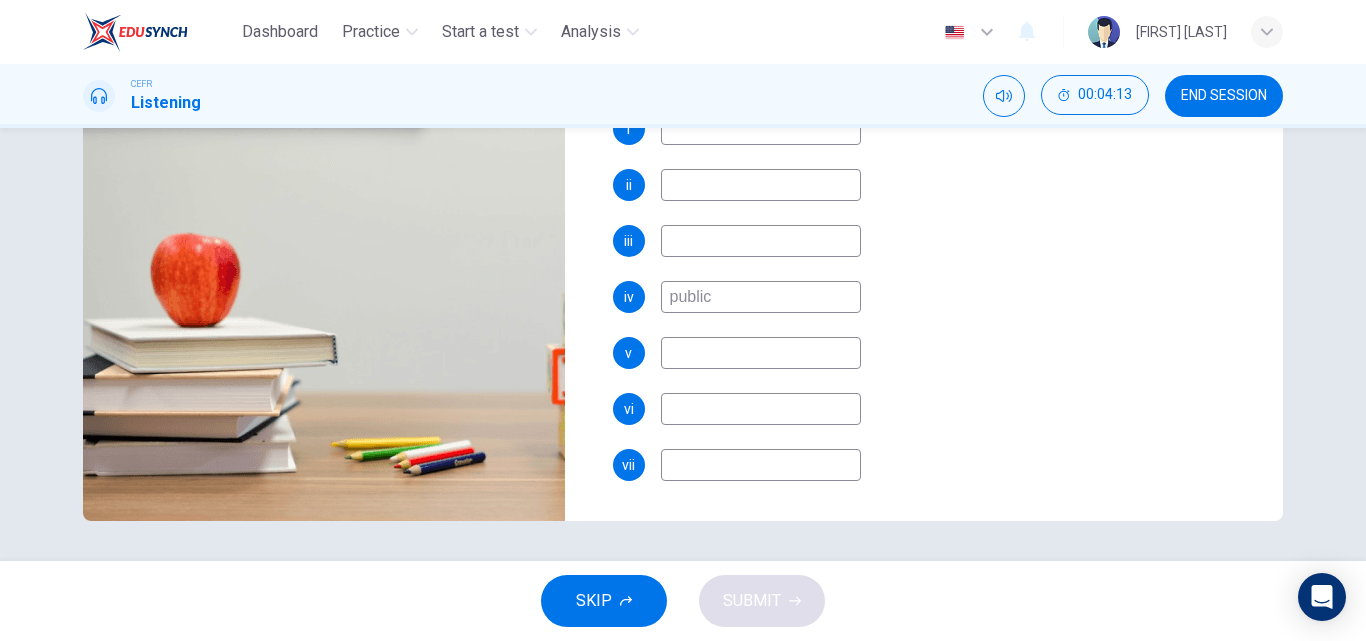 type on "public" 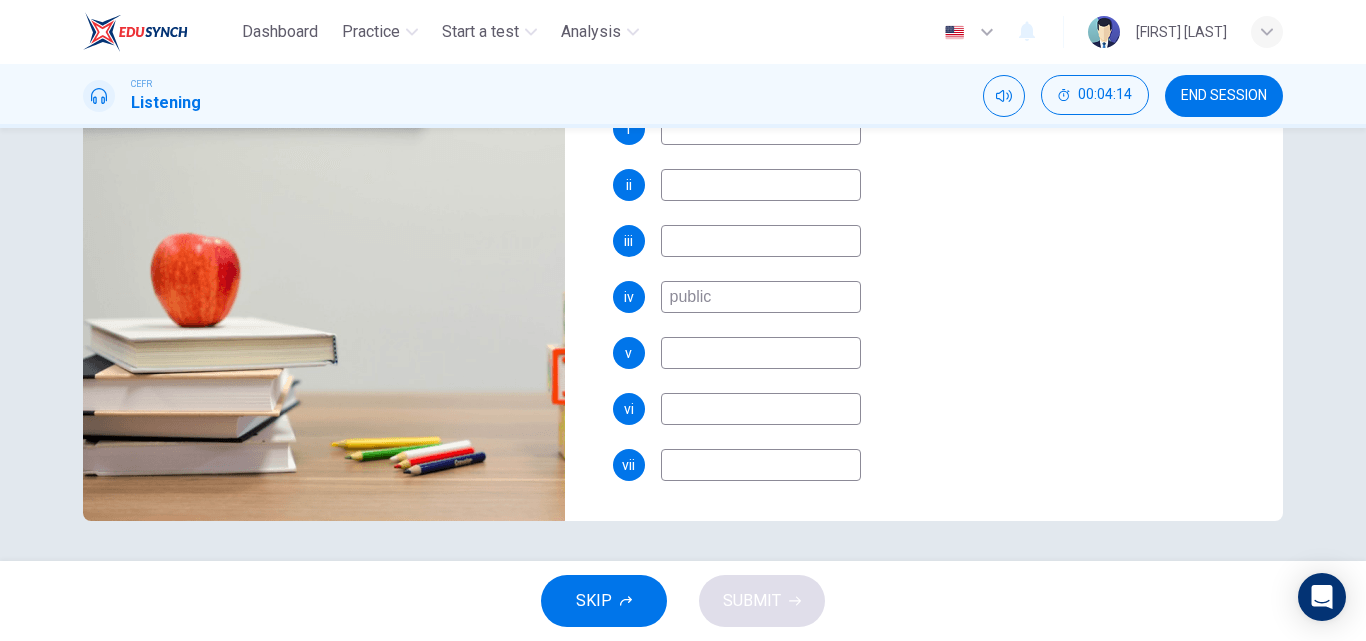 click at bounding box center (761, 129) 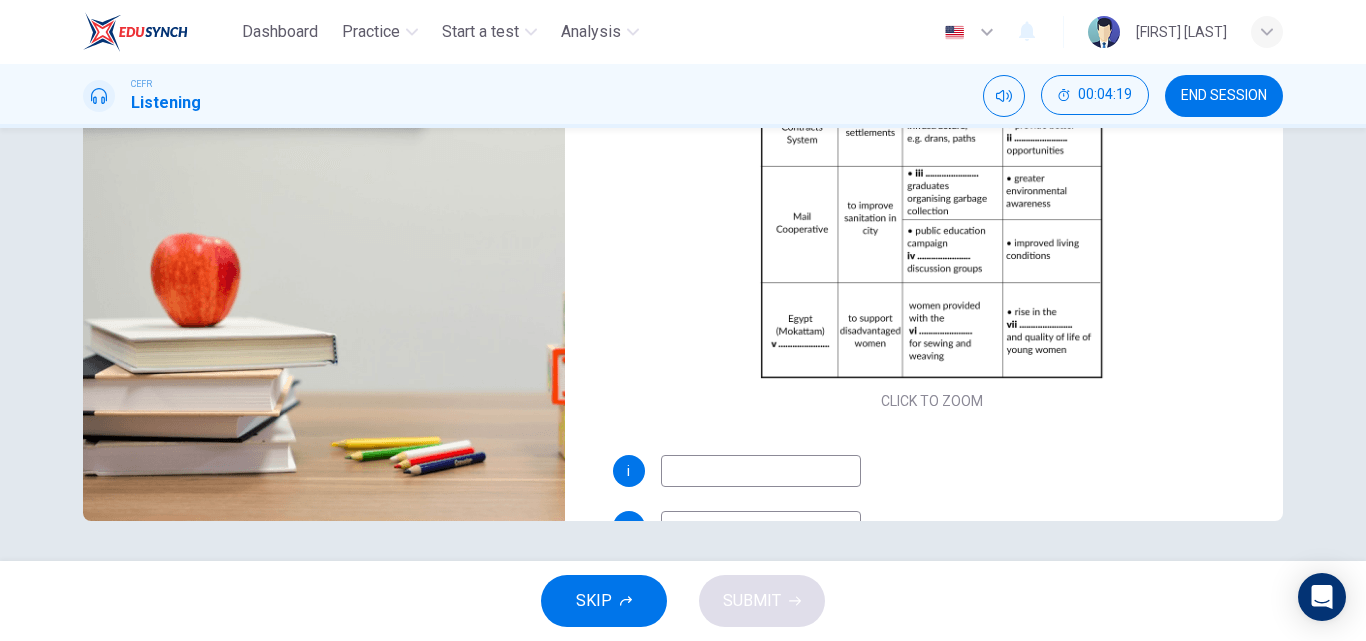 scroll, scrollTop: 44, scrollLeft: 0, axis: vertical 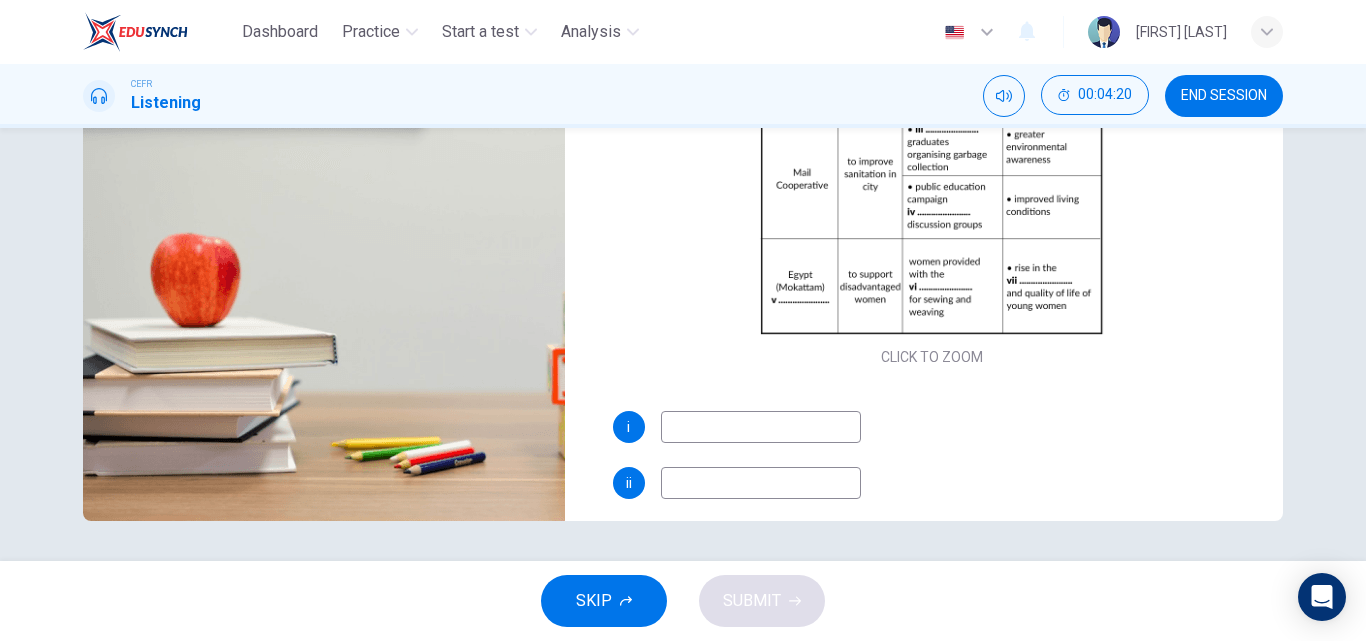 type on "tools" 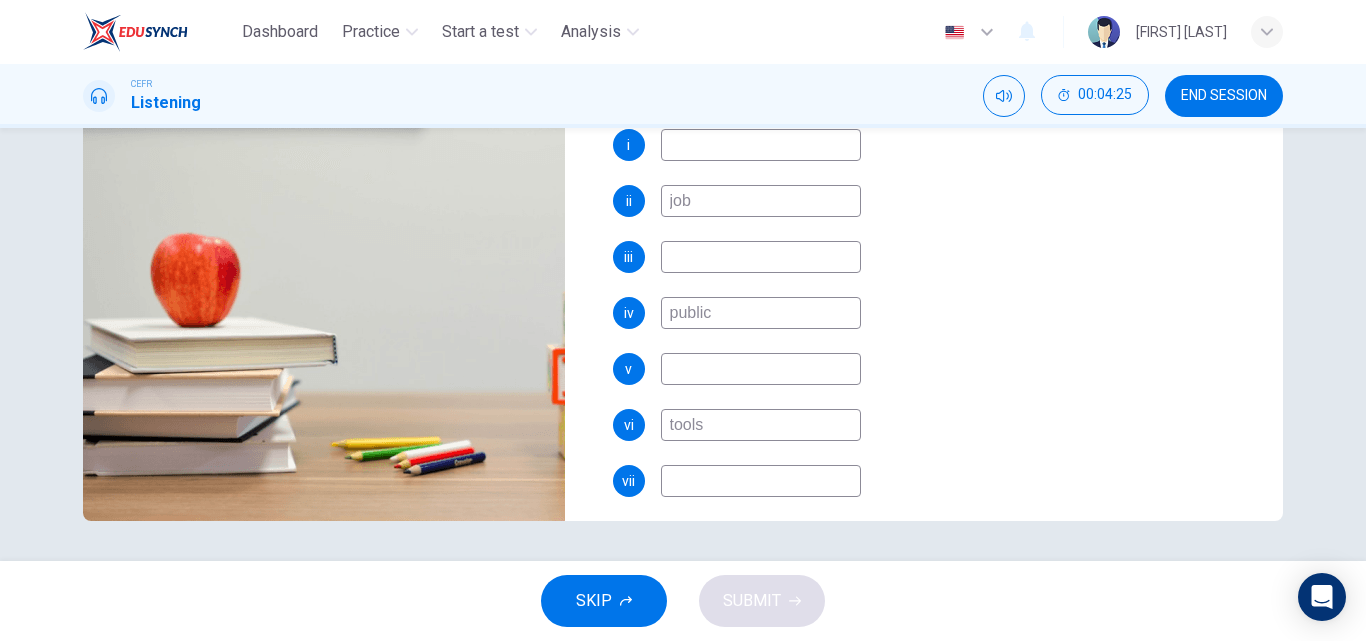 scroll, scrollTop: 335, scrollLeft: 0, axis: vertical 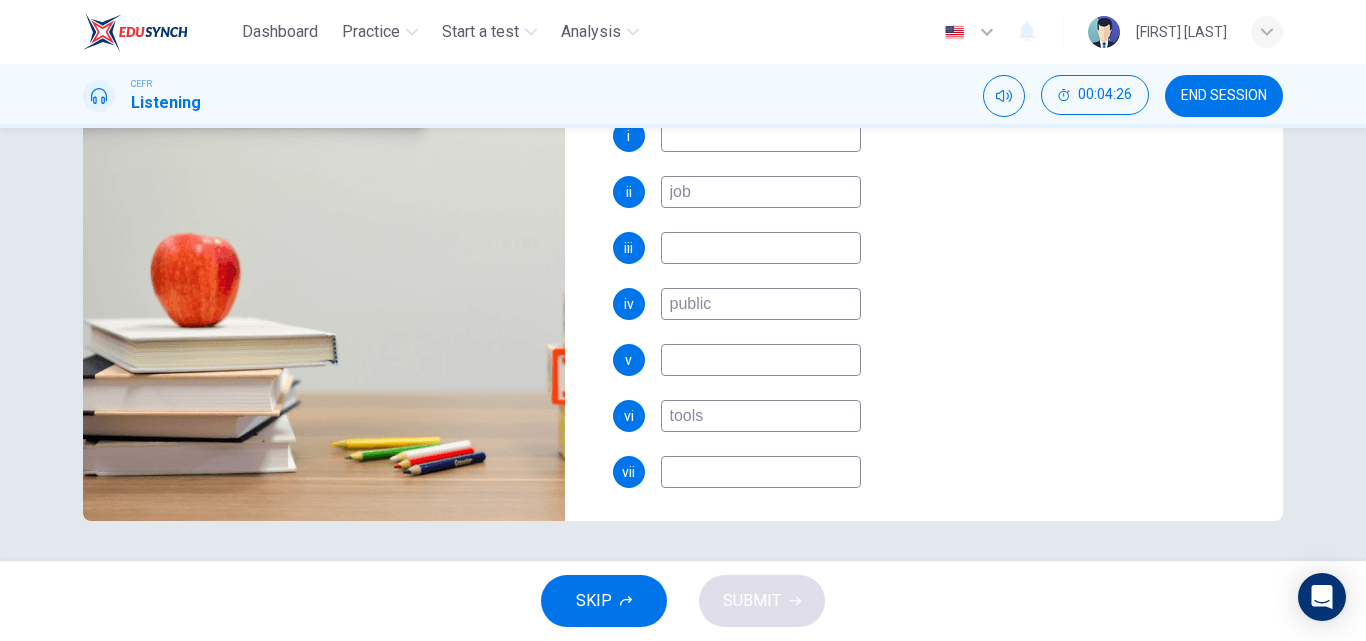 type on "job" 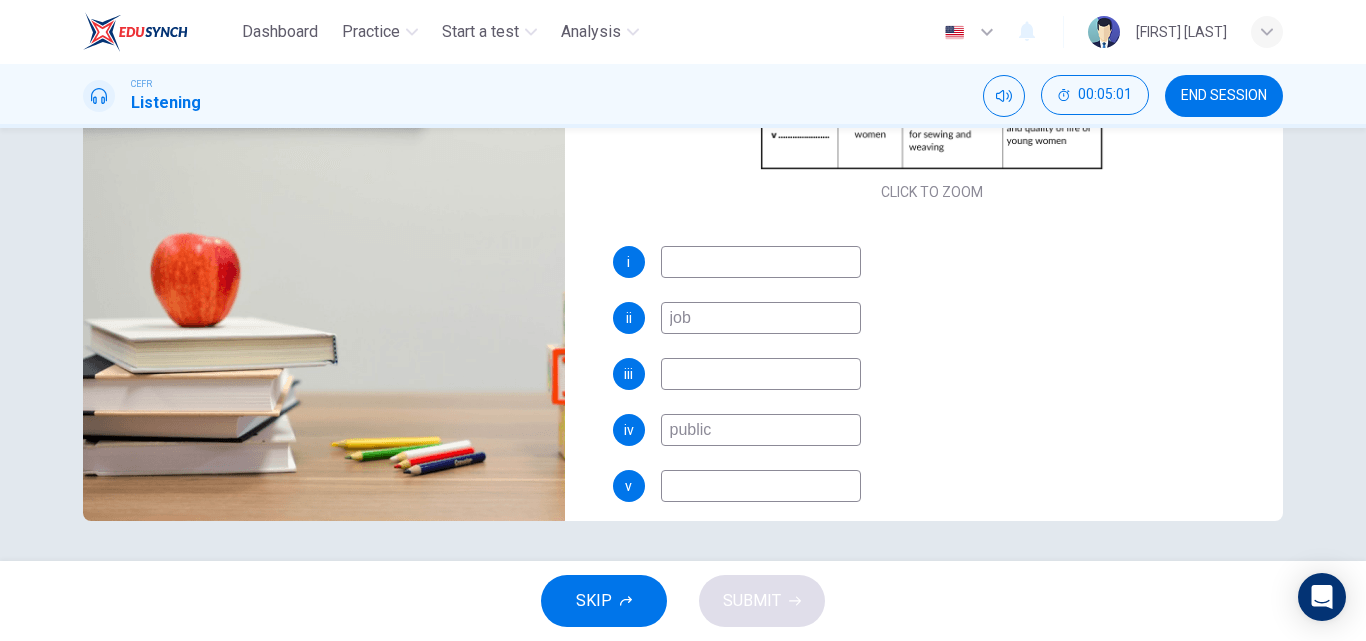 scroll, scrollTop: 216, scrollLeft: 0, axis: vertical 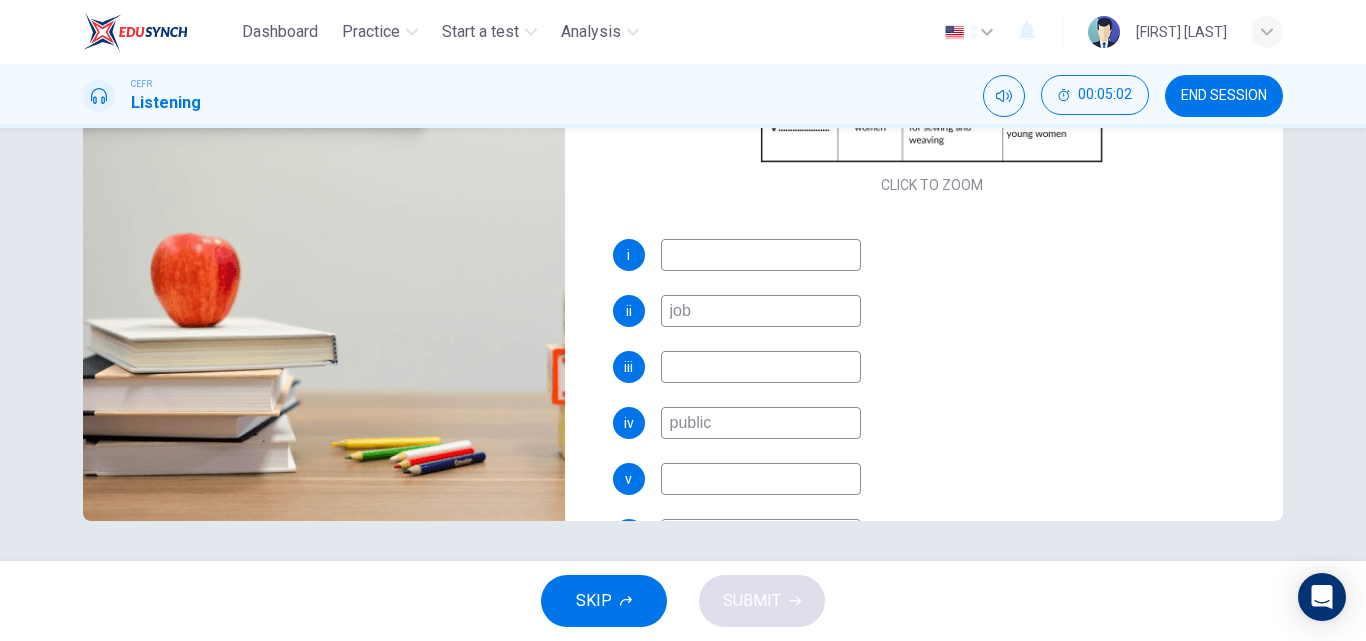 type on "equipment" 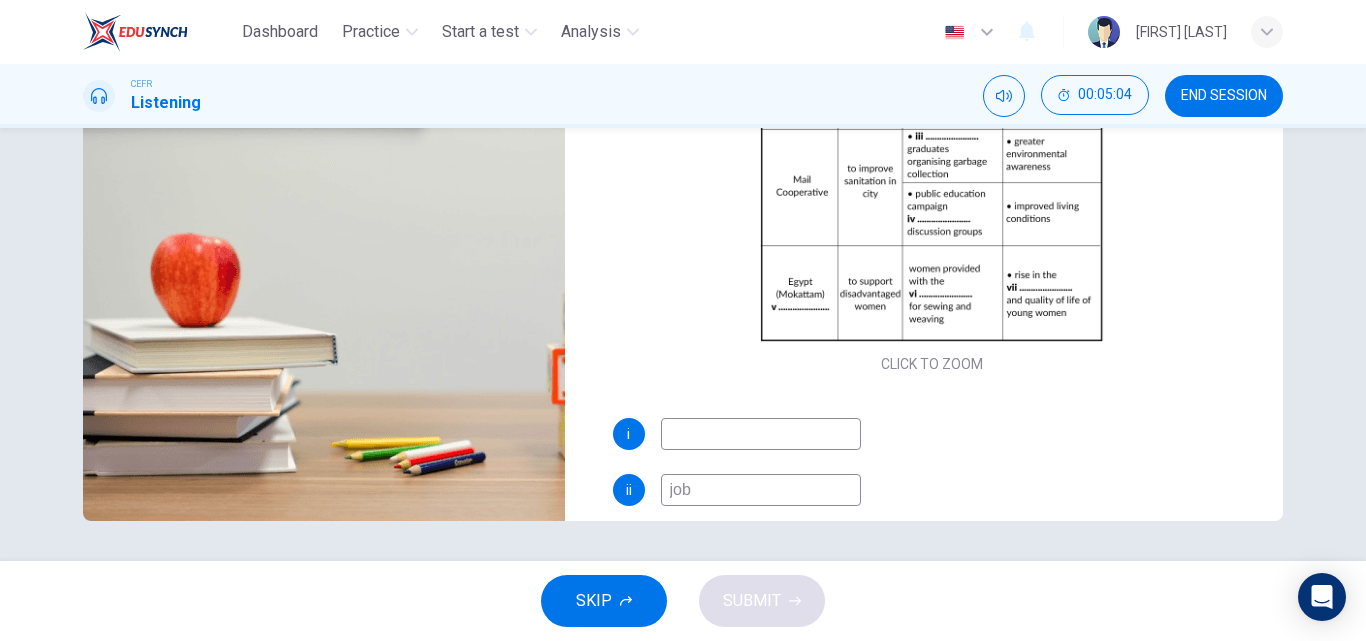 scroll, scrollTop: 30, scrollLeft: 0, axis: vertical 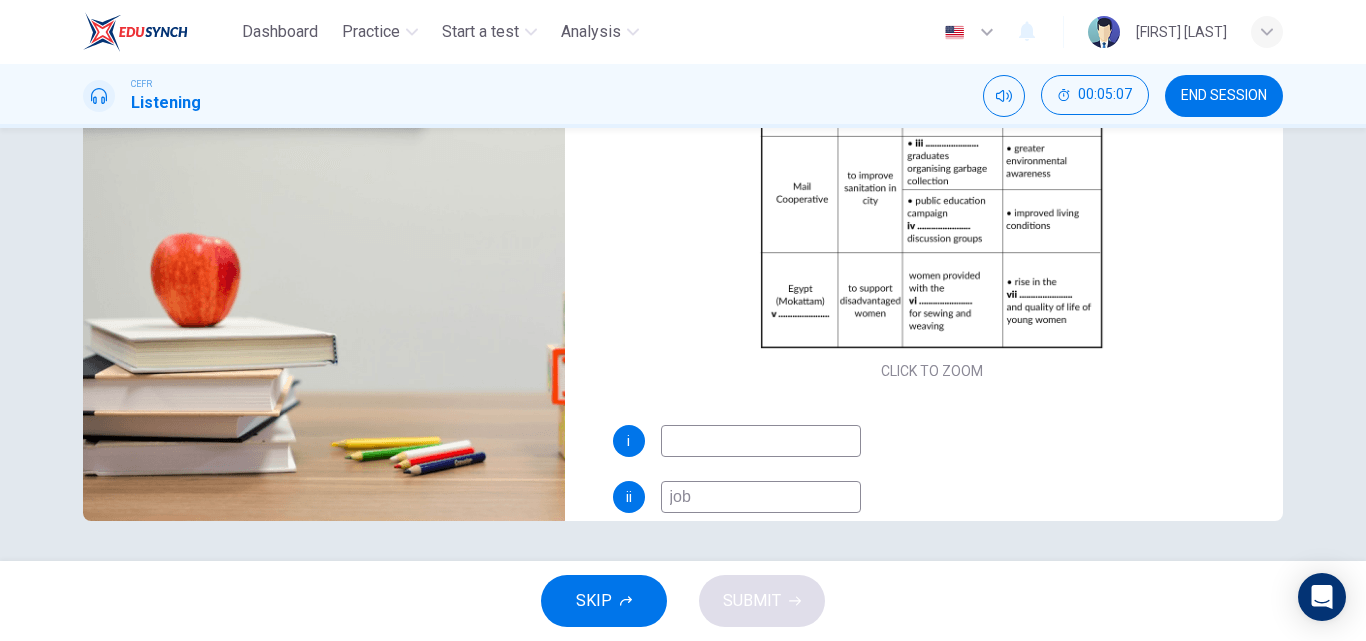 type on "job" 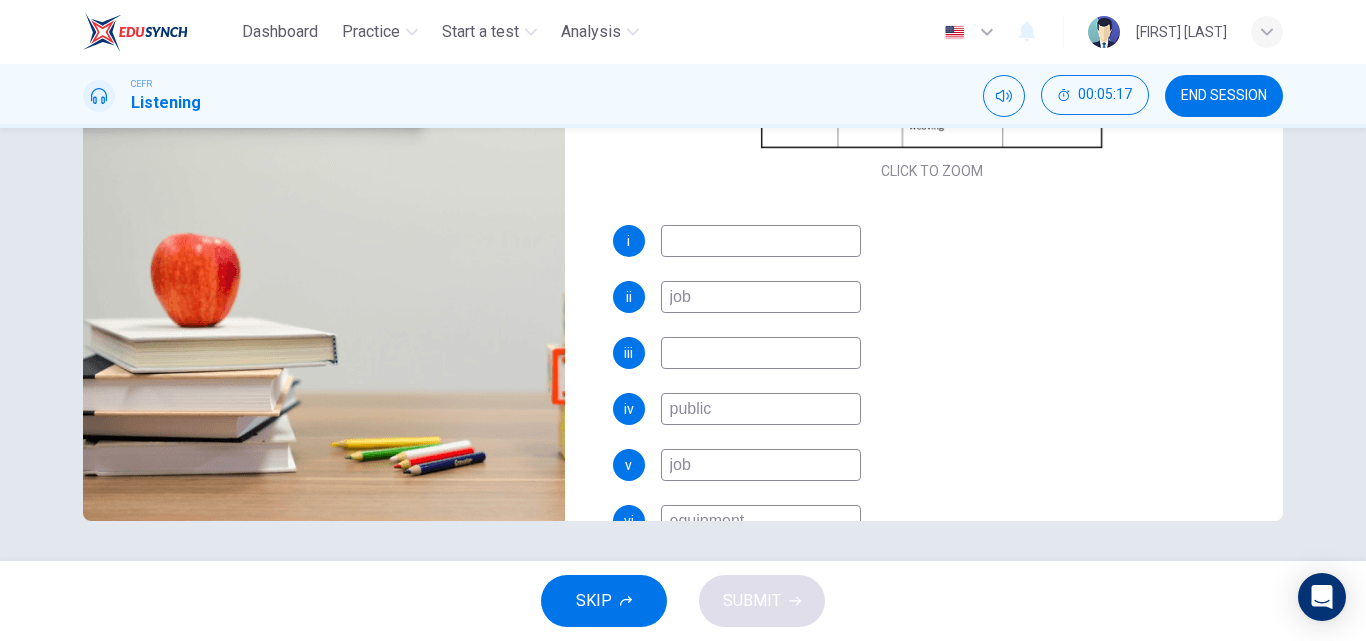 scroll, scrollTop: 342, scrollLeft: 0, axis: vertical 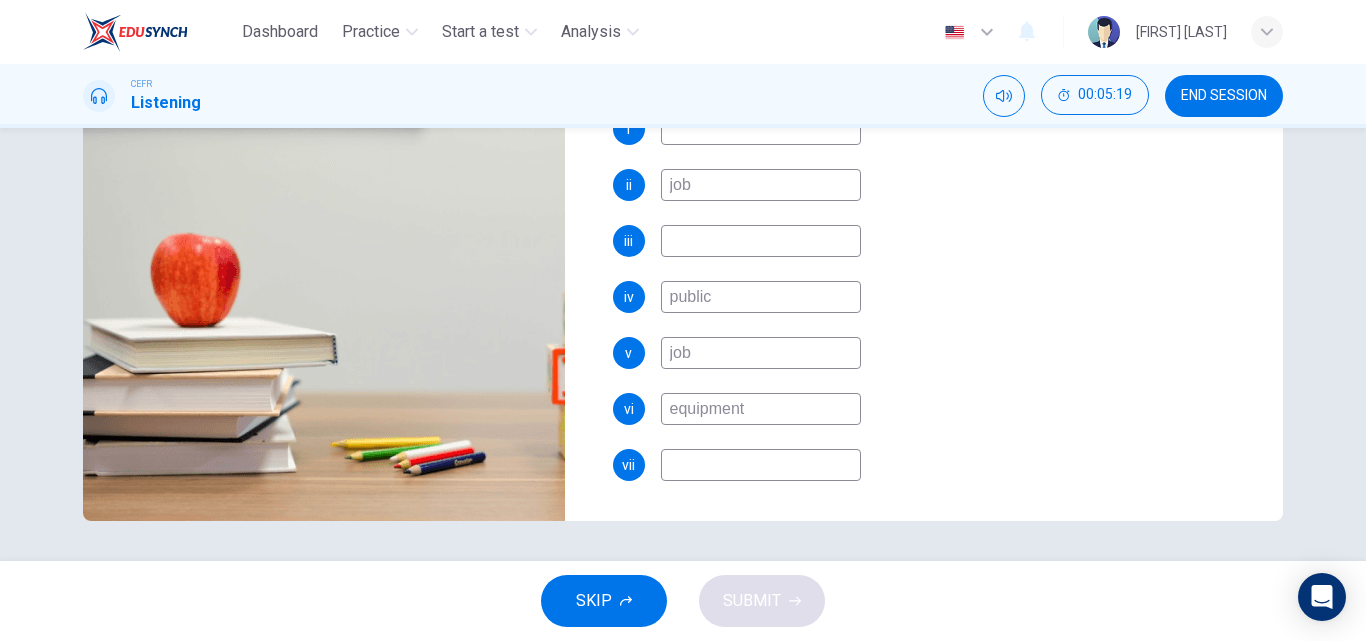 click on "i ii job iii iv public v job vi equipment vii" at bounding box center [932, 317] 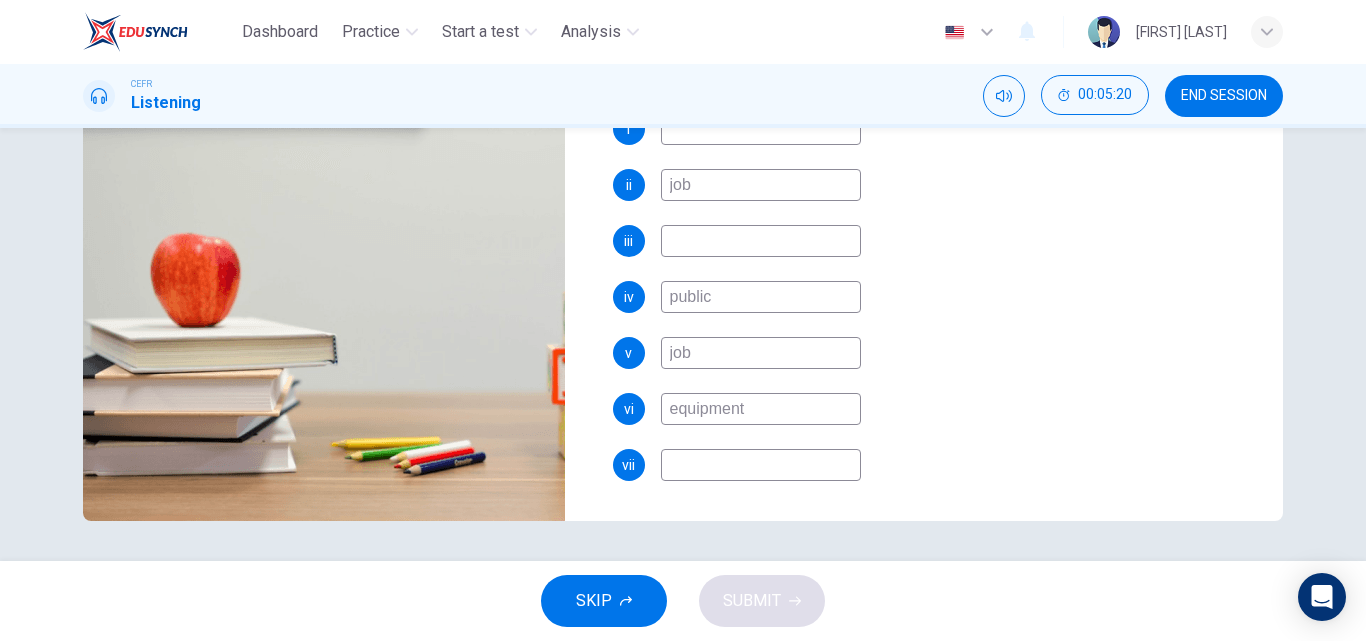 click at bounding box center (761, 129) 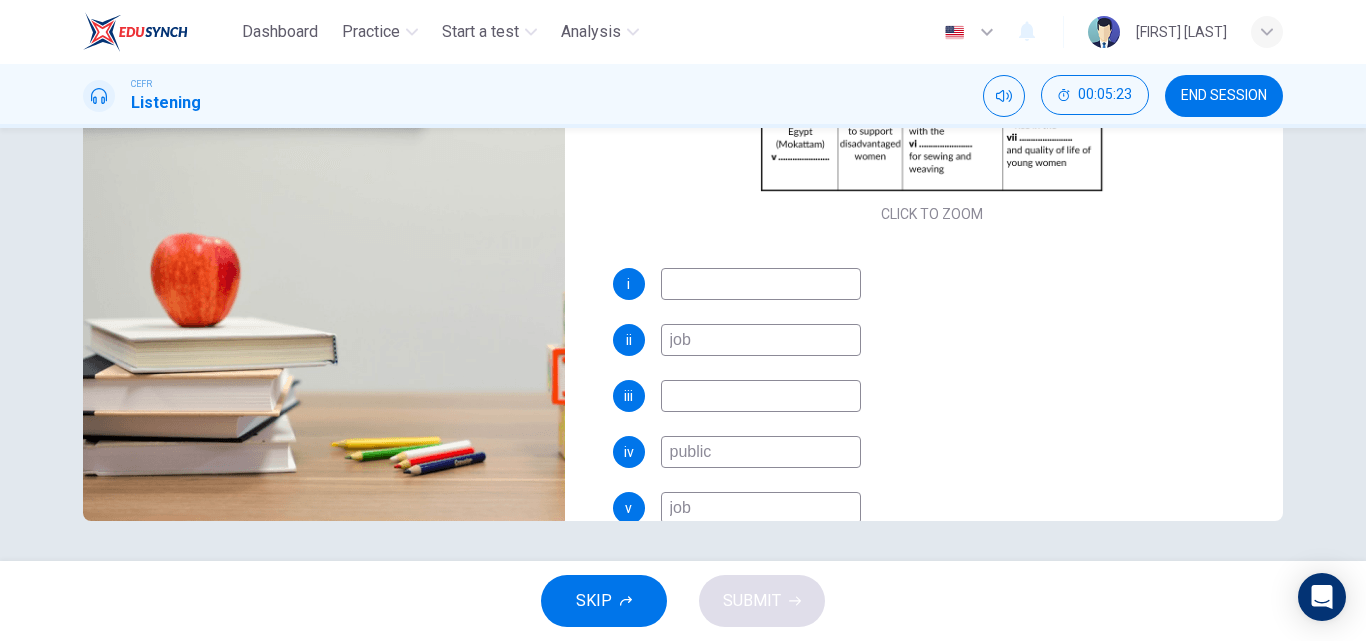 scroll, scrollTop: 0, scrollLeft: 0, axis: both 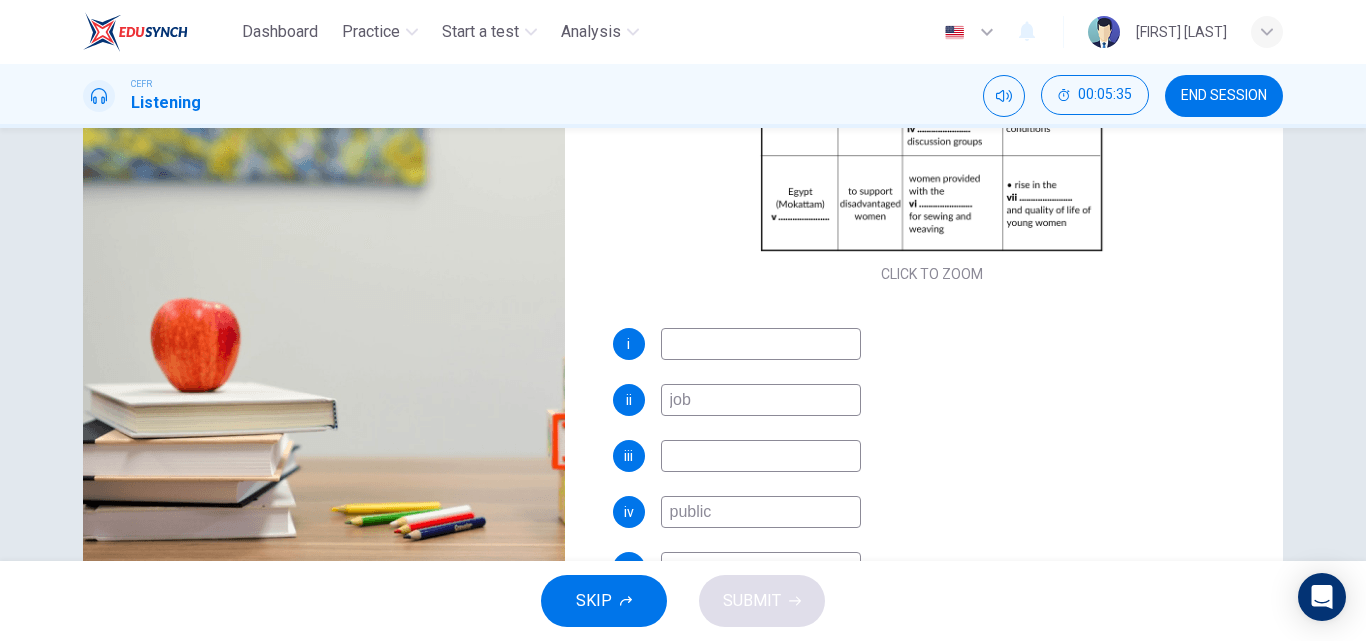 type on "sale" 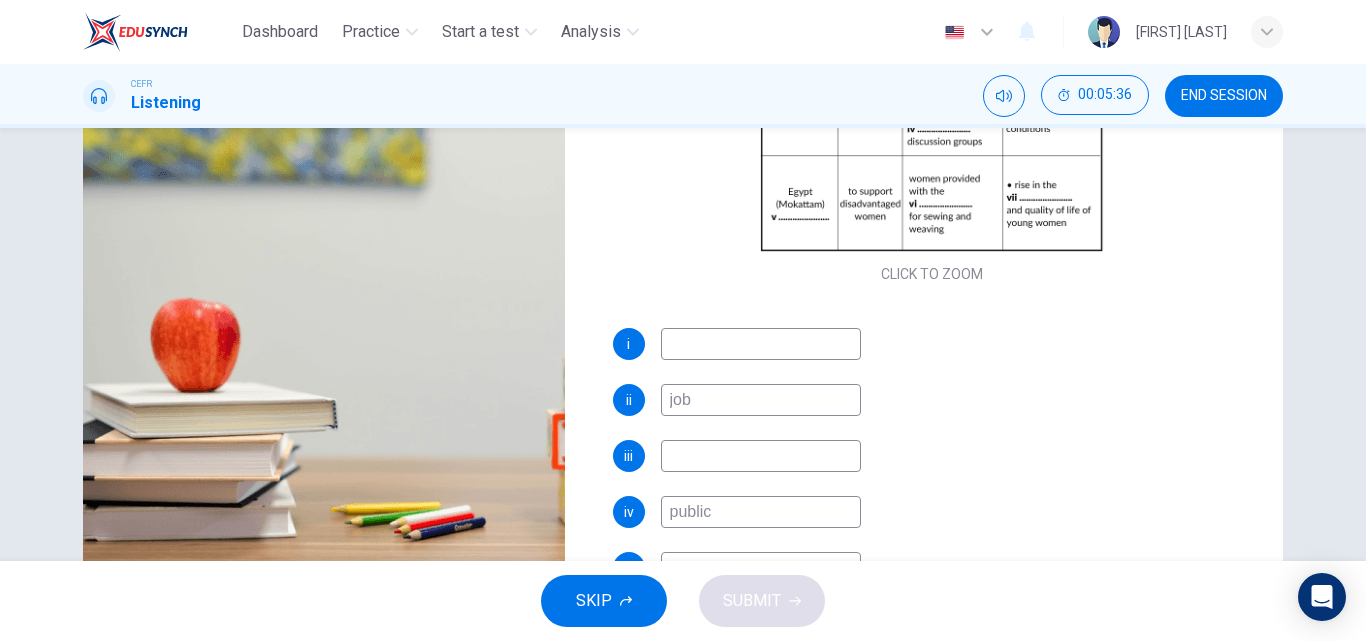 click at bounding box center [761, 344] 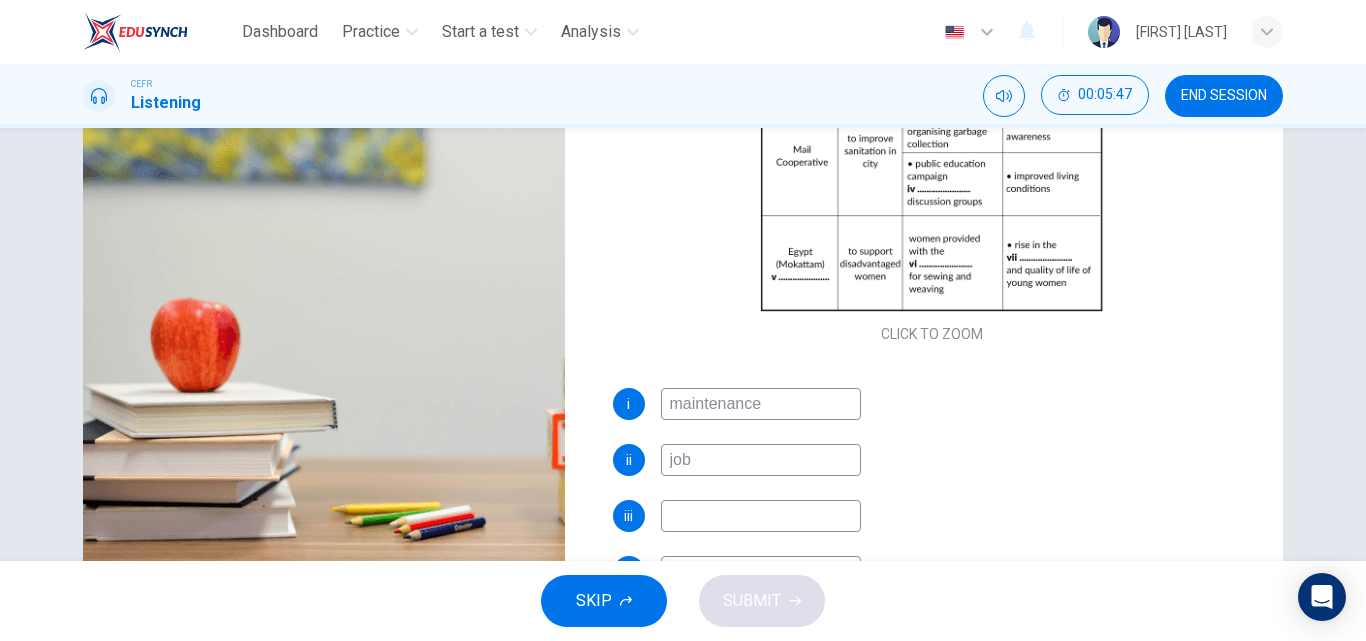 scroll, scrollTop: 233, scrollLeft: 0, axis: vertical 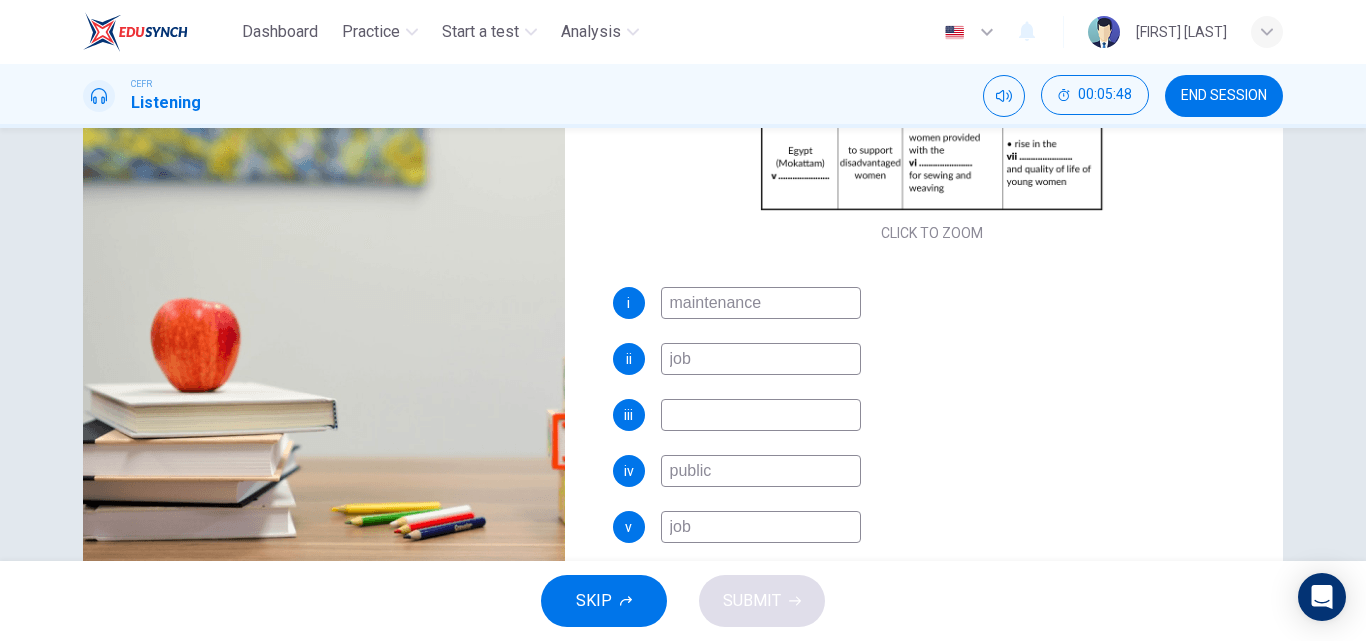type on "maintenance" 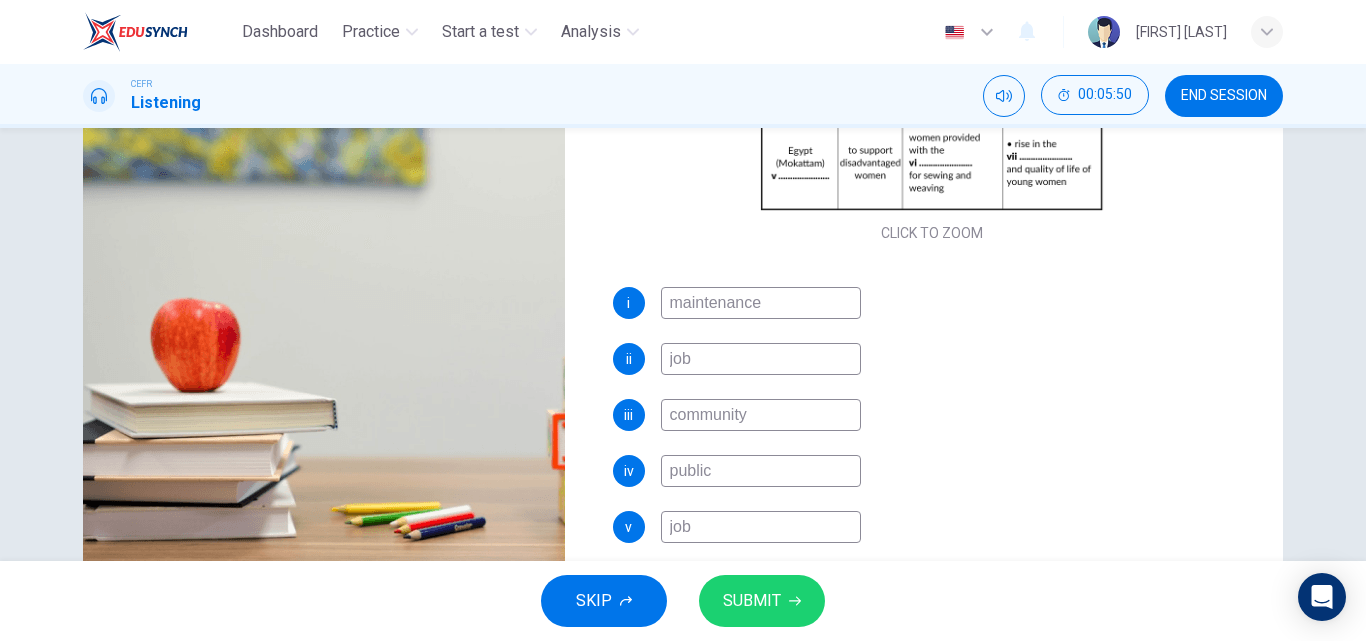 type on "community" 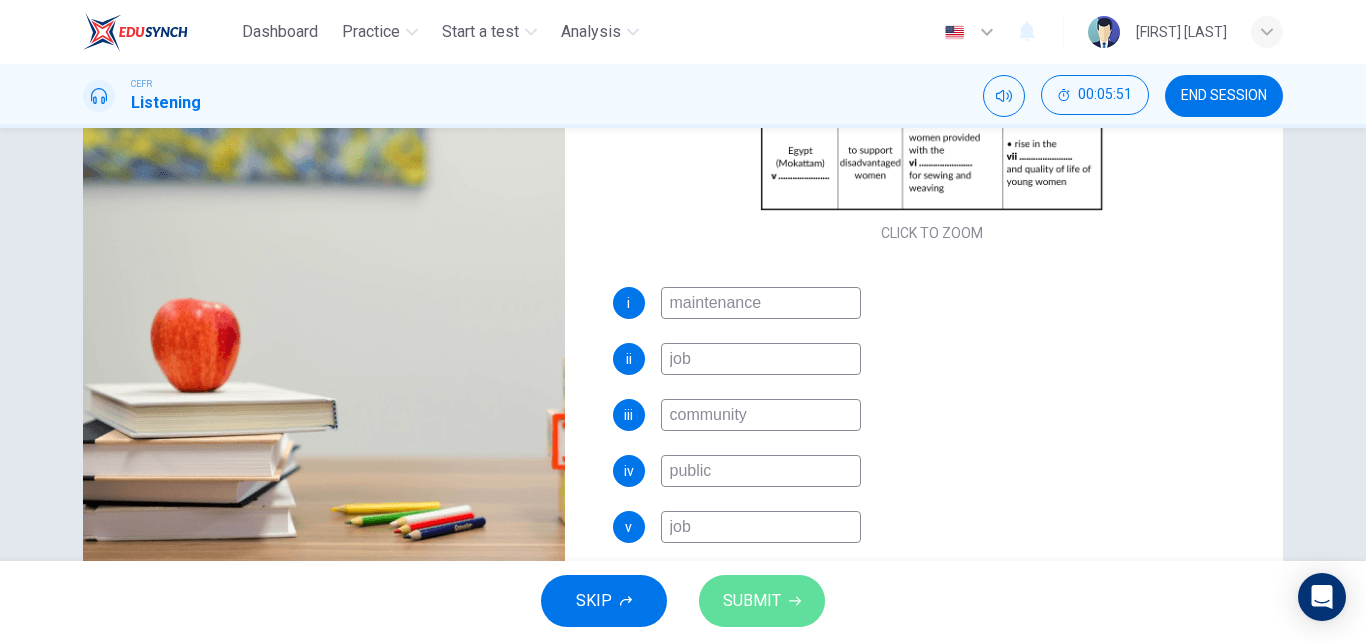 click on "SUBMIT" at bounding box center (762, 601) 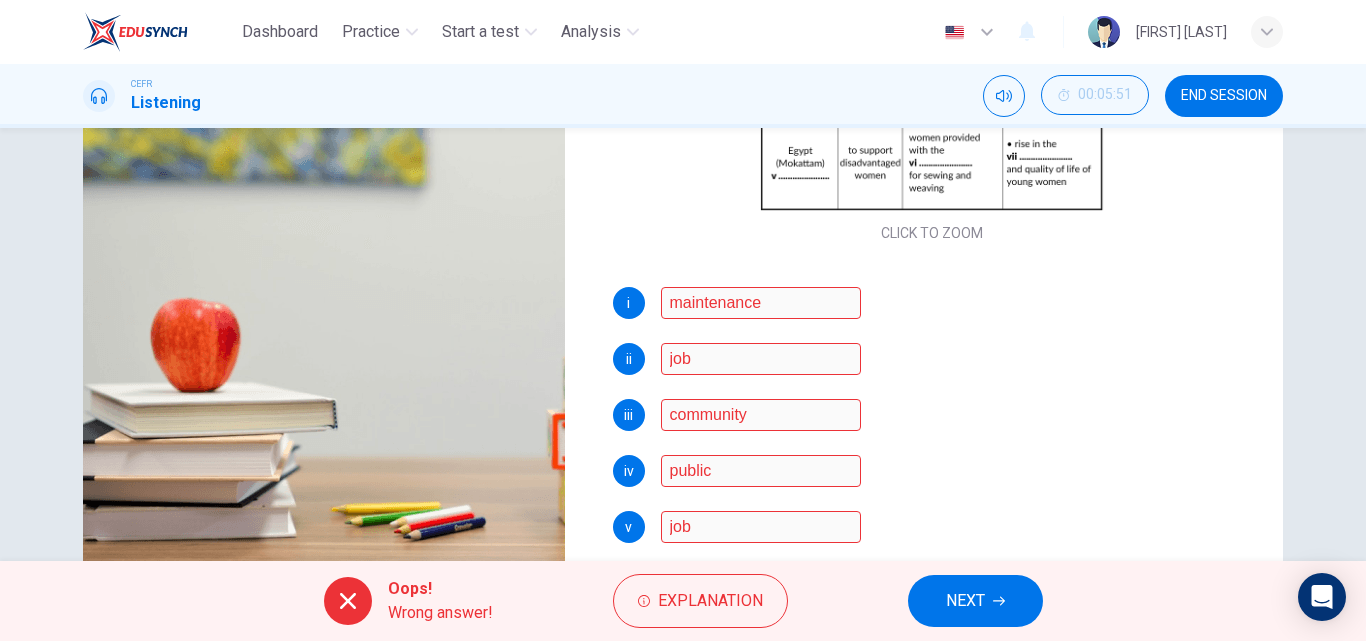 scroll, scrollTop: 342, scrollLeft: 0, axis: vertical 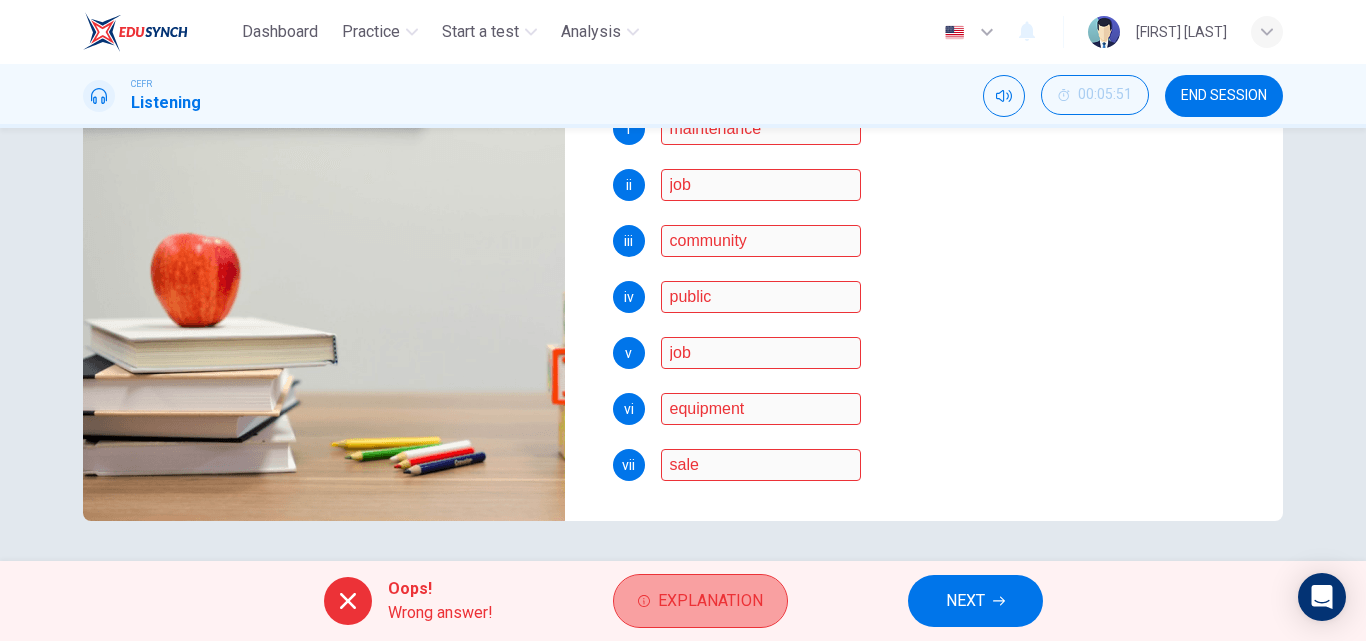 click on "Explanation" at bounding box center [710, 601] 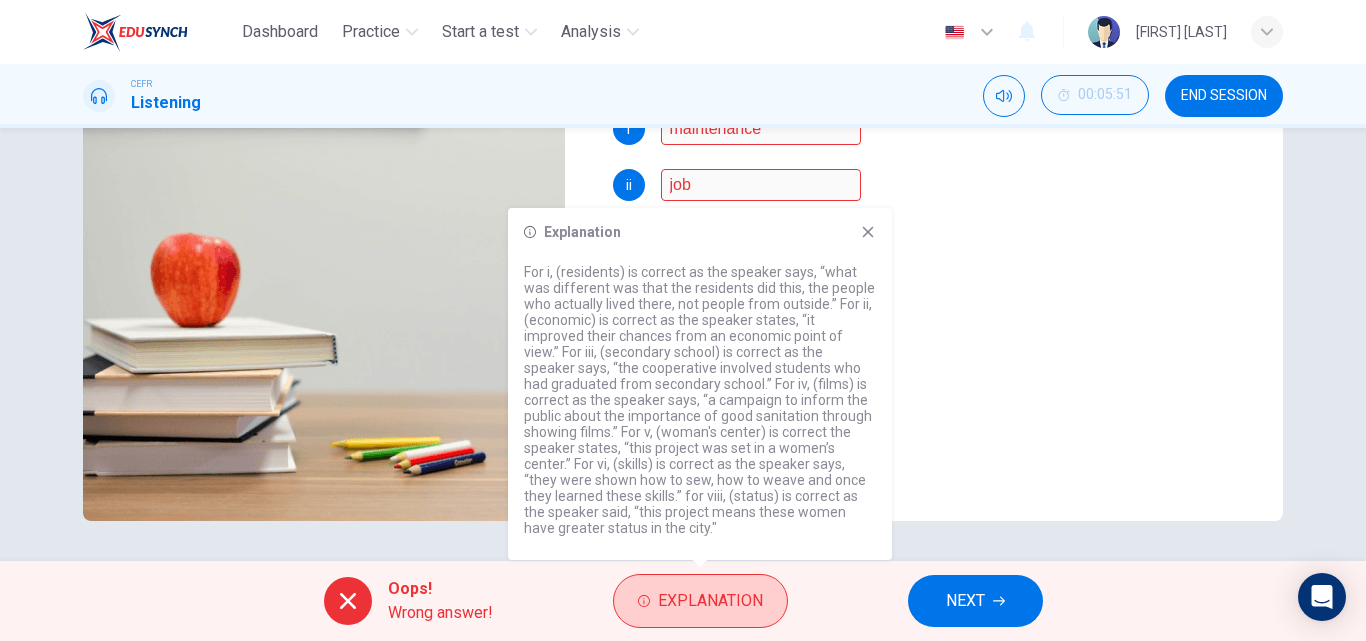 type 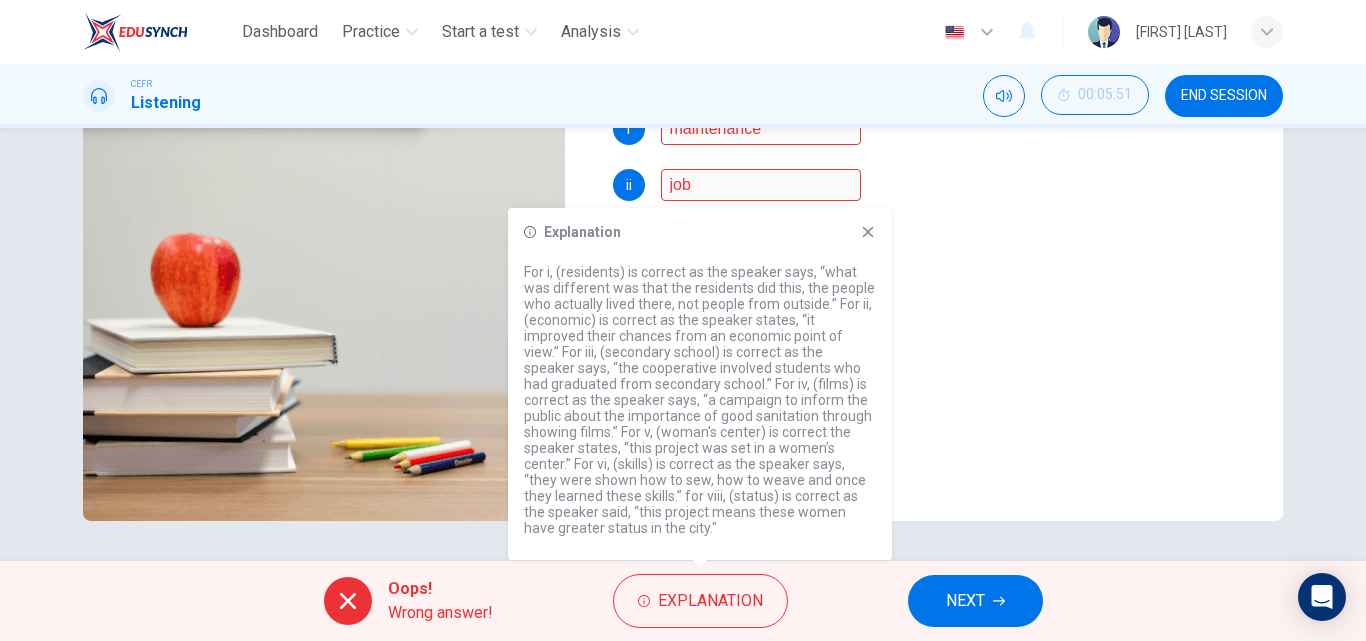 click at bounding box center [868, 232] 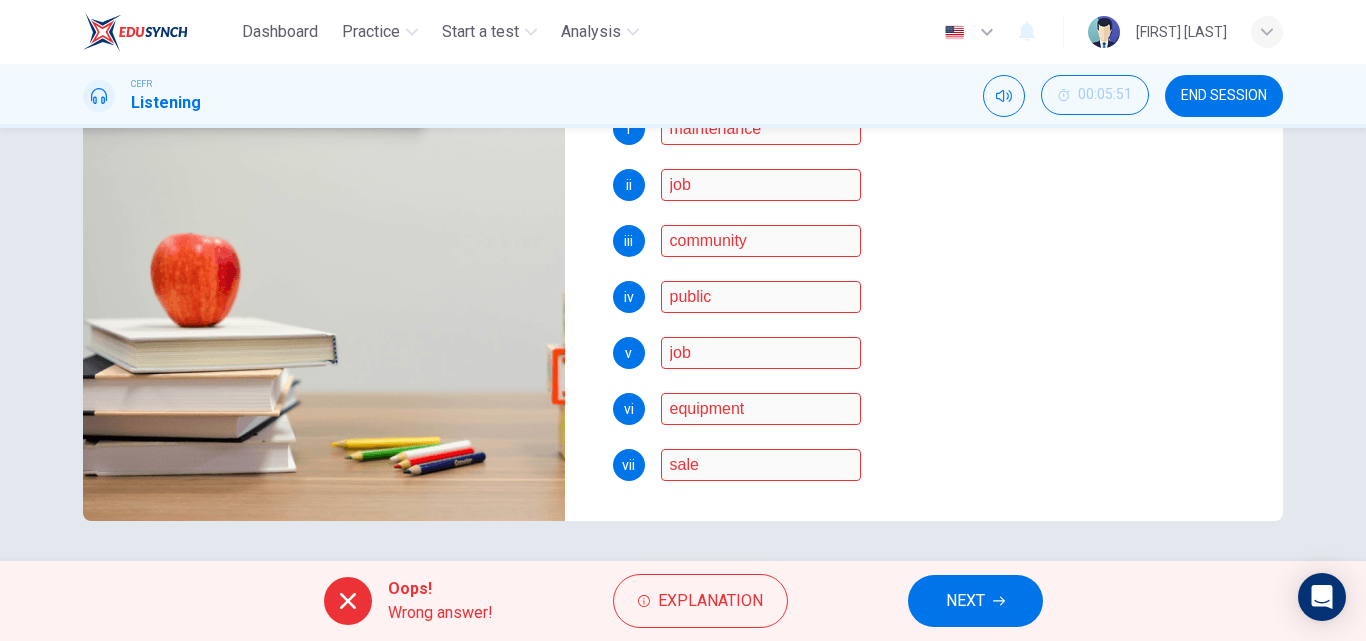scroll, scrollTop: 0, scrollLeft: 0, axis: both 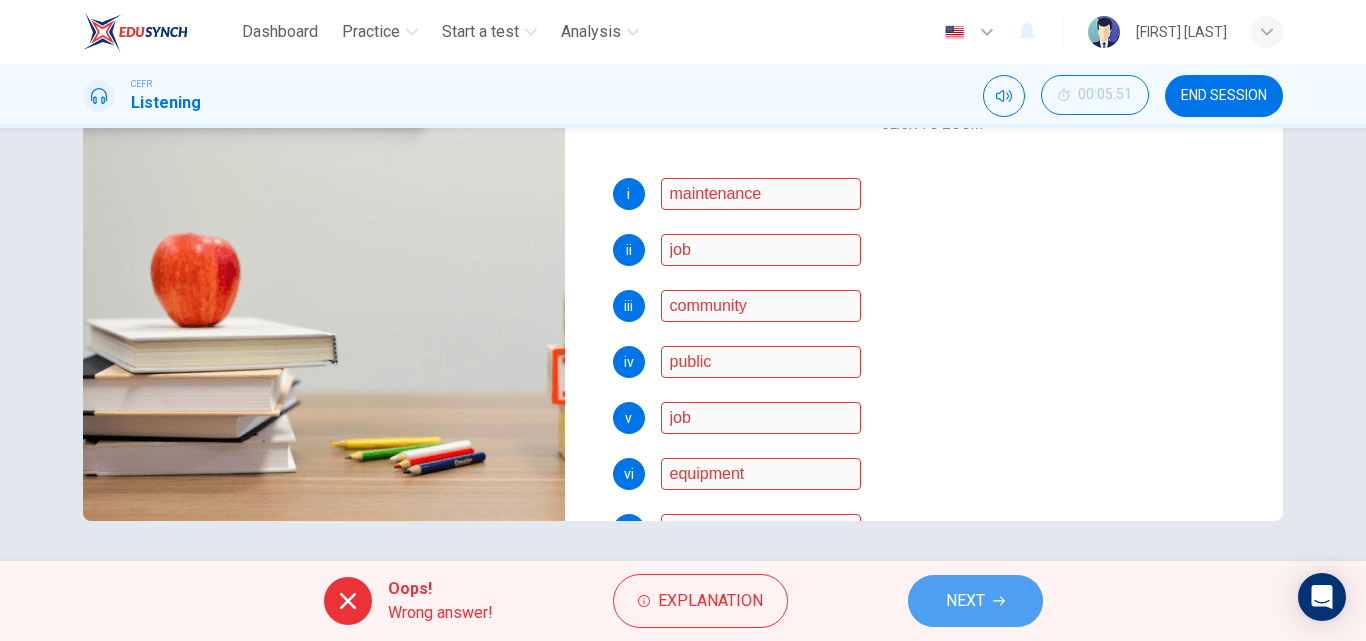 click on "NEXT" at bounding box center (975, 601) 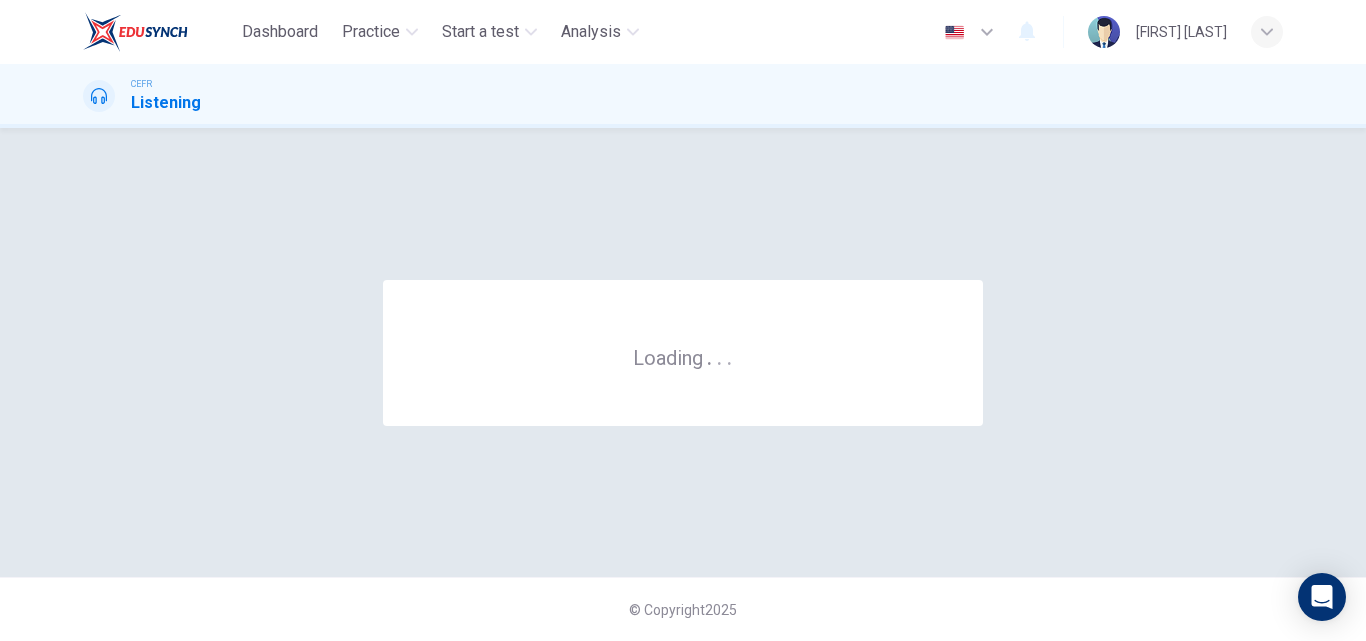 scroll, scrollTop: 0, scrollLeft: 0, axis: both 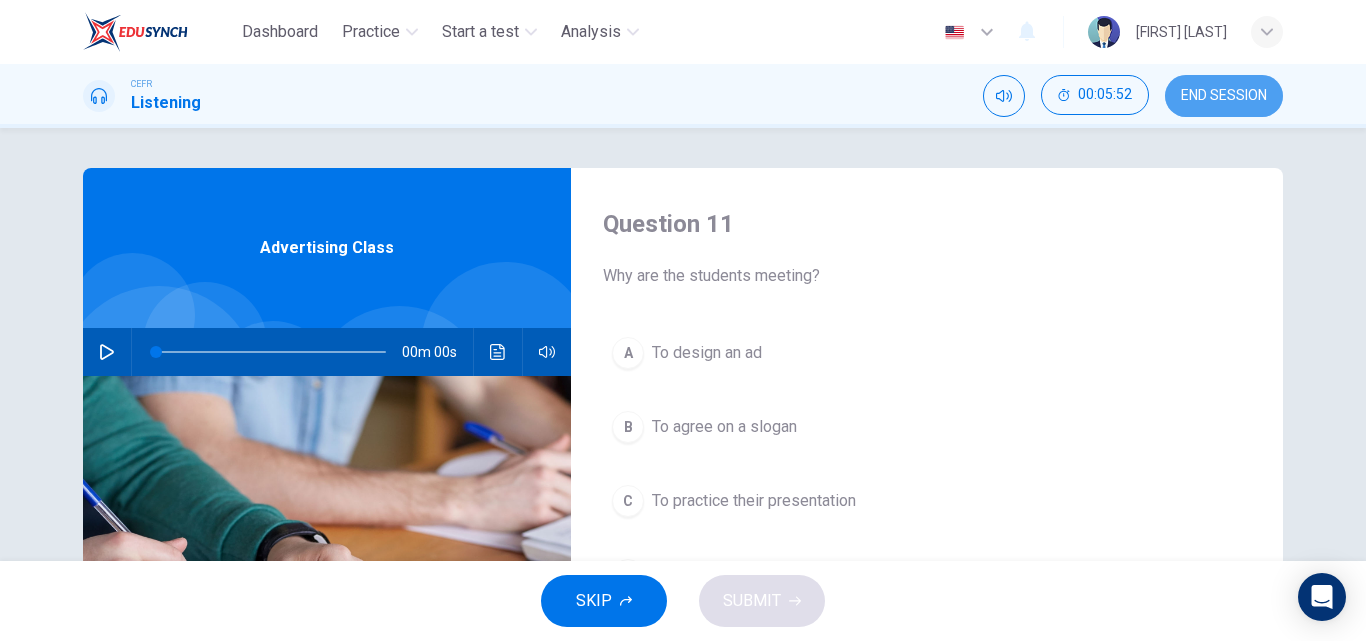 click on "END SESSION" at bounding box center [1224, 96] 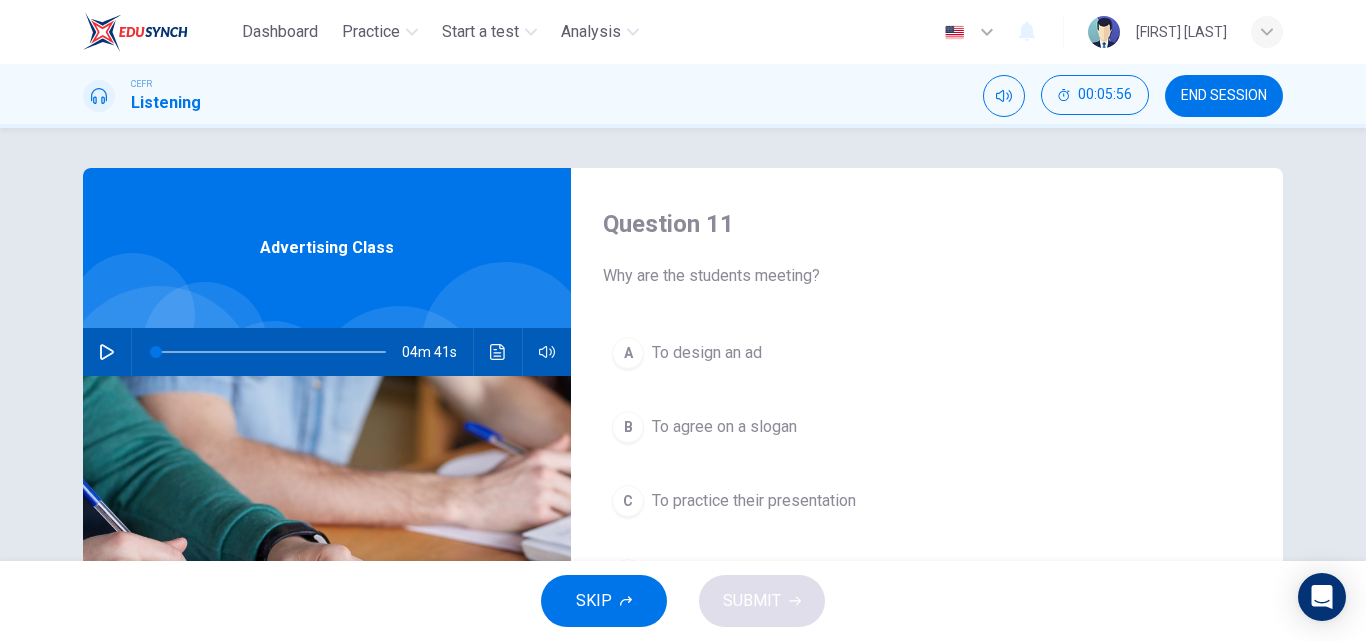 click on "CEFR Listening 00:05:56 END SESSION" at bounding box center (683, 96) 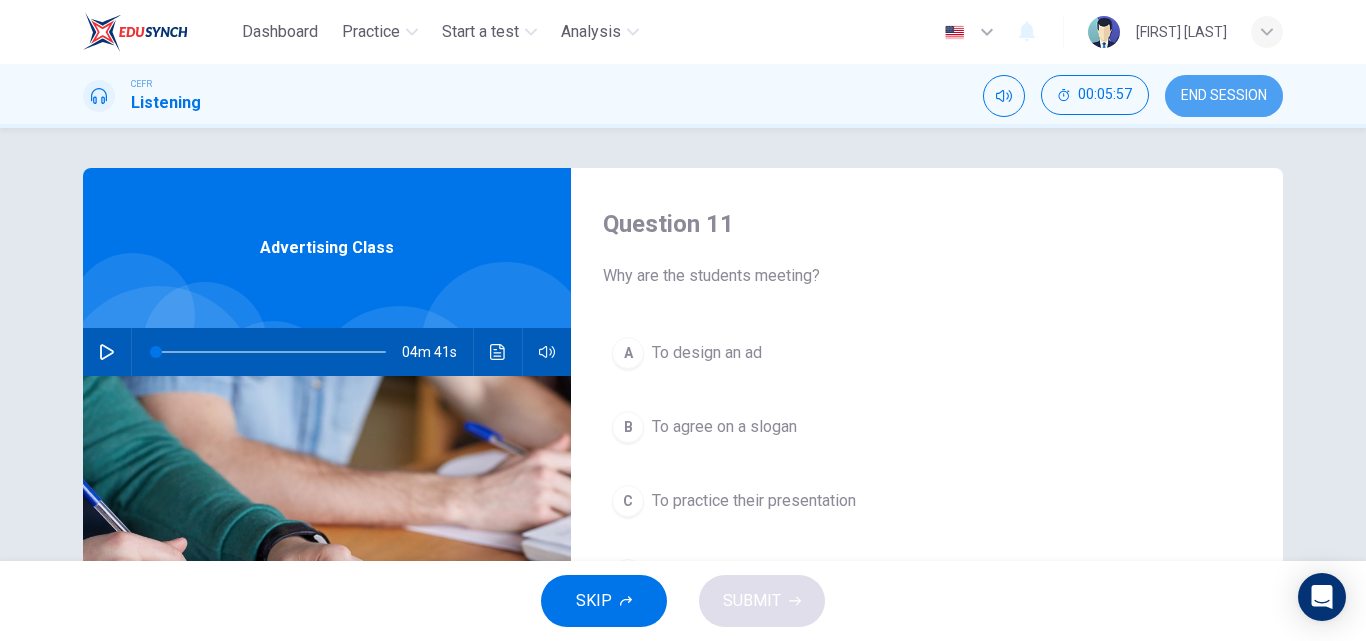click on "END SESSION" at bounding box center (1224, 96) 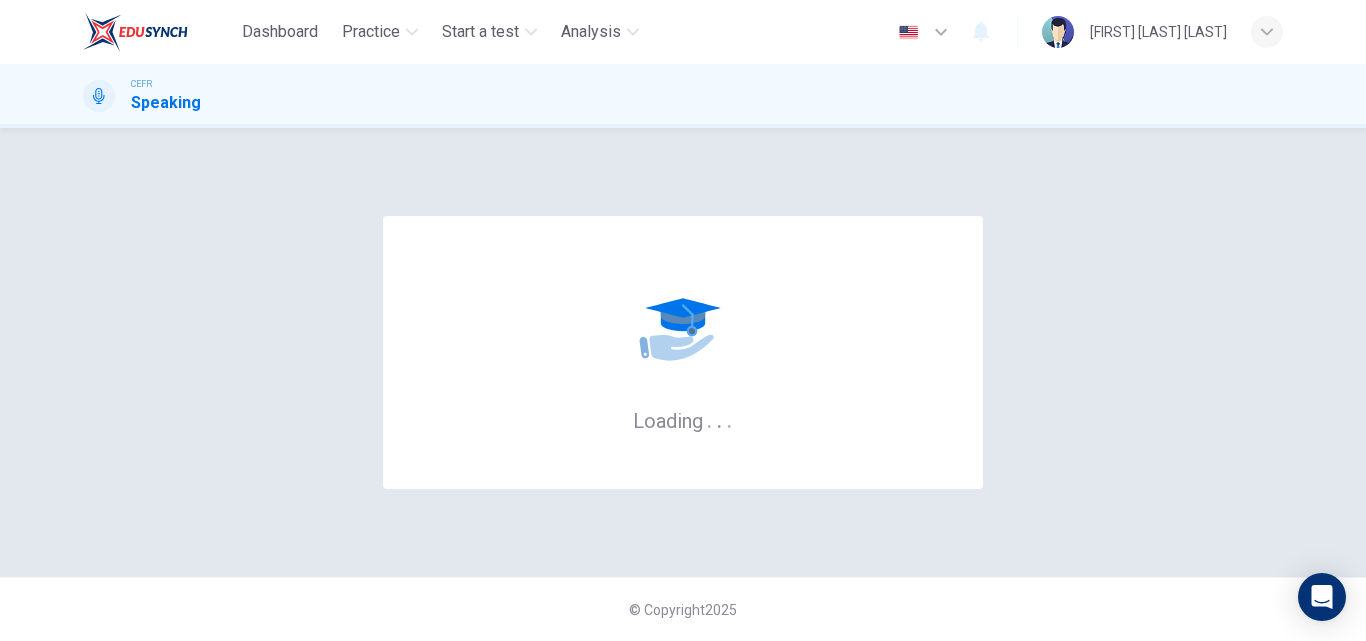 scroll, scrollTop: 0, scrollLeft: 0, axis: both 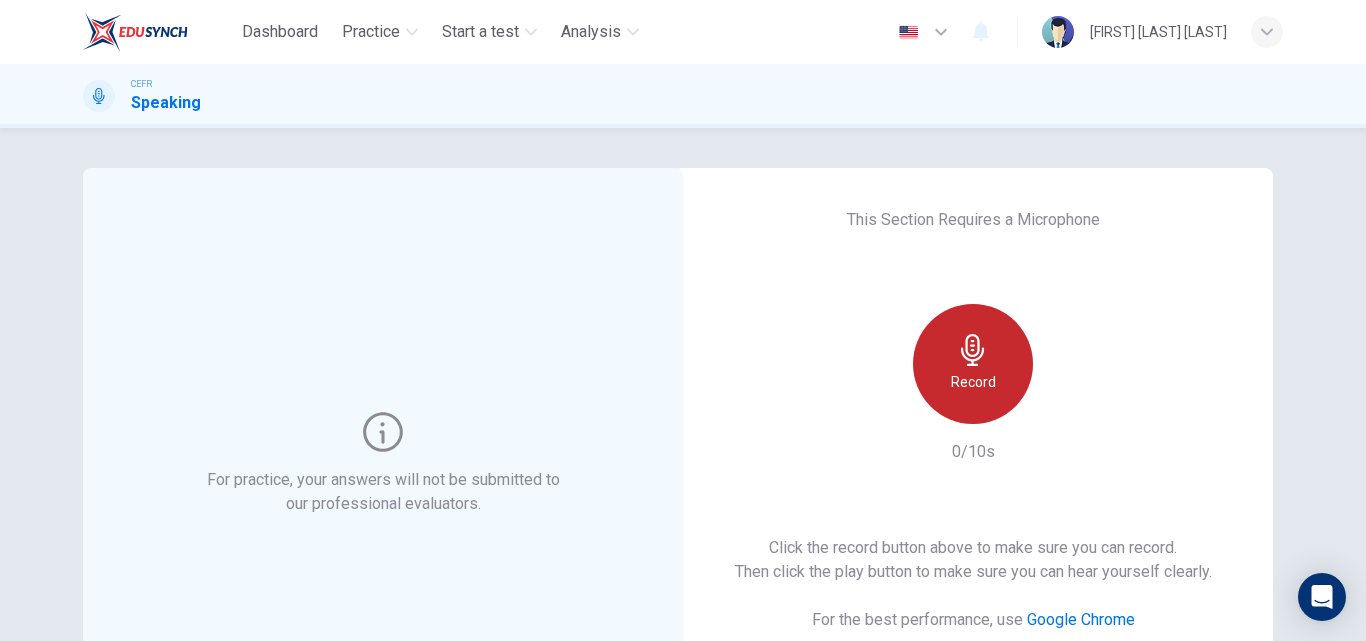 click on "Record" at bounding box center [973, 382] 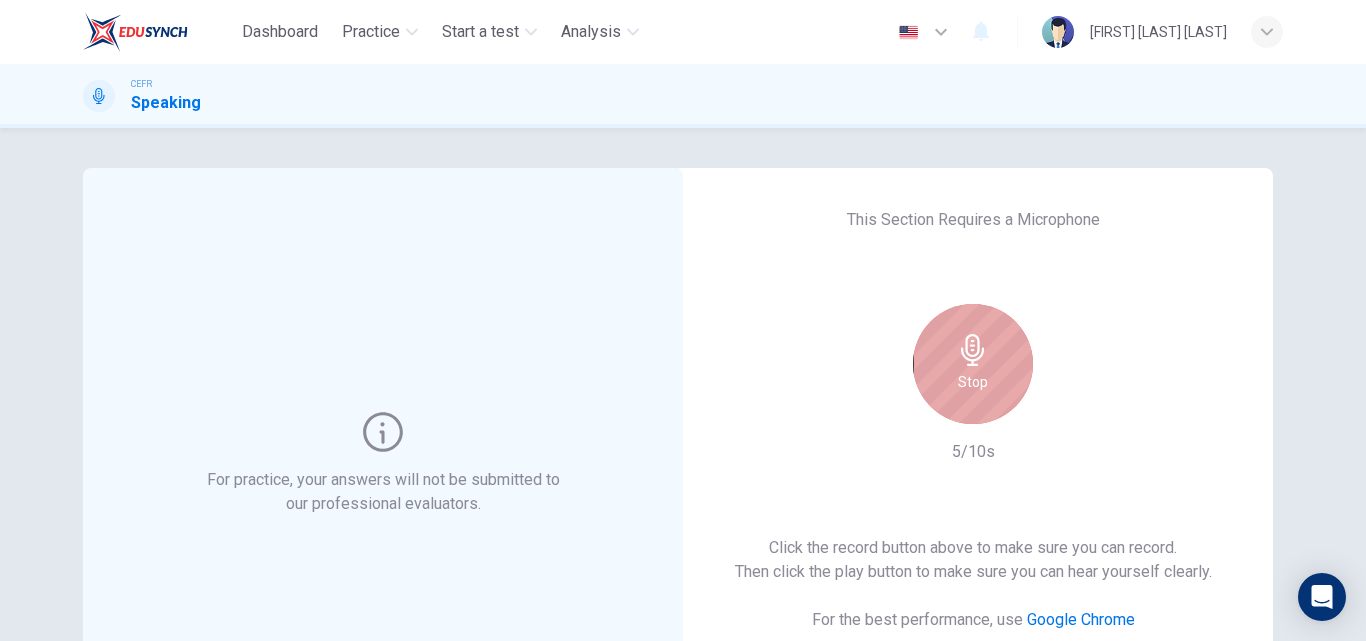 click on "Stop" at bounding box center (973, 382) 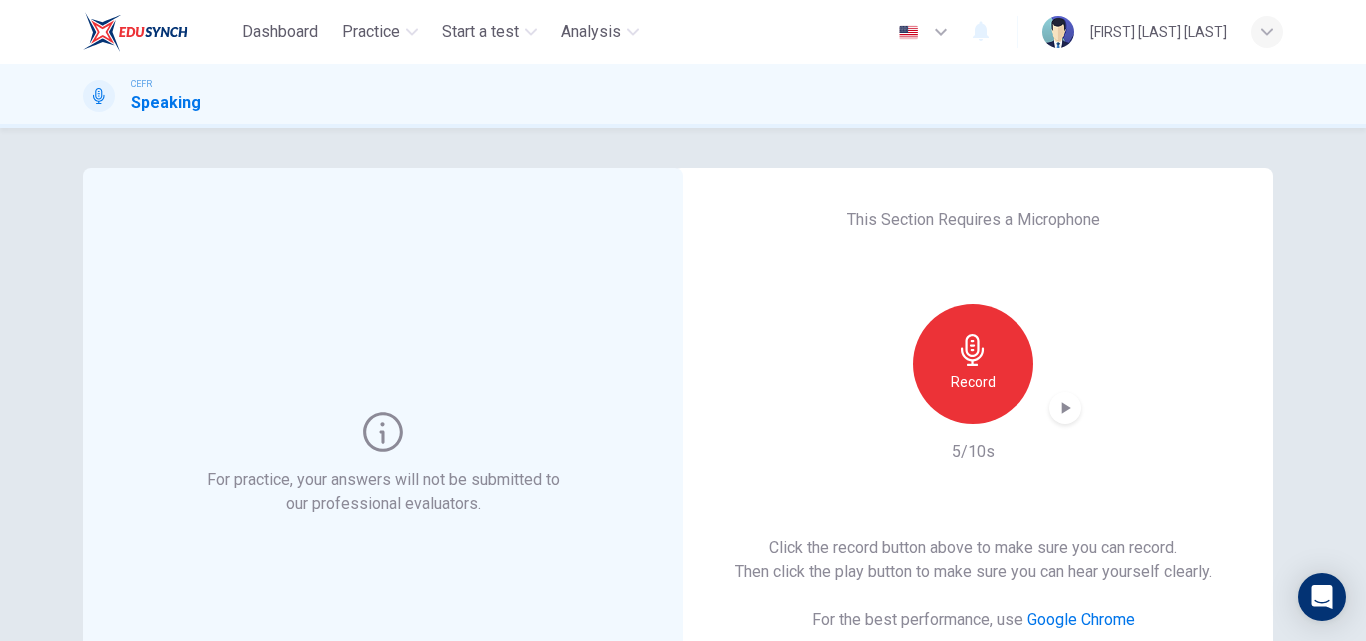 click at bounding box center [1065, 408] 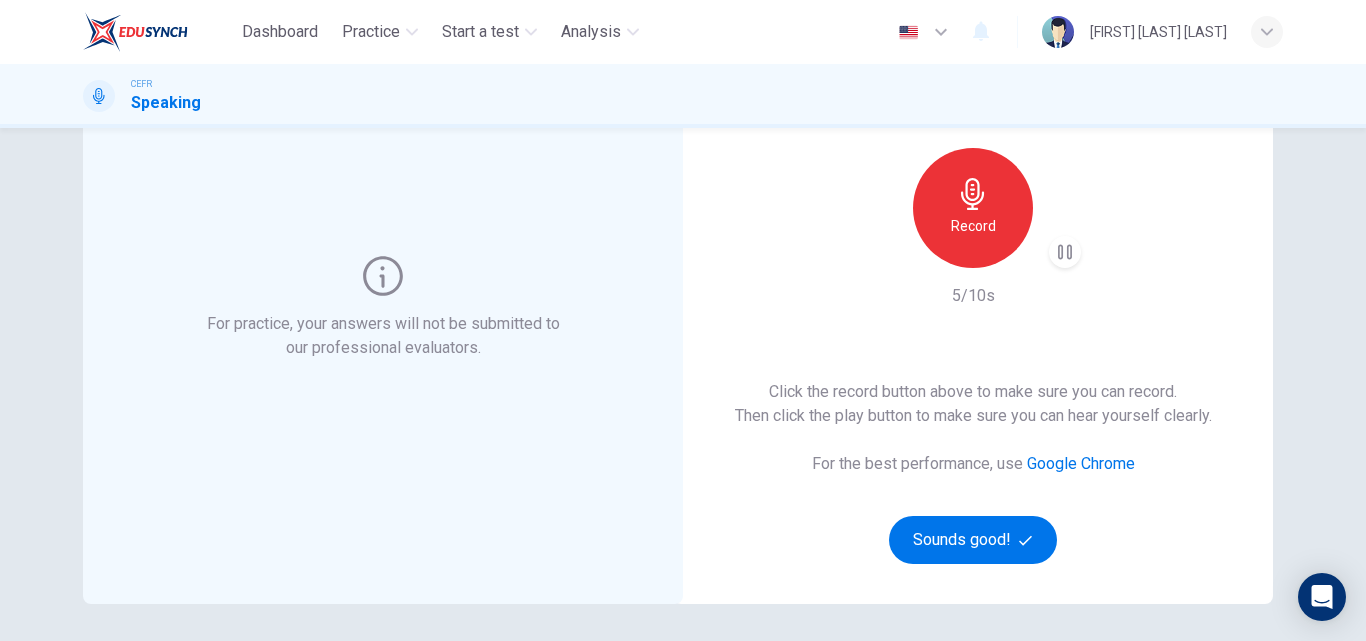 scroll, scrollTop: 155, scrollLeft: 0, axis: vertical 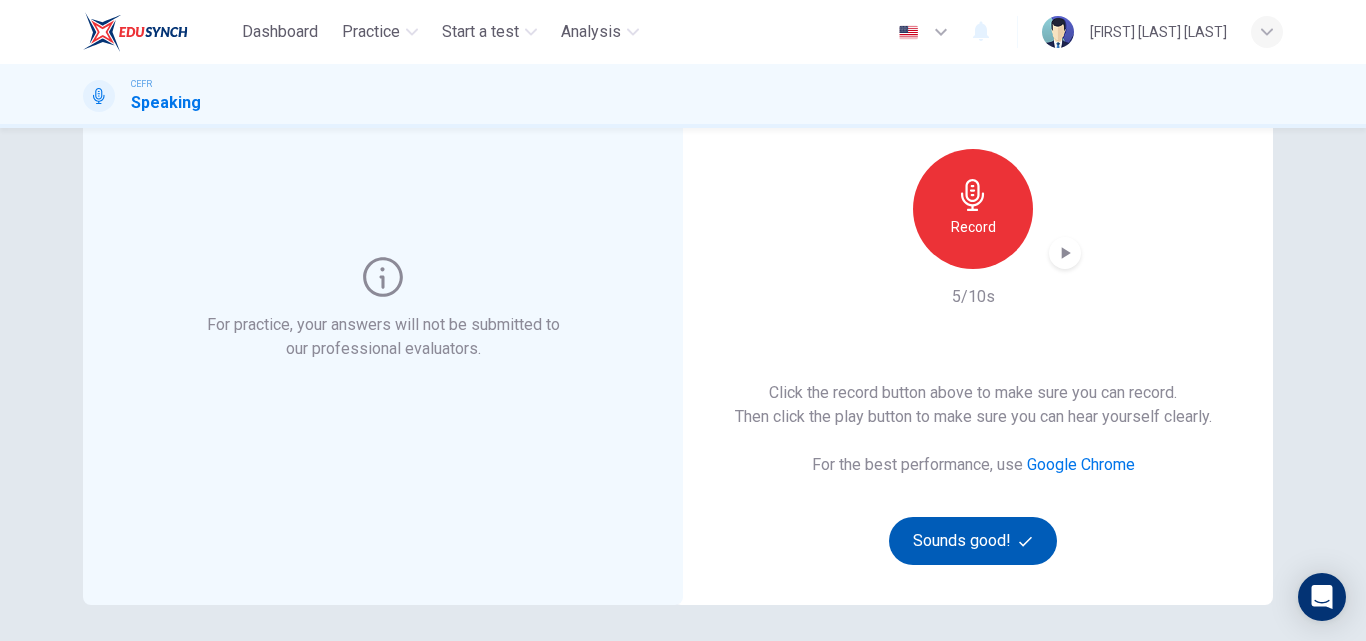 click on "Sounds good!" at bounding box center (973, 541) 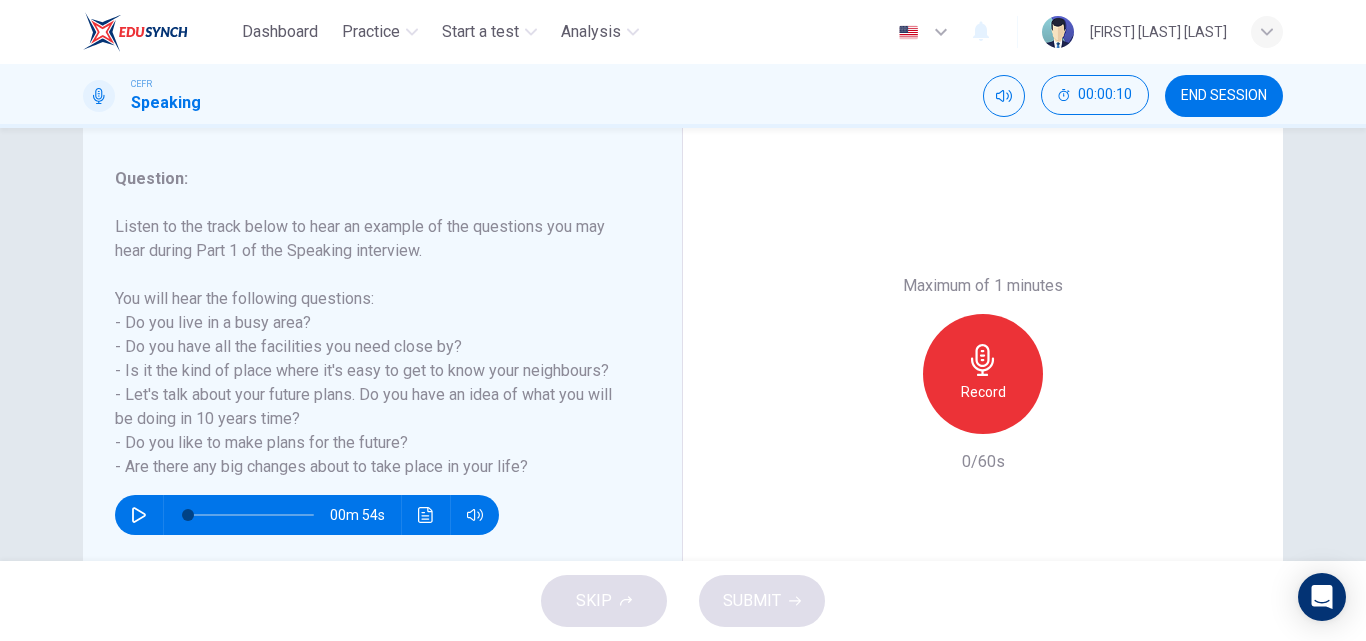 scroll, scrollTop: 243, scrollLeft: 0, axis: vertical 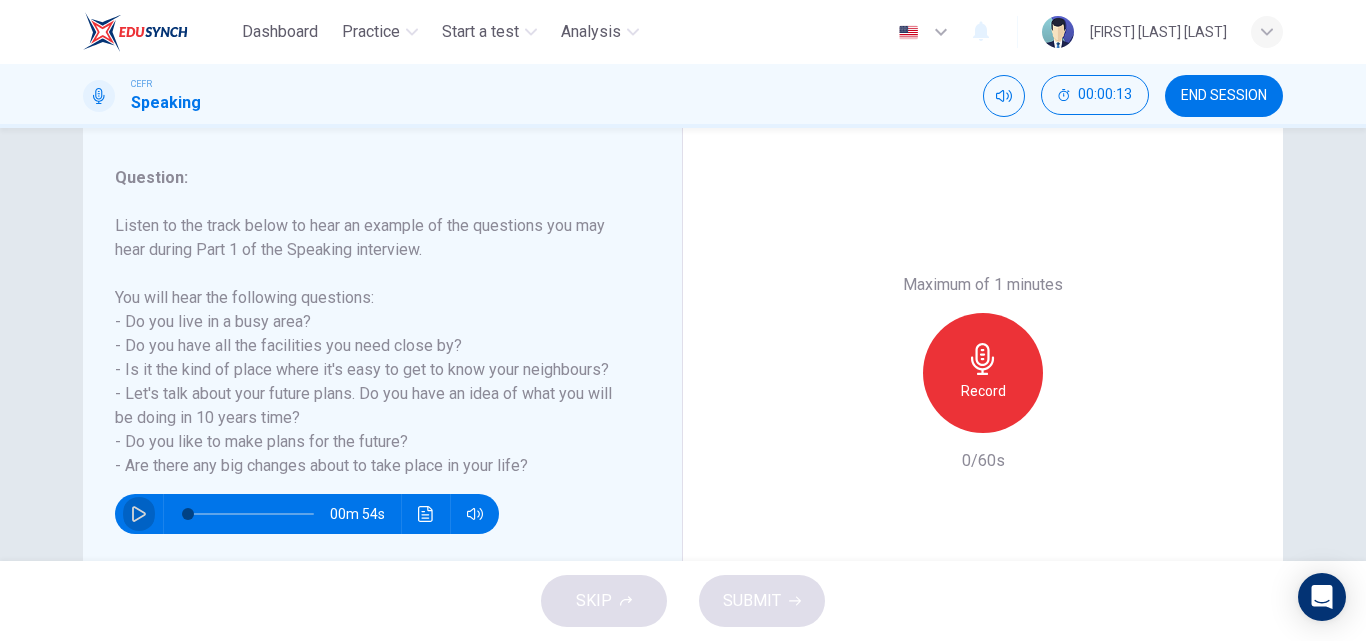 click at bounding box center (139, 514) 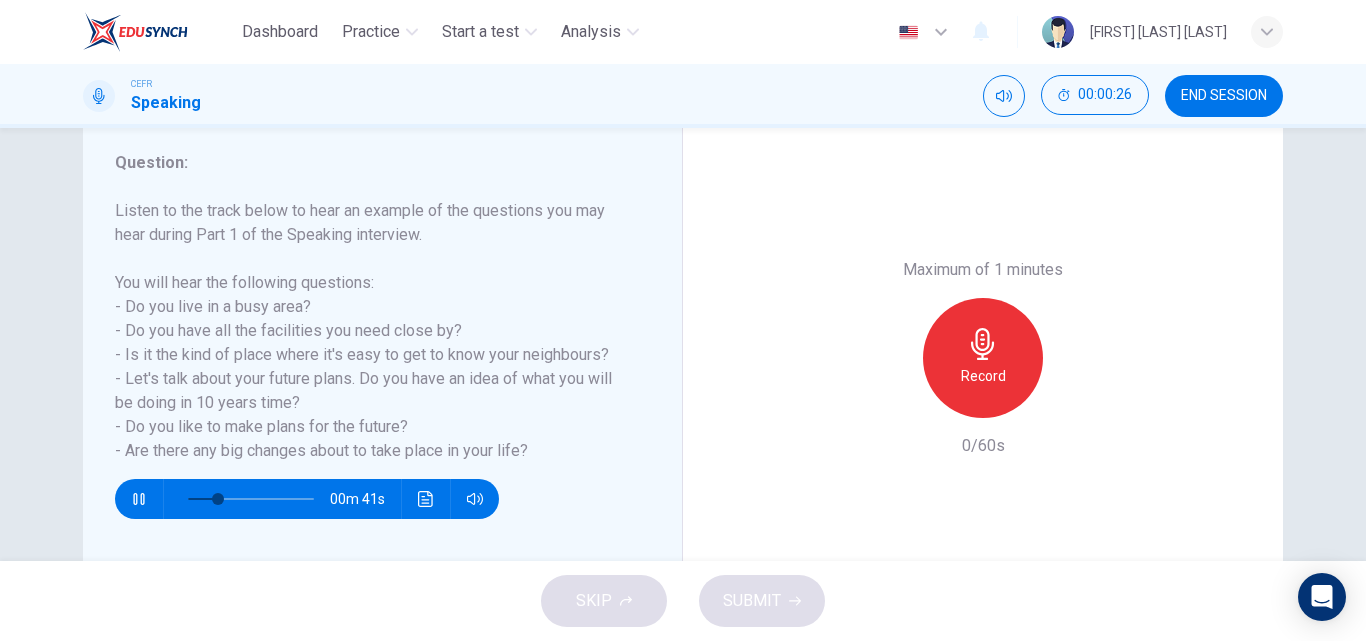 scroll, scrollTop: 259, scrollLeft: 0, axis: vertical 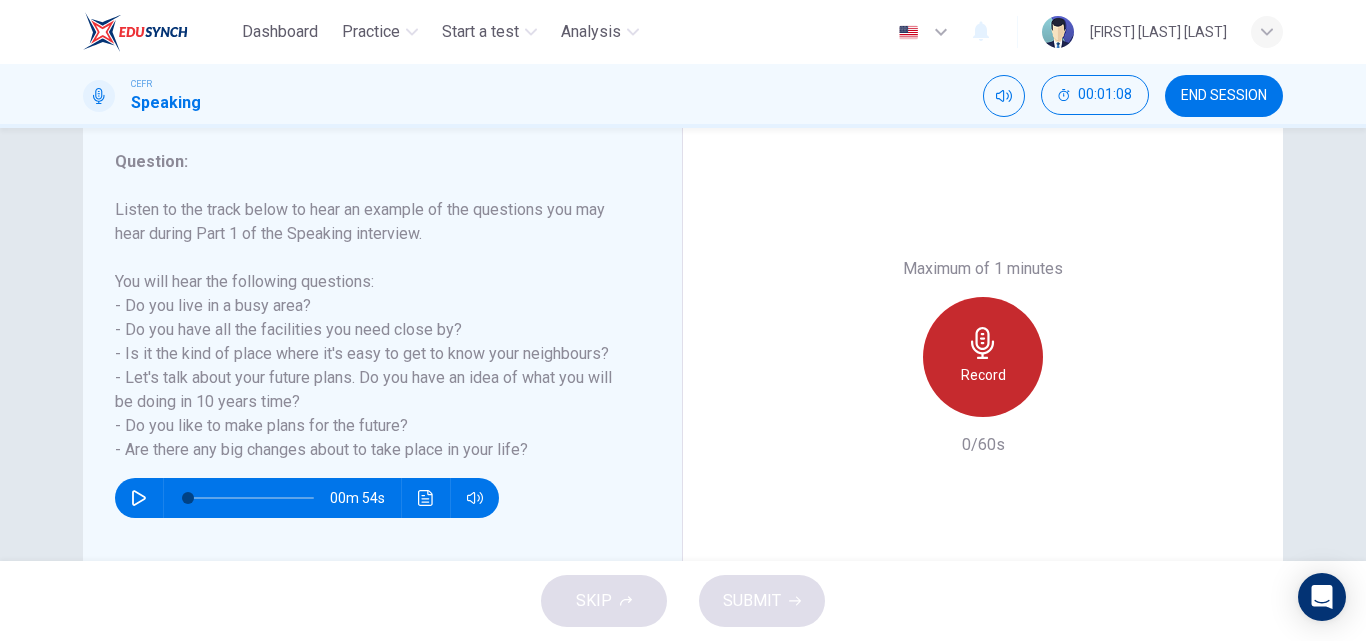 click on "Record" at bounding box center (983, 357) 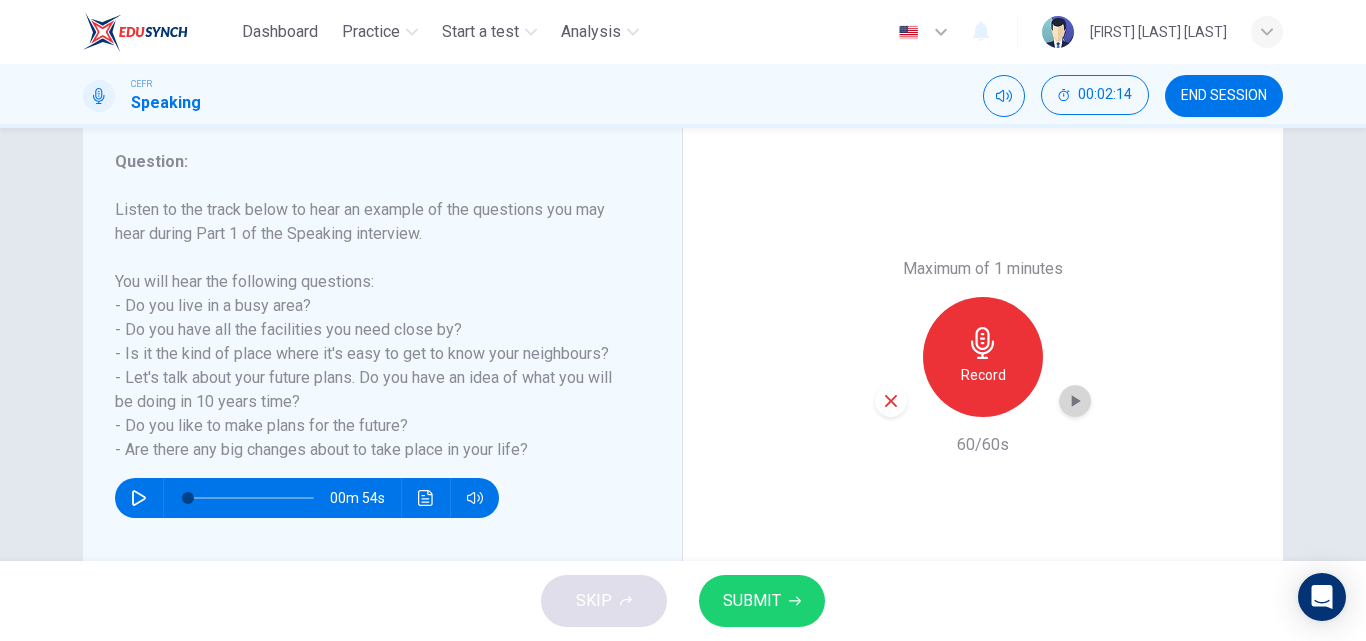 click at bounding box center [1075, 401] 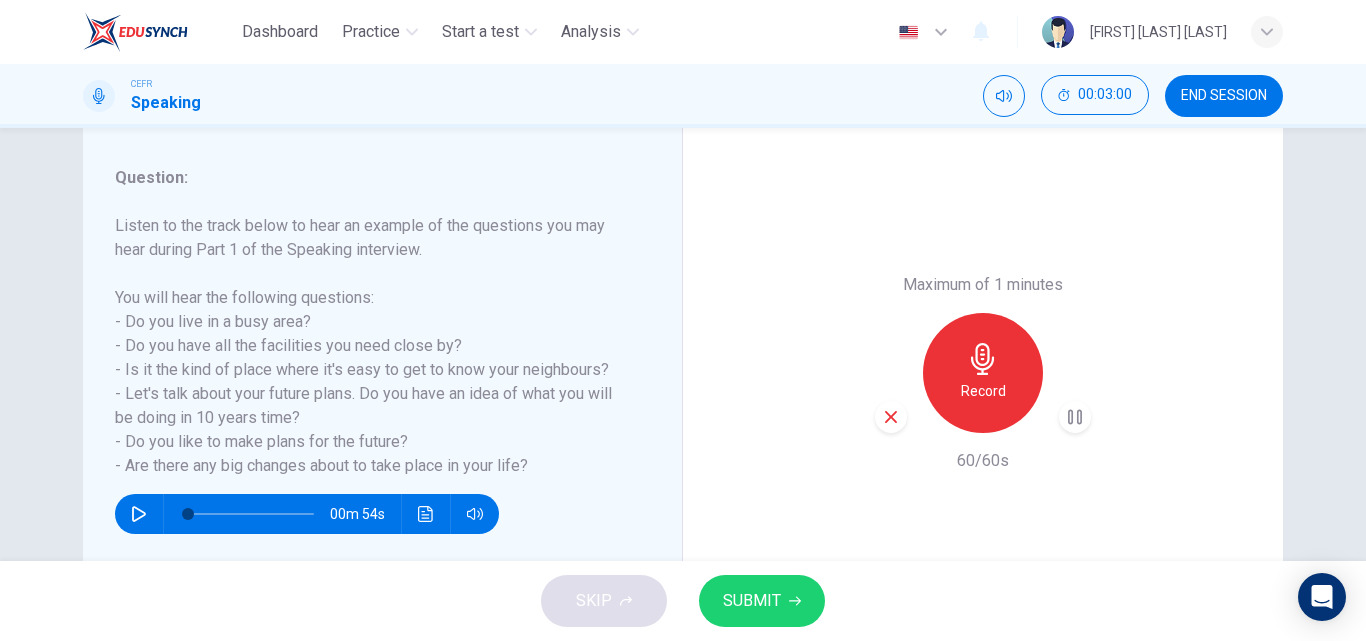 scroll, scrollTop: 244, scrollLeft: 0, axis: vertical 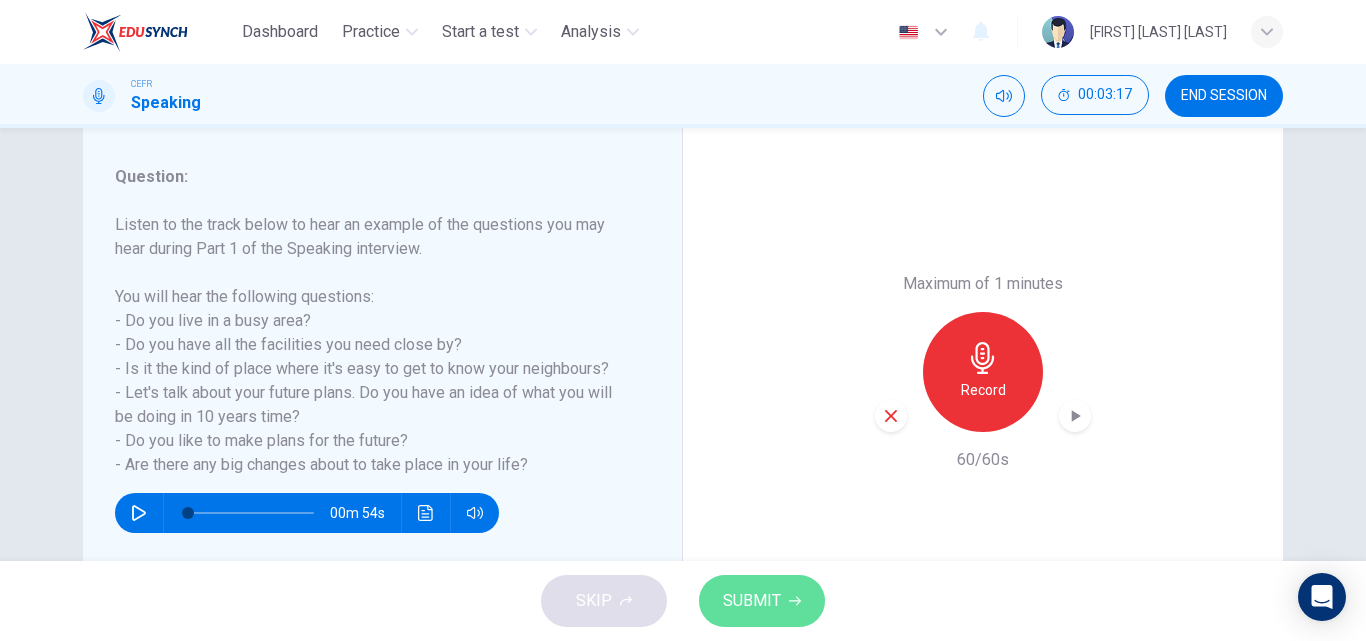 click on "SUBMIT" at bounding box center [752, 601] 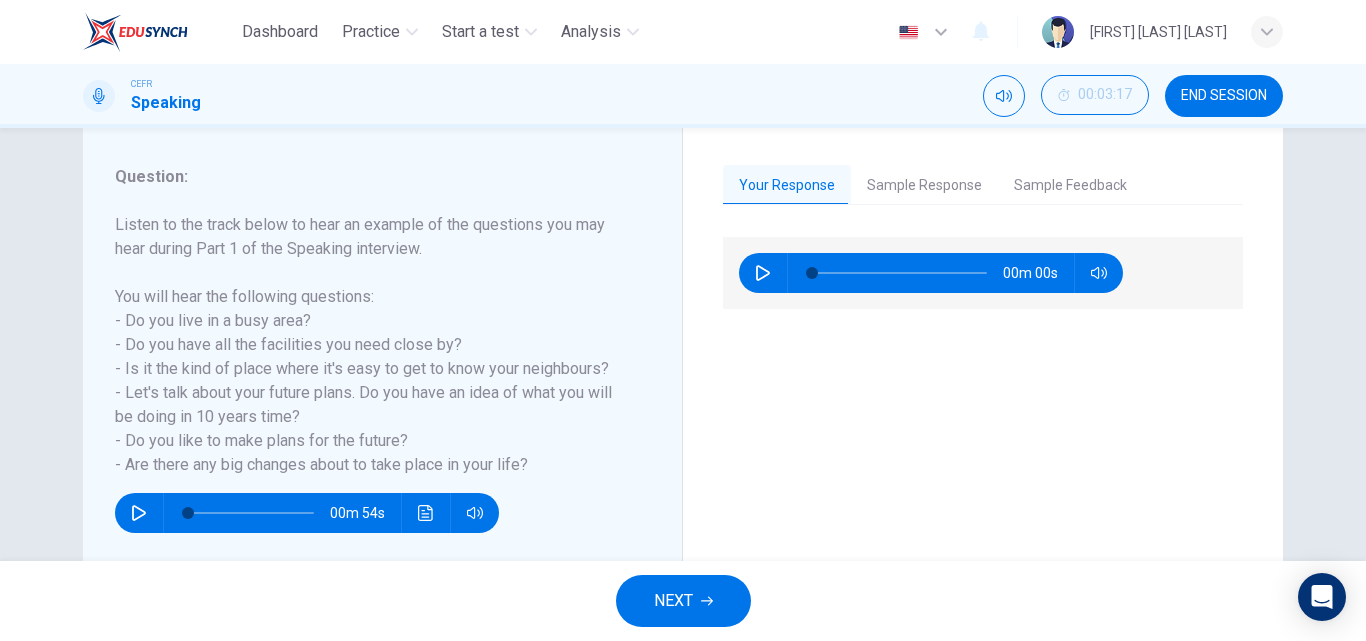 click on "Sample Response" at bounding box center (924, 186) 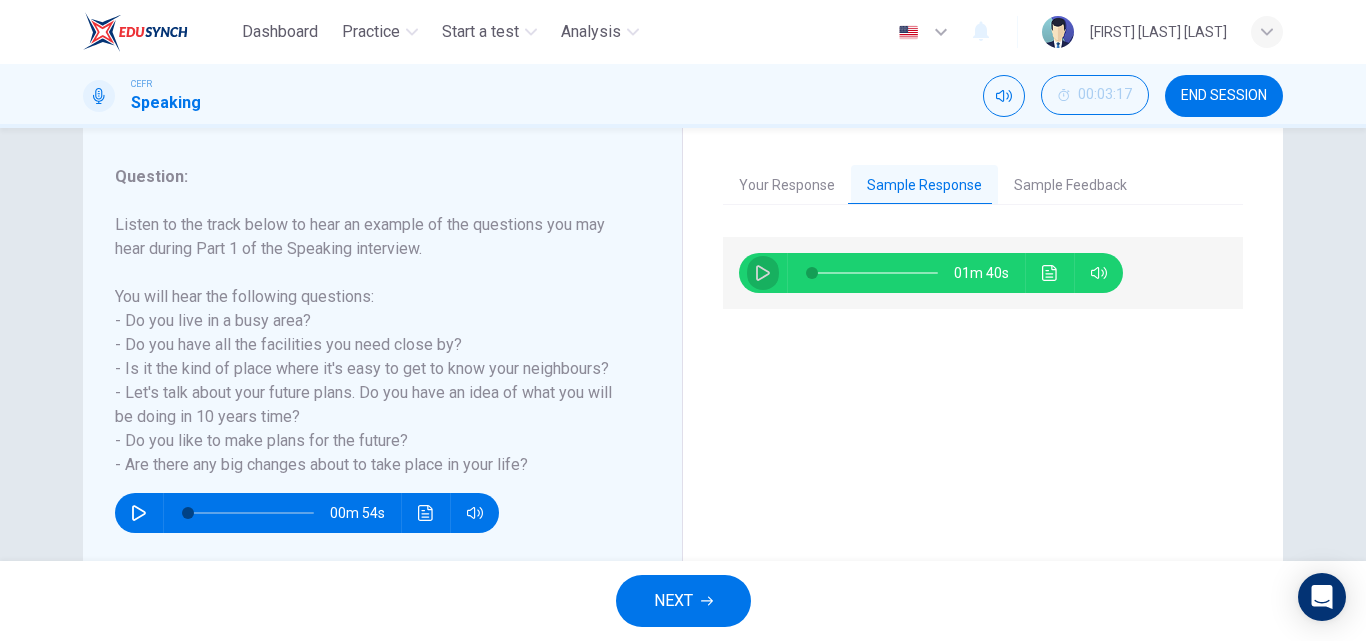 click at bounding box center (763, 273) 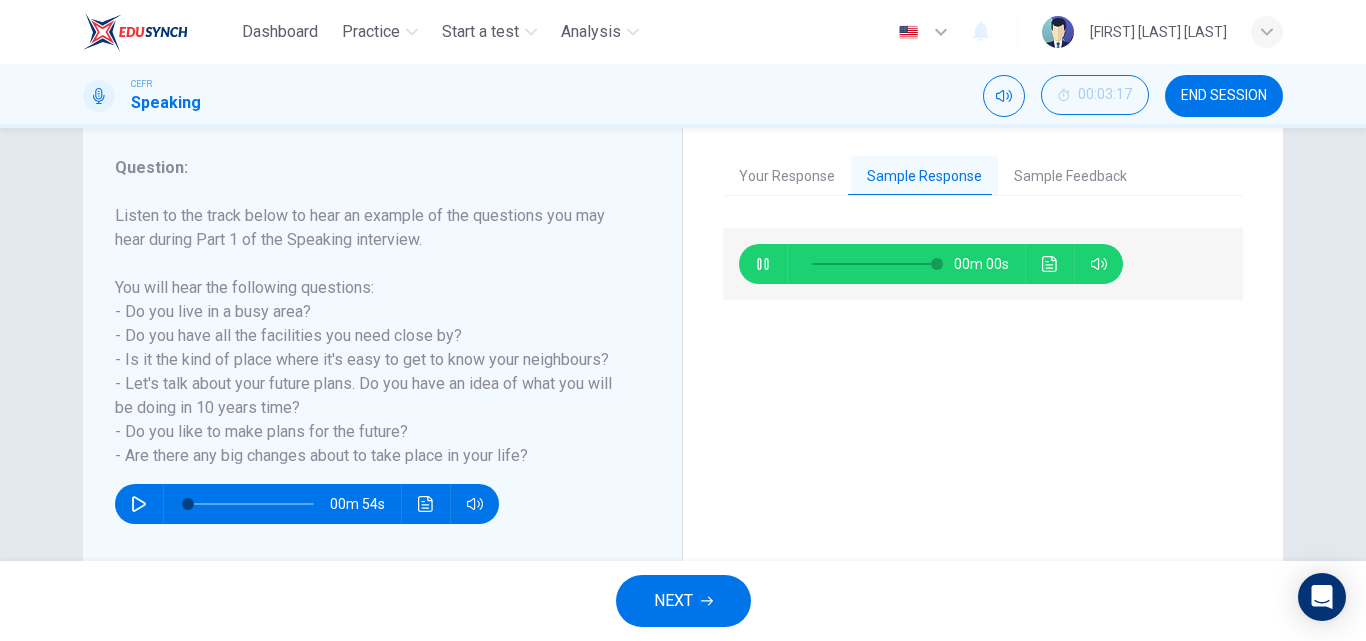 scroll, scrollTop: 341, scrollLeft: 0, axis: vertical 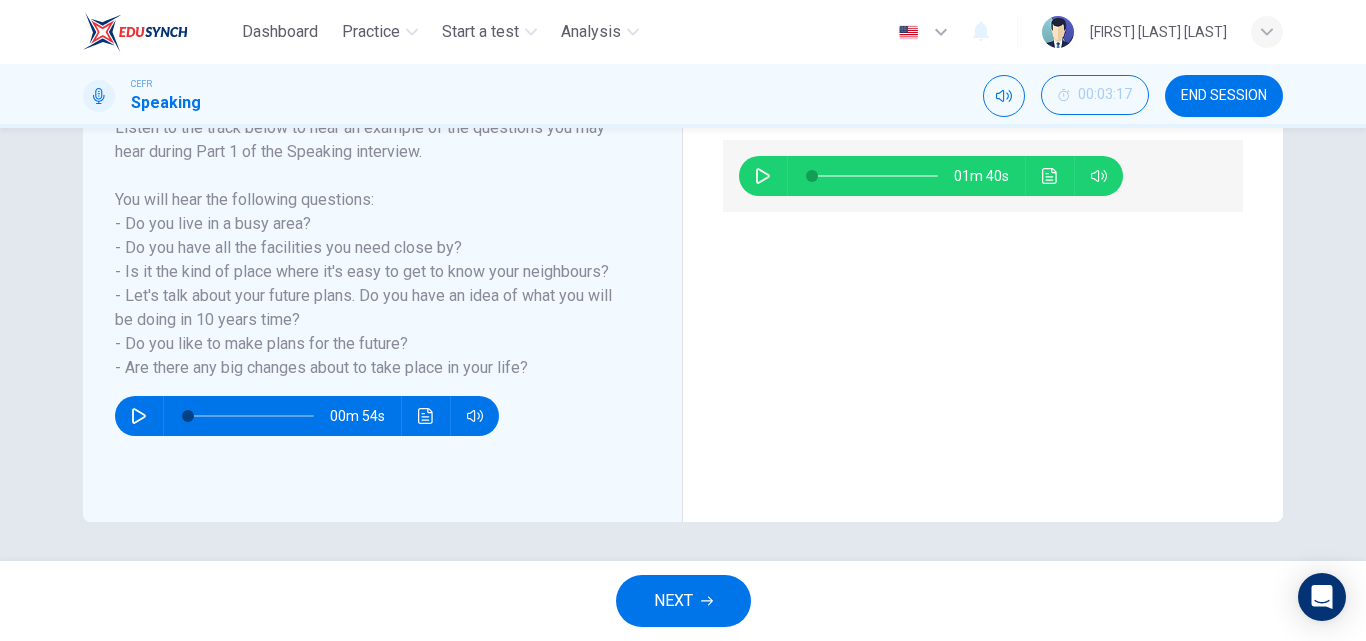 click on "NEXT" at bounding box center [673, 601] 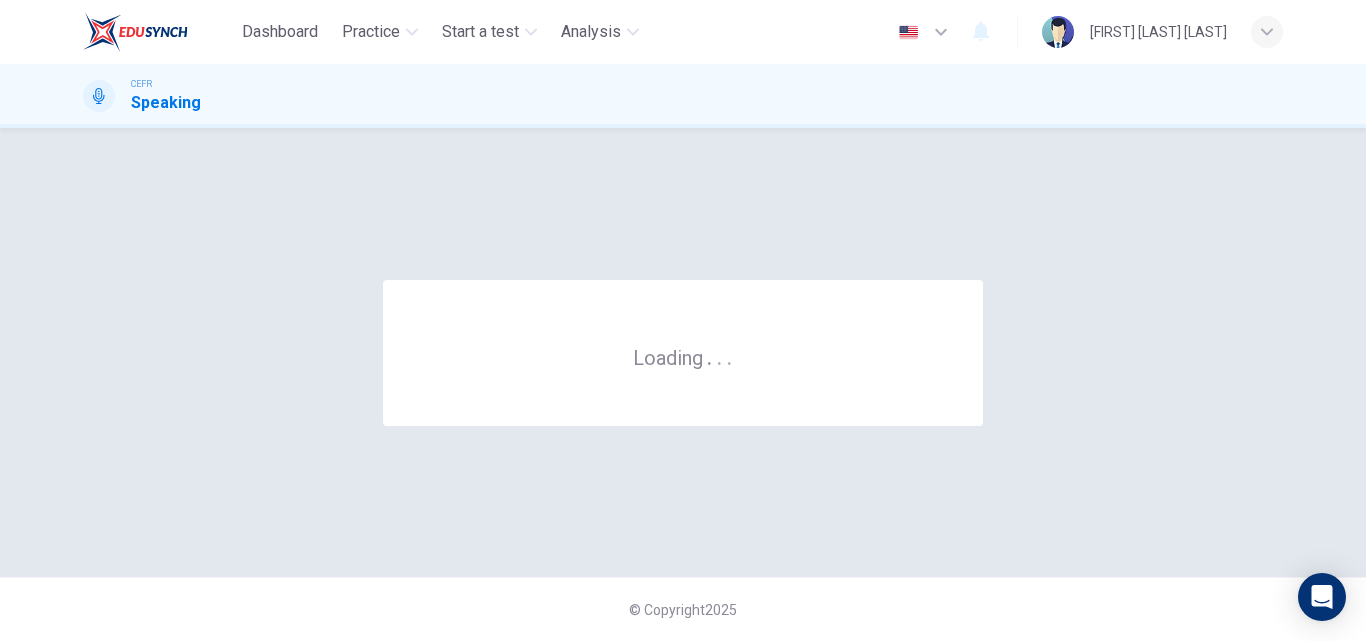 scroll, scrollTop: 0, scrollLeft: 0, axis: both 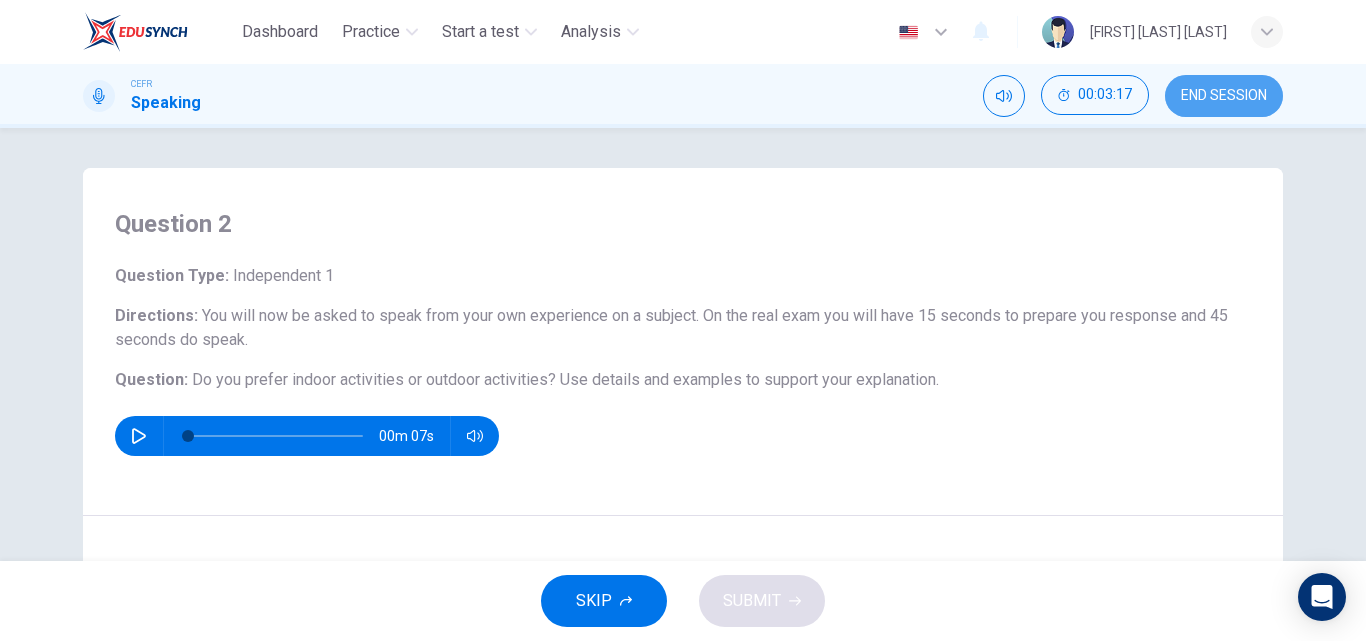 click on "END SESSION" at bounding box center (1224, 96) 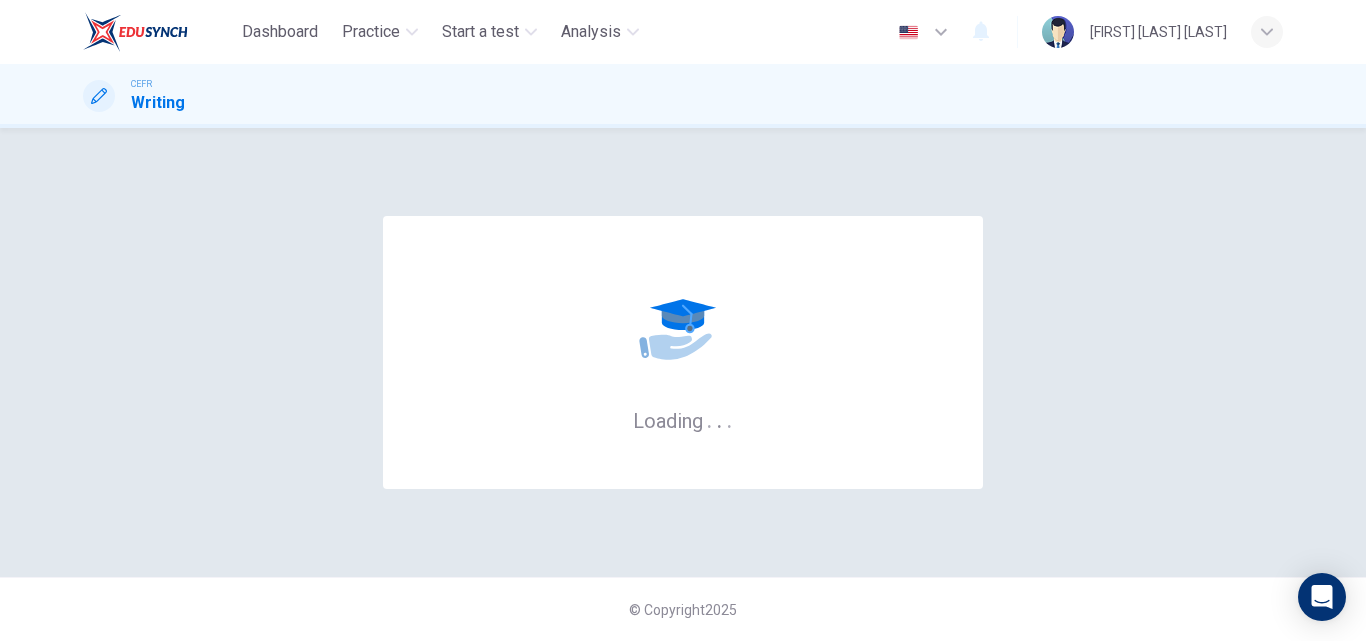 scroll, scrollTop: 0, scrollLeft: 0, axis: both 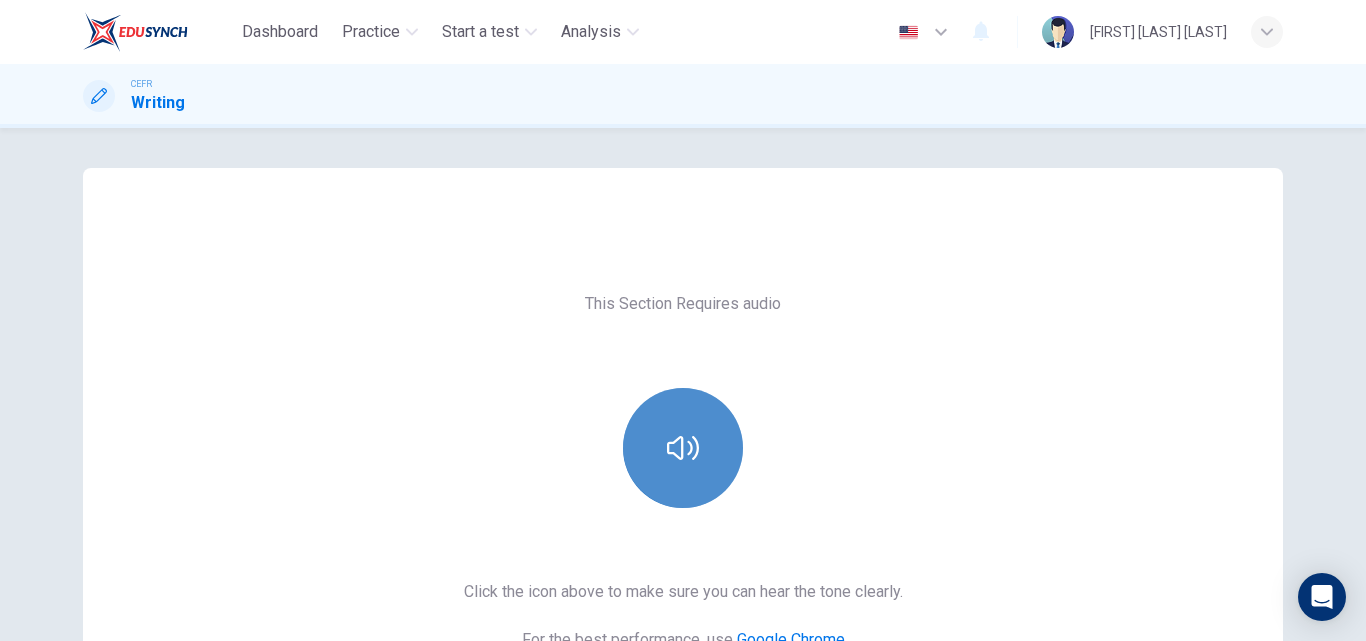 click at bounding box center [683, 448] 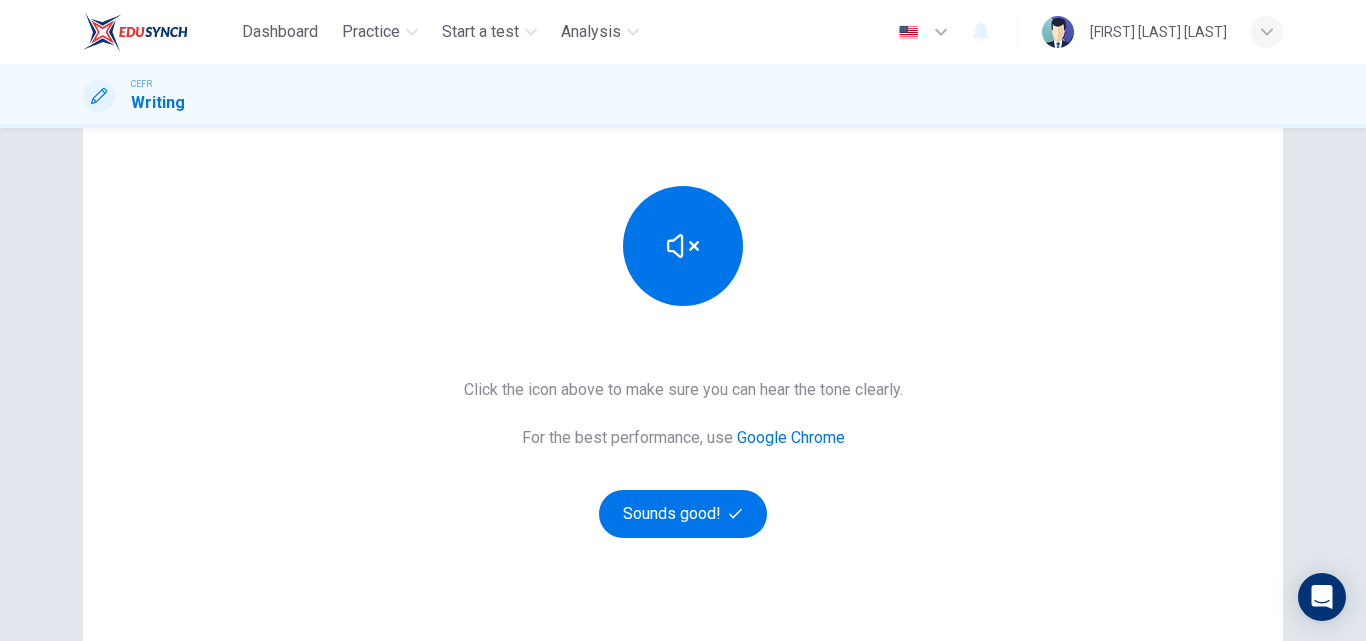 scroll, scrollTop: 204, scrollLeft: 0, axis: vertical 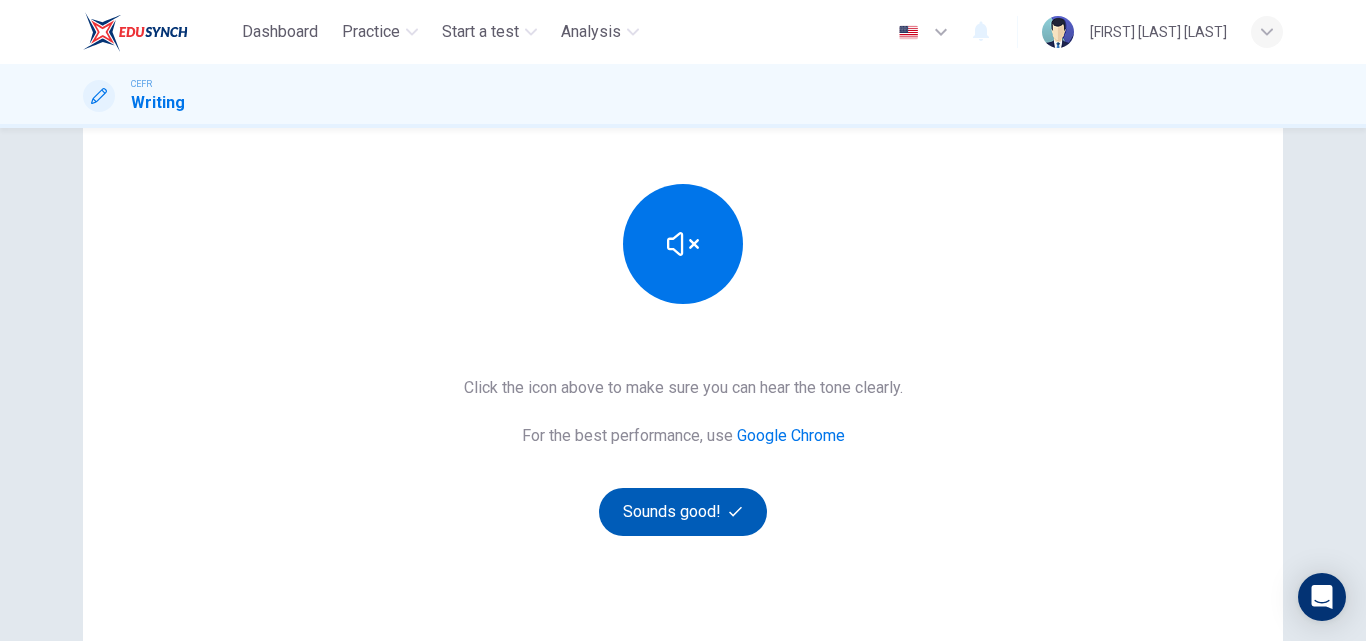 drag, startPoint x: 685, startPoint y: 540, endPoint x: 728, endPoint y: 499, distance: 59.413803 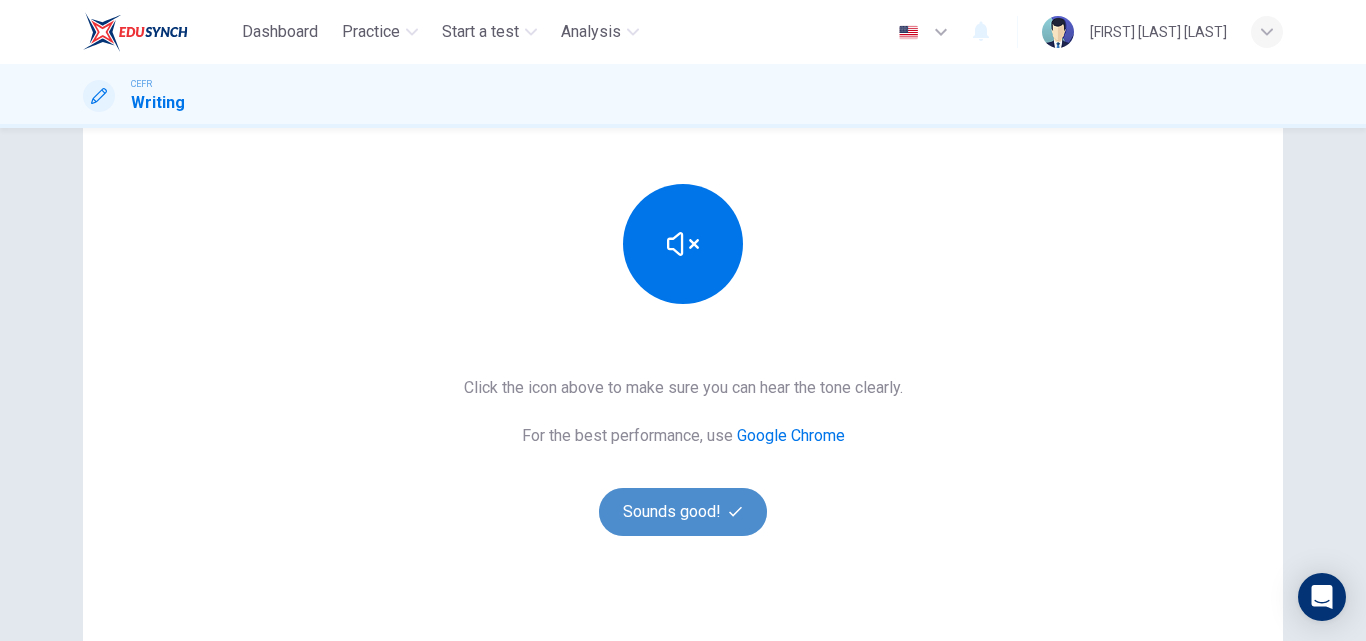click on "Sounds good!" at bounding box center [683, 512] 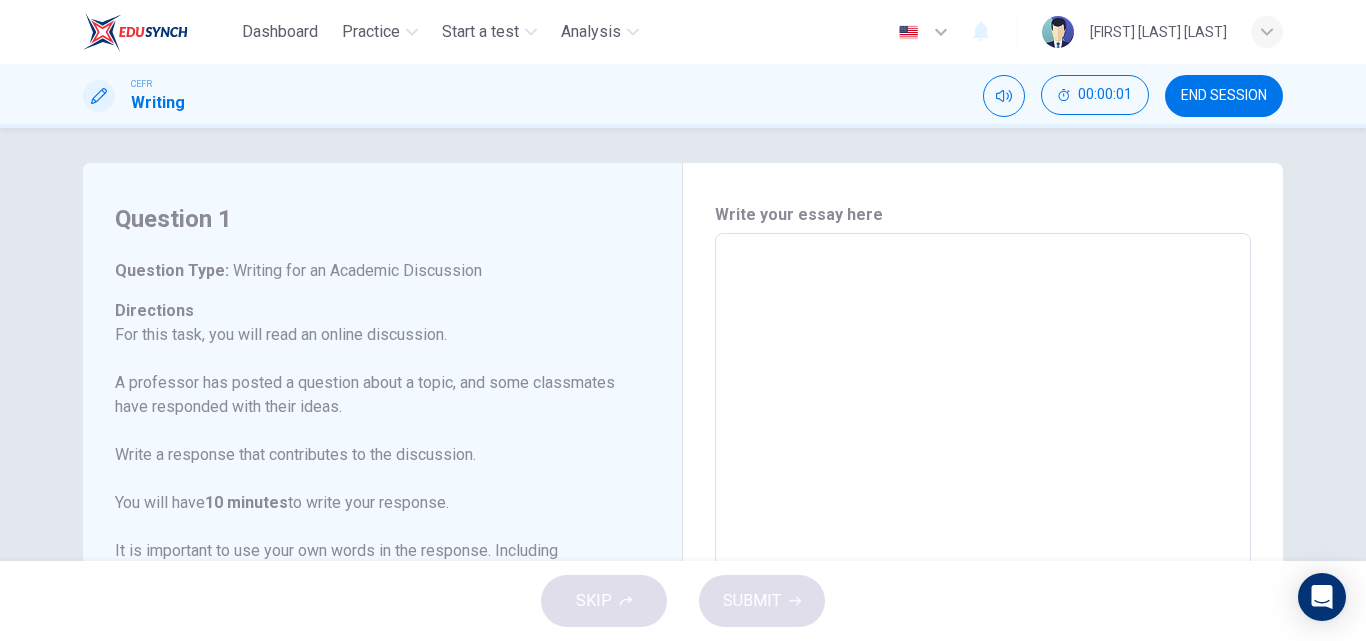 scroll, scrollTop: 4, scrollLeft: 0, axis: vertical 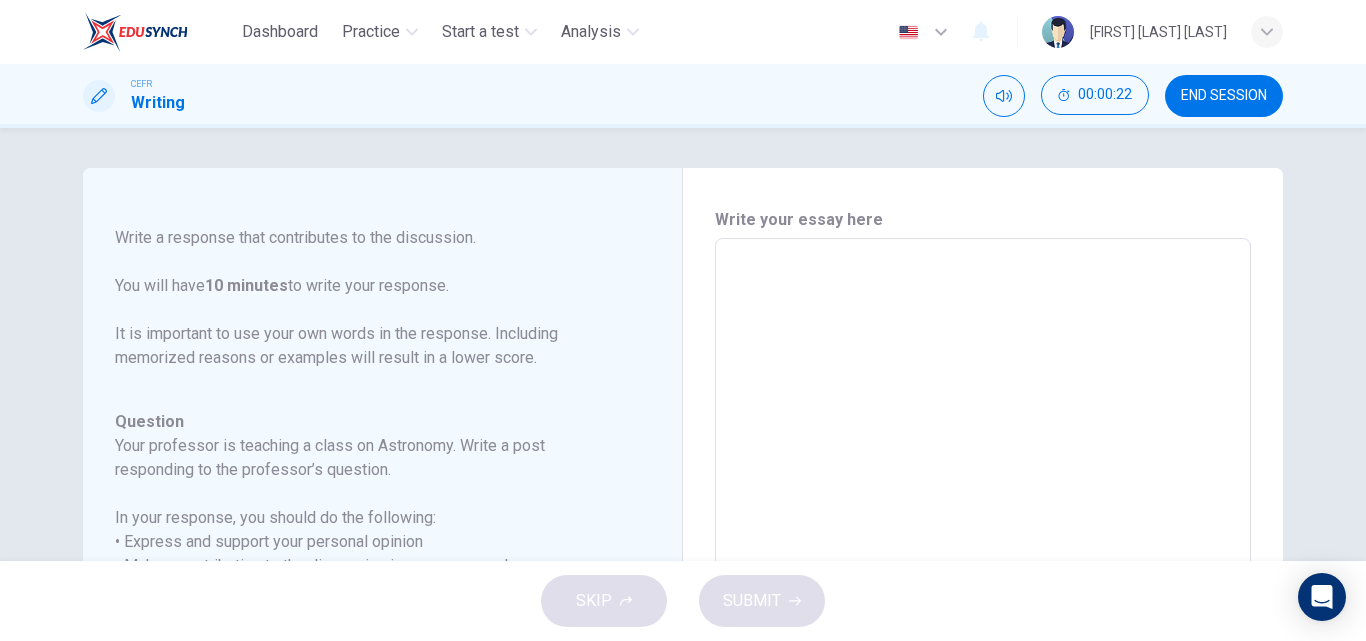 click at bounding box center (983, 572) 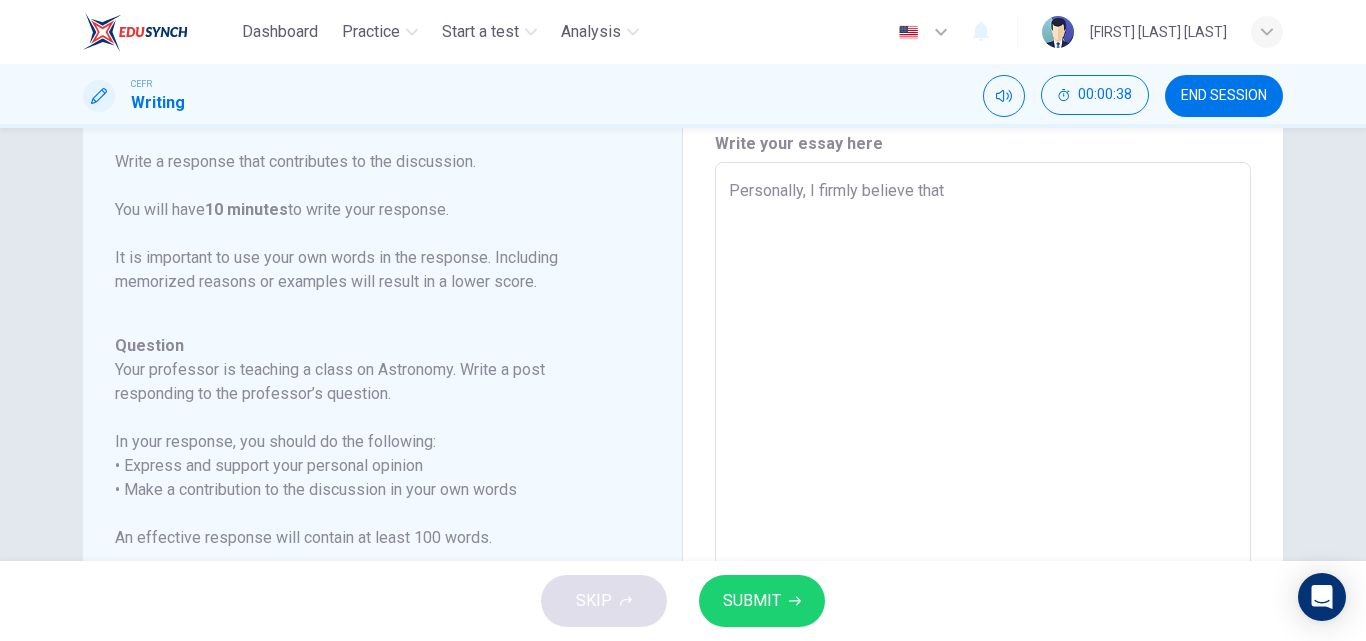 scroll, scrollTop: 0, scrollLeft: 0, axis: both 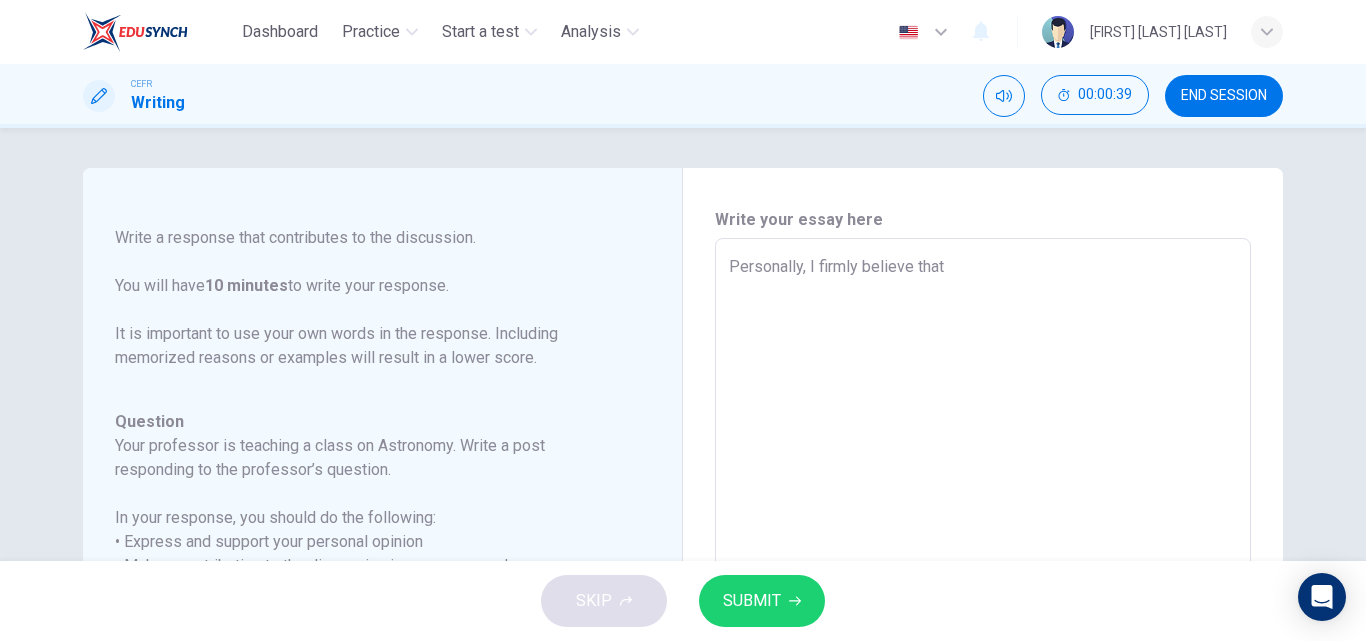 click on "Personally, I firmly believe that" at bounding box center [983, 572] 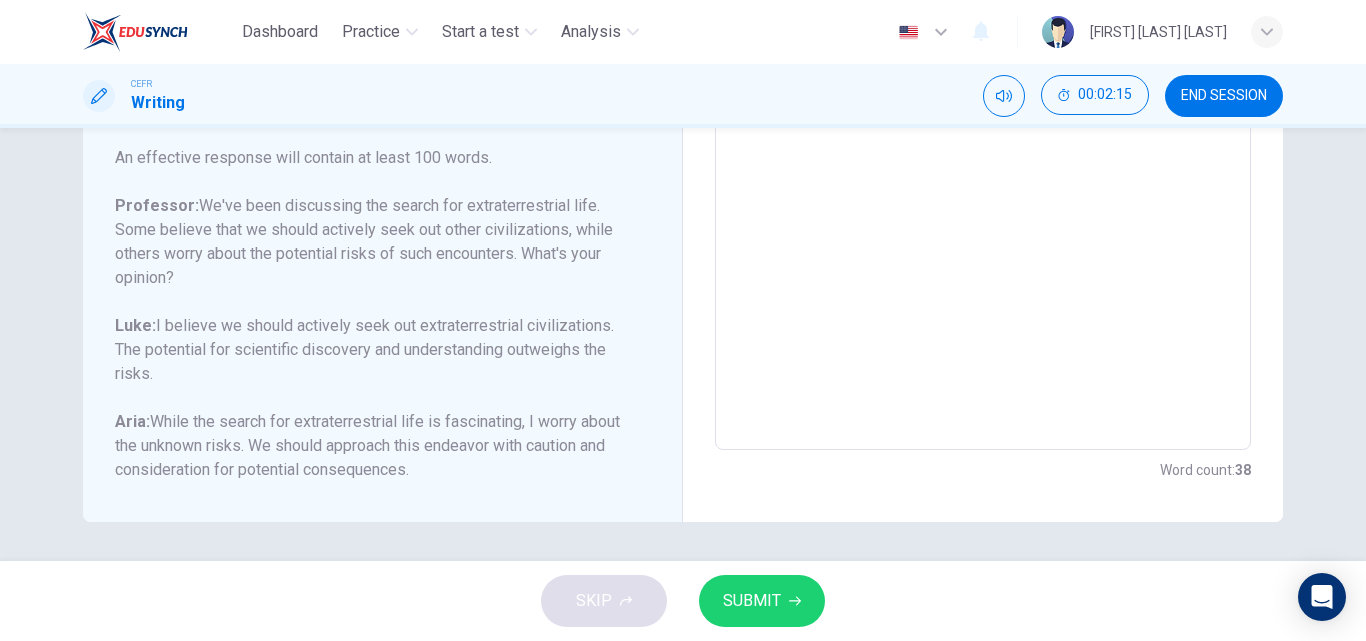 scroll, scrollTop: 457, scrollLeft: 0, axis: vertical 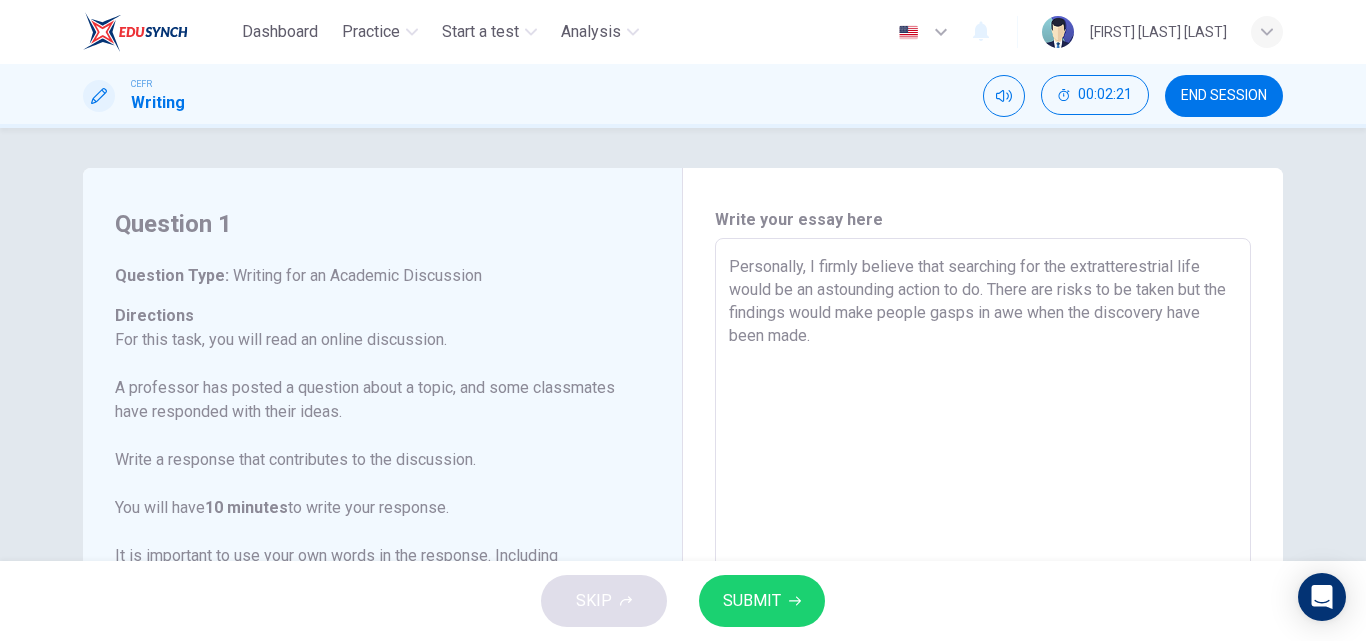 click on "Personally, I firmly believe that searching for the extratterestrial life would be an astounding action to do. There are risks to be taken but the findings would make people gasps in awe when the discovery have been made." at bounding box center (983, 572) 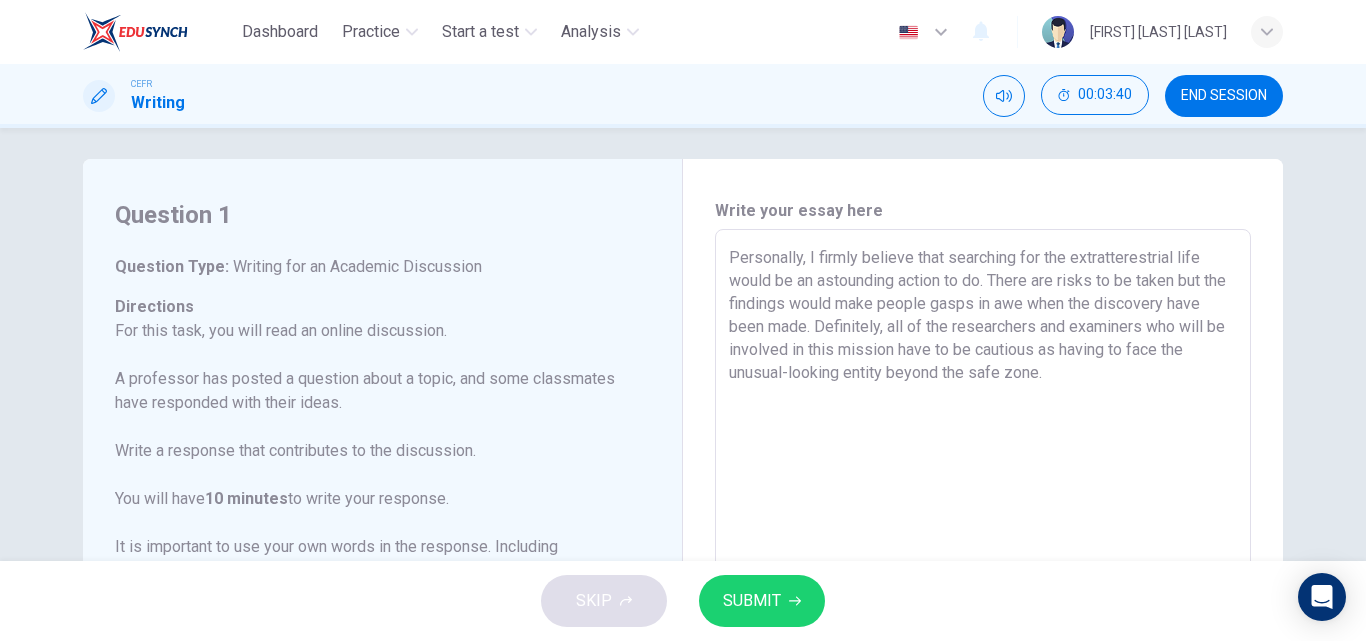 scroll, scrollTop: 8, scrollLeft: 0, axis: vertical 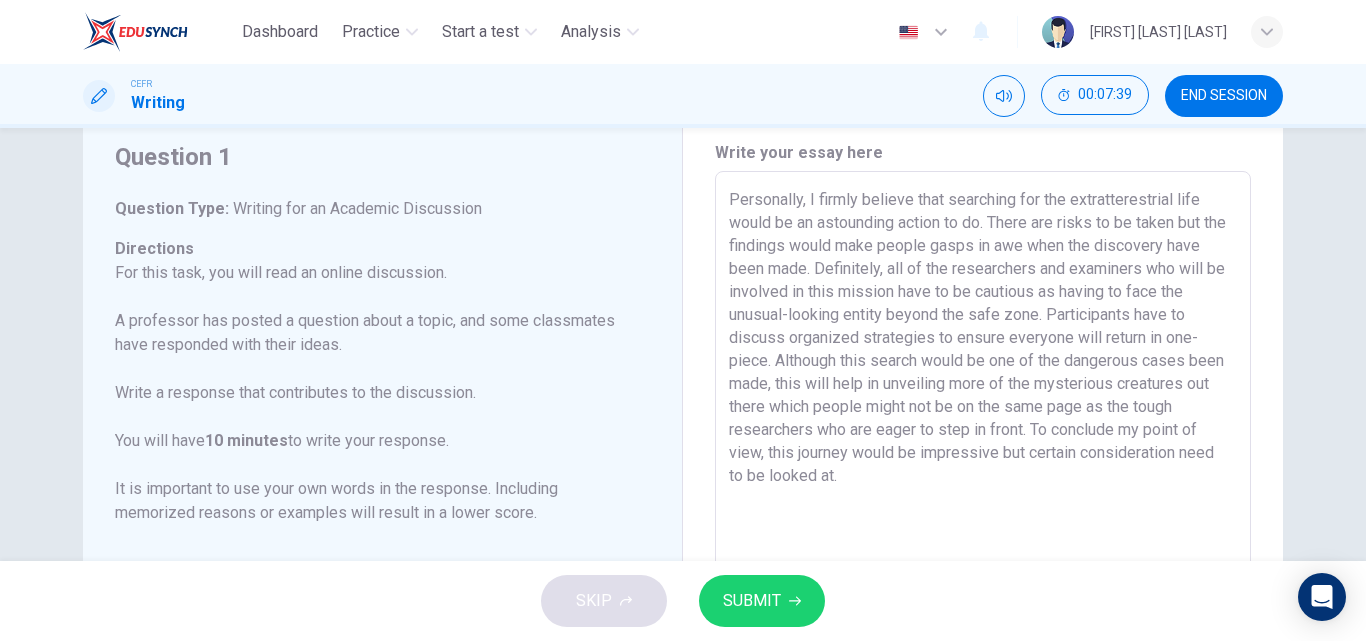click on "Personally, I firmly believe that searching for the extratterestrial life would be an astounding action to do. There are risks to be taken but the findings would make people gasps in awe when the discovery have been made. Definitely, all of the researchers and examiners who will be involved in this mission have to be cautious as having to face the unusual-looking entity beyond the safe zone. Participants have to discuss organized strategies to ensure everyone will return in one-piece. Although this search would be one of the dangerous cases been made, this will help in unveiling more of the mysterious creatures out there which people might not be on the same page as the tough researchers who are eager to step in front. To conclude my point of view, this journey would be impressive but certain consideration need to be looked at." at bounding box center [983, 505] 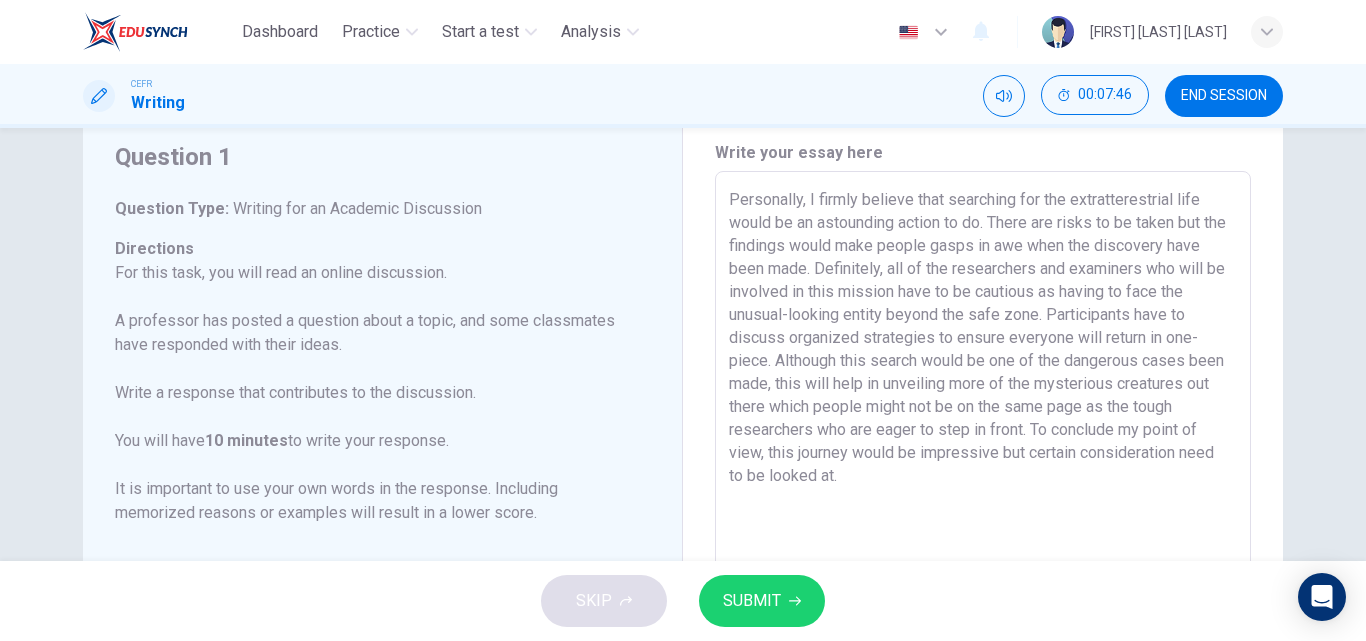 drag, startPoint x: 875, startPoint y: 490, endPoint x: 718, endPoint y: 202, distance: 328.01373 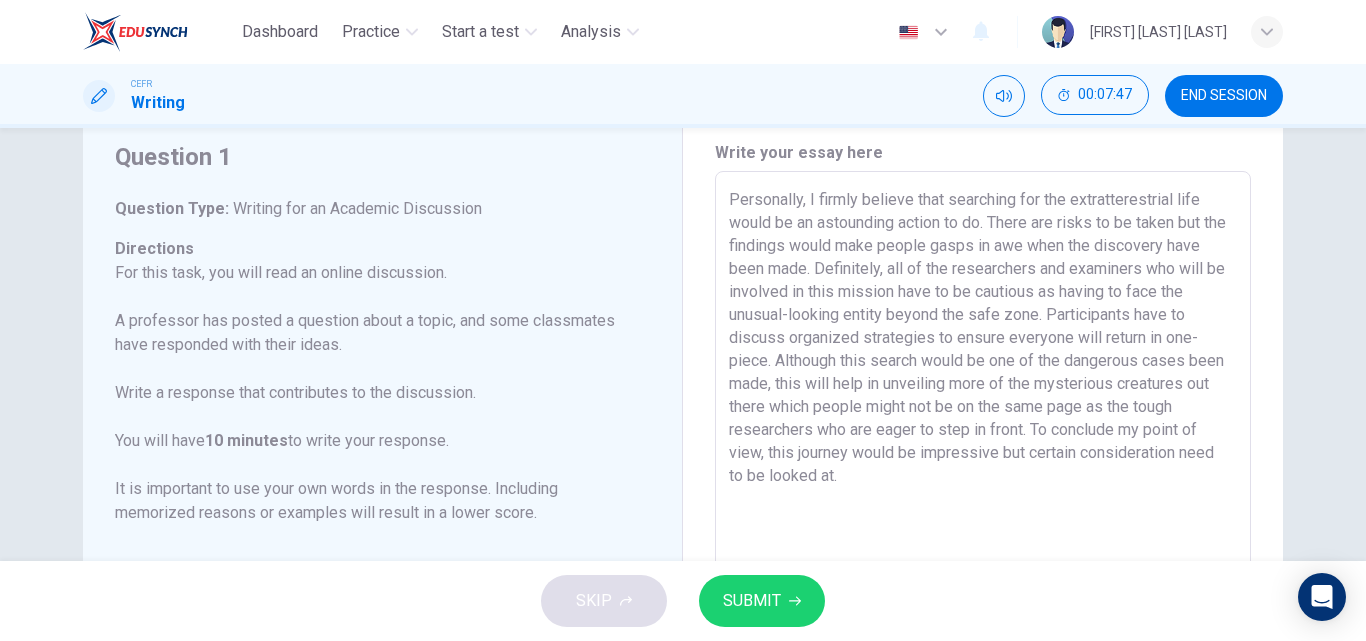 type on "Personally, I firmly believe that searching for the extratterestrial life would be an astounding action to do. There are risks to be taken but the findings would make people gasps in awe when the discovery have been made. Definitely, all of the researchers and examiners who will be involved in this mission have to be cautious as having to face the unusual-looking entity beyond the safe zone. Participants have to discuss organized strategies to ensure everyone will return in one-piece. Although this search would be one of the dangerous cases been made, this will help in unveiling more of the mysterious creatures out there which people might not be on the same page as the tough researchers who are eager to step in front. To conclude my point of view, this journey would be impressive but certain consideration need to be looked at." 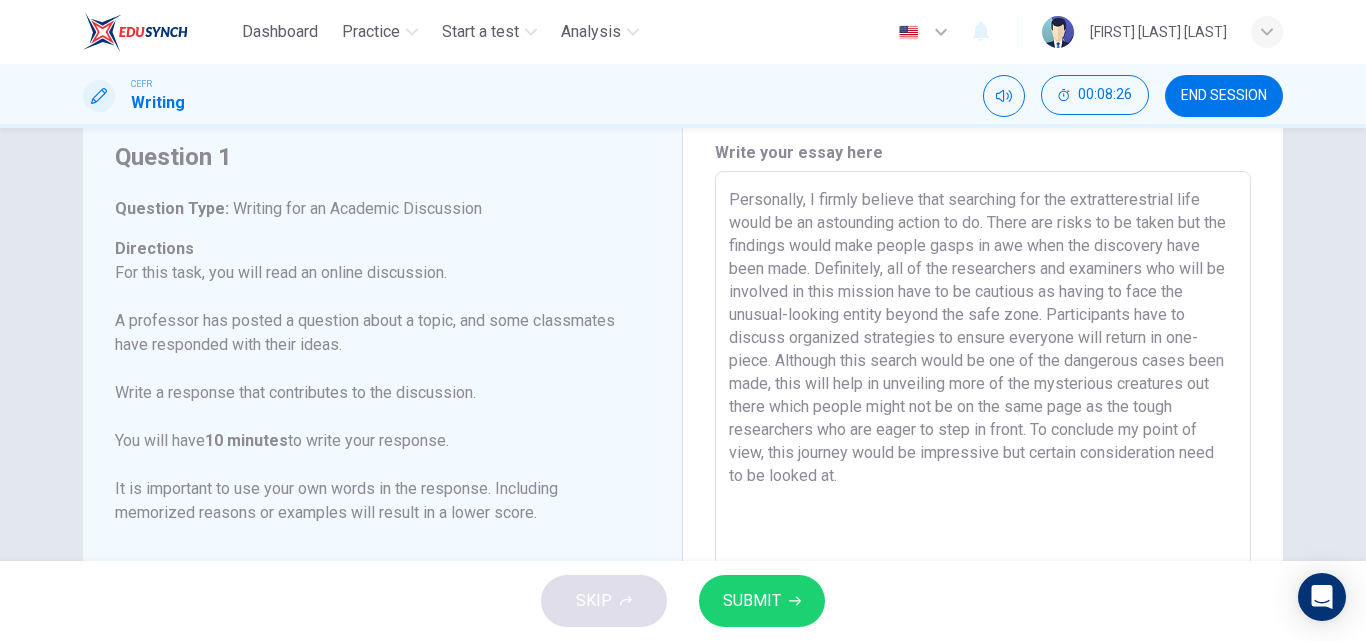 click on "SUBMIT" at bounding box center [752, 601] 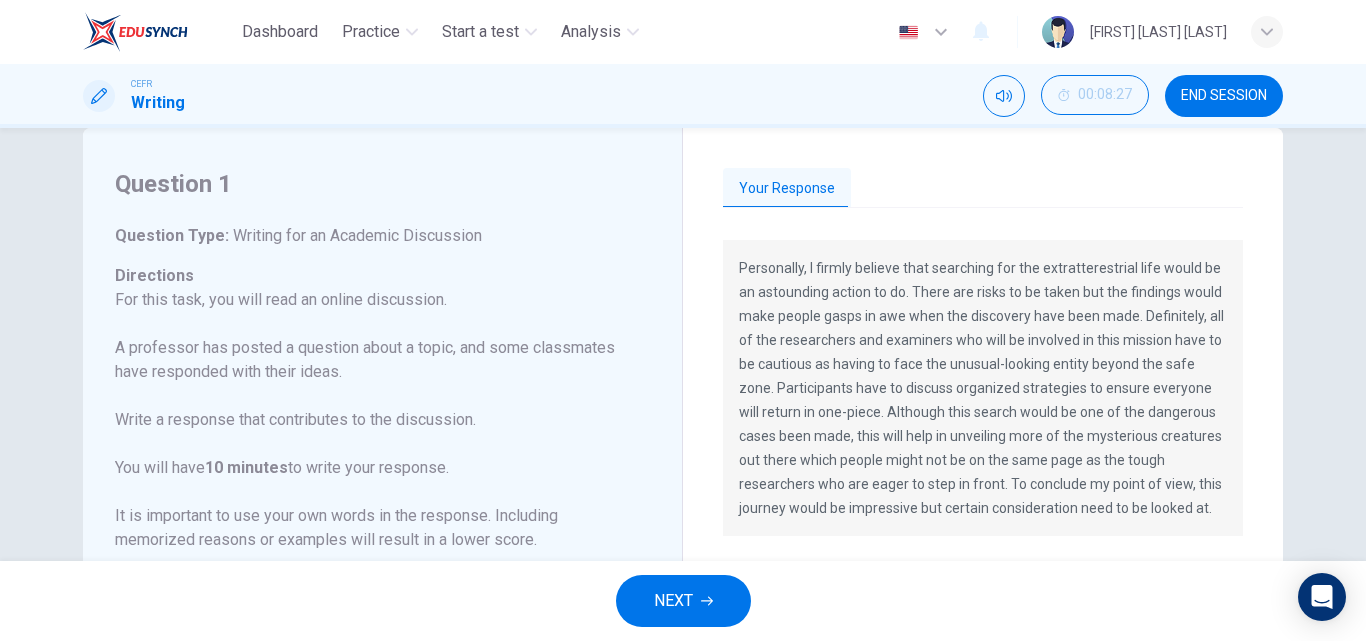 scroll, scrollTop: 0, scrollLeft: 0, axis: both 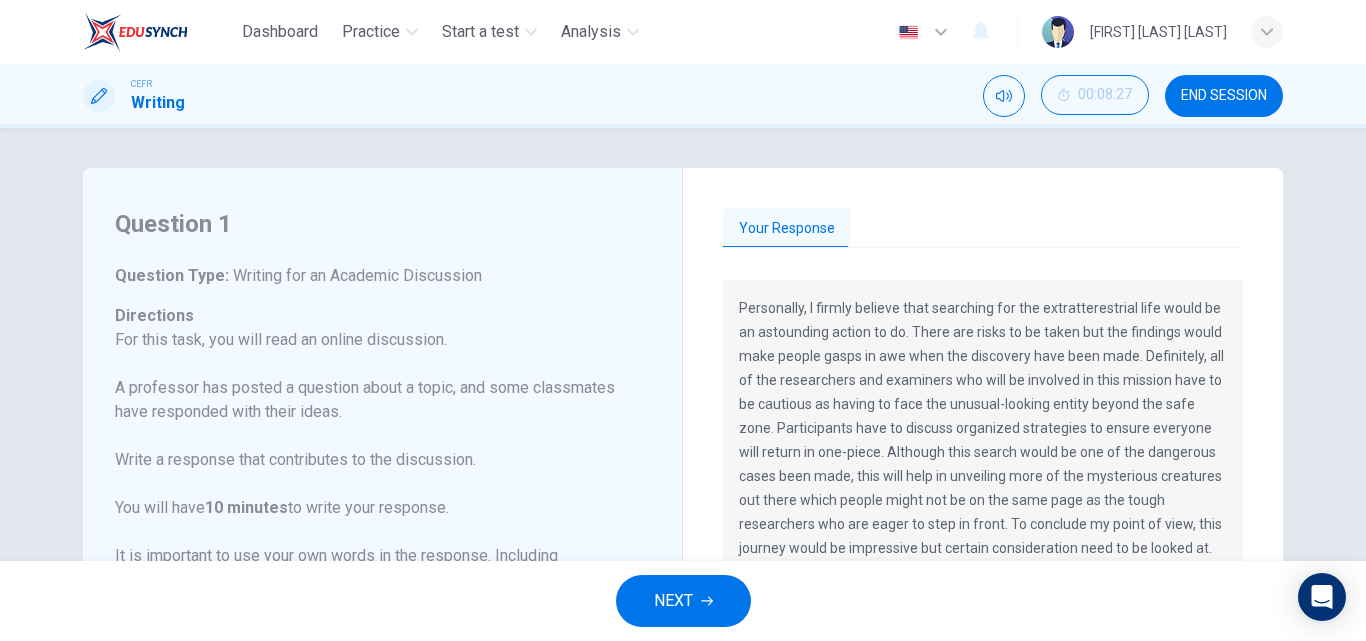 click on "Your Response" at bounding box center [983, 229] 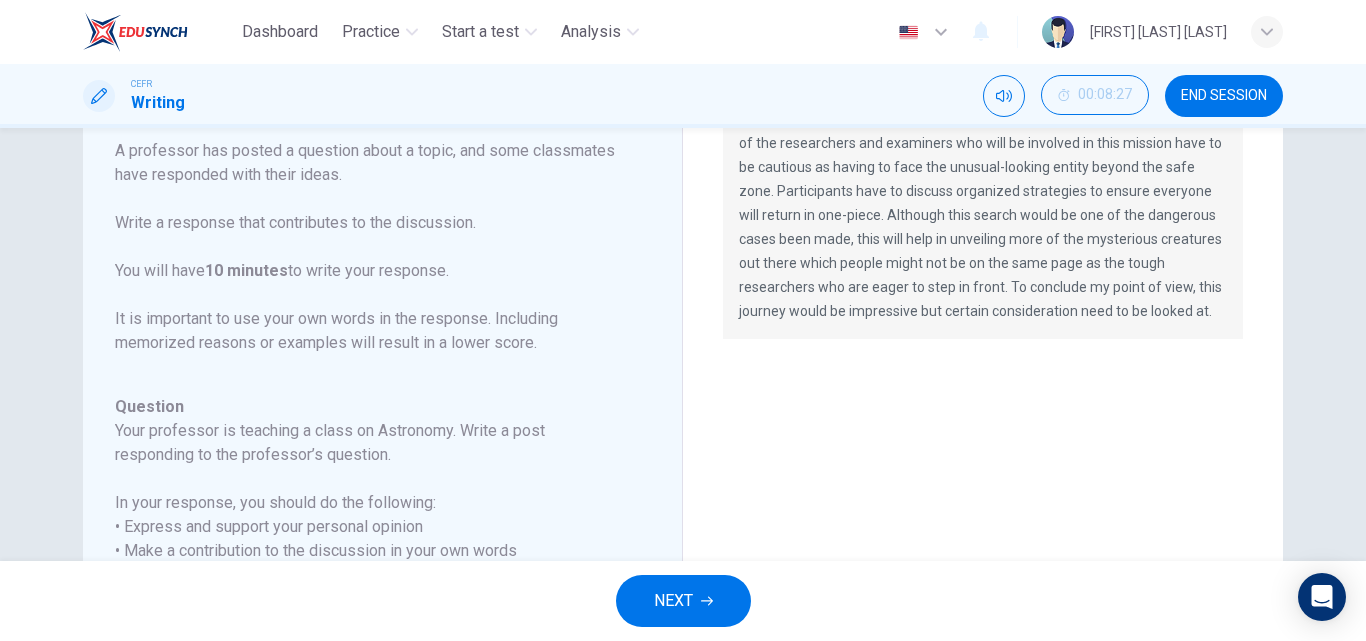 scroll, scrollTop: 0, scrollLeft: 0, axis: both 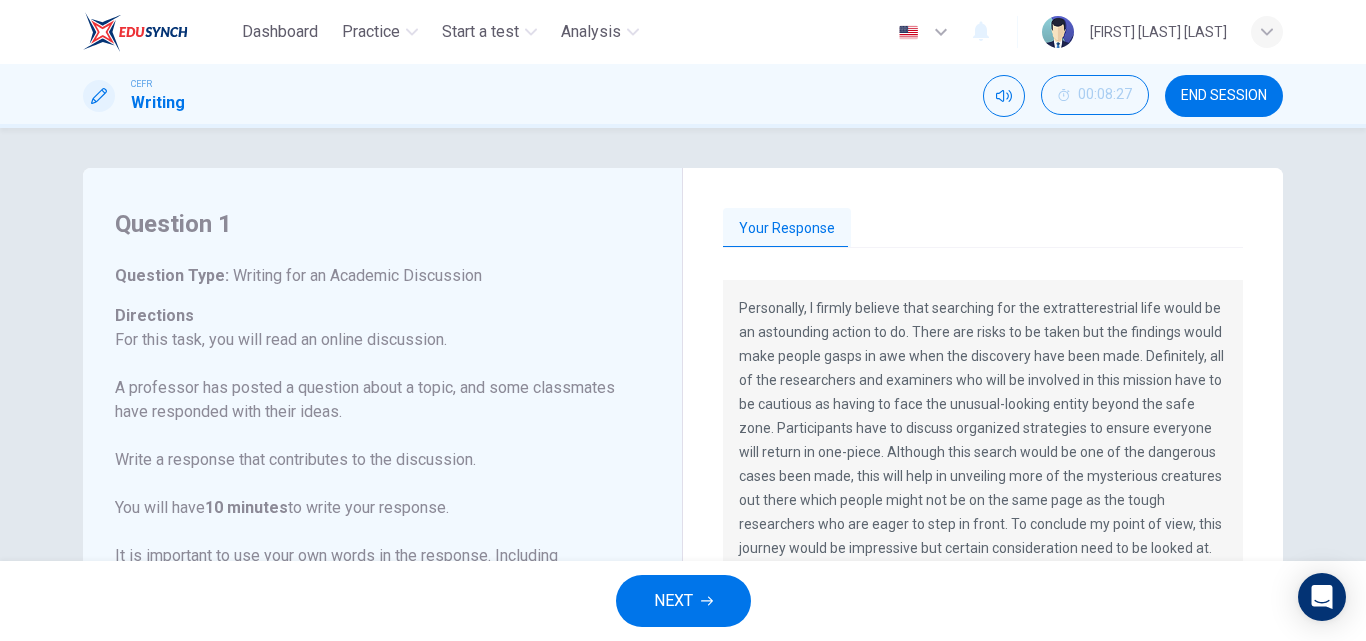 drag, startPoint x: 815, startPoint y: 370, endPoint x: 1059, endPoint y: 410, distance: 247.25696 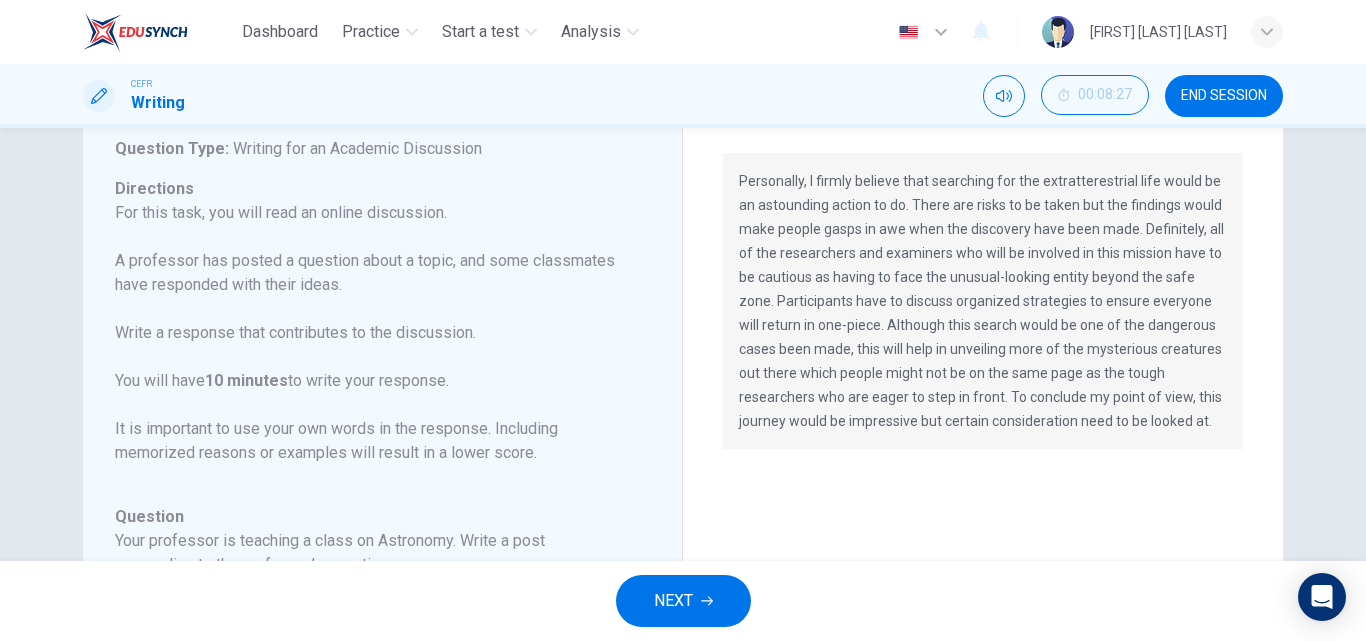 scroll, scrollTop: 123, scrollLeft: 0, axis: vertical 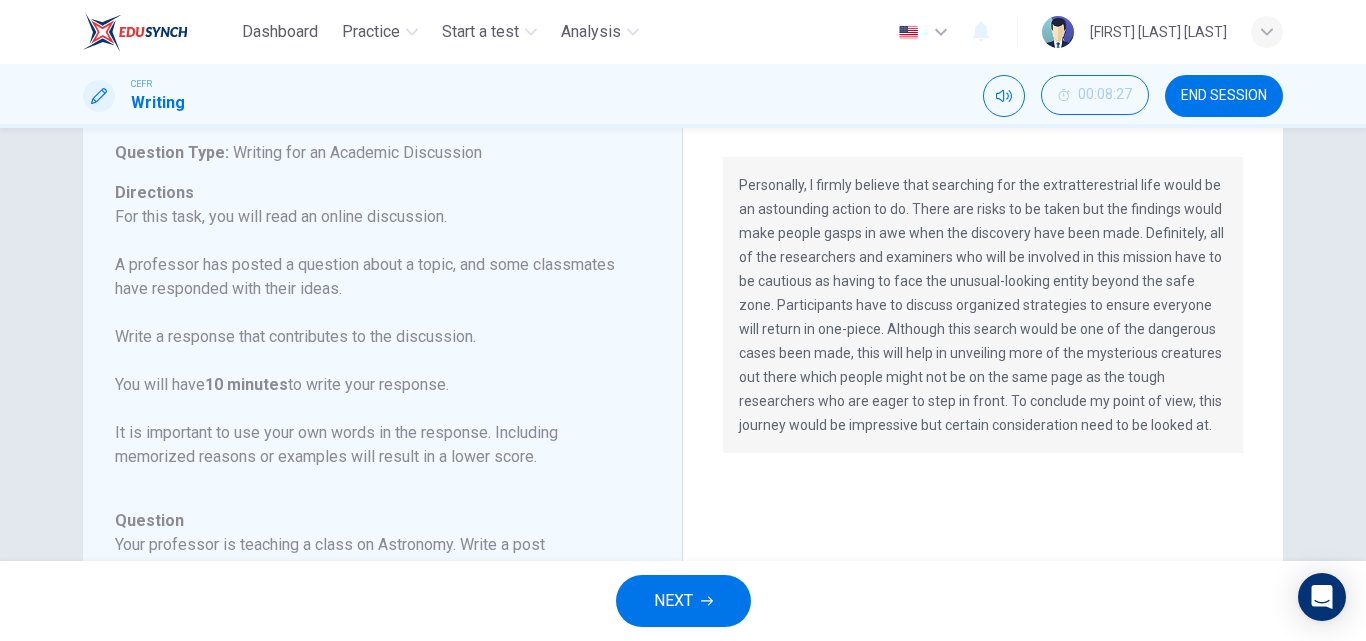 drag, startPoint x: 1130, startPoint y: 419, endPoint x: 994, endPoint y: 357, distance: 149.46571 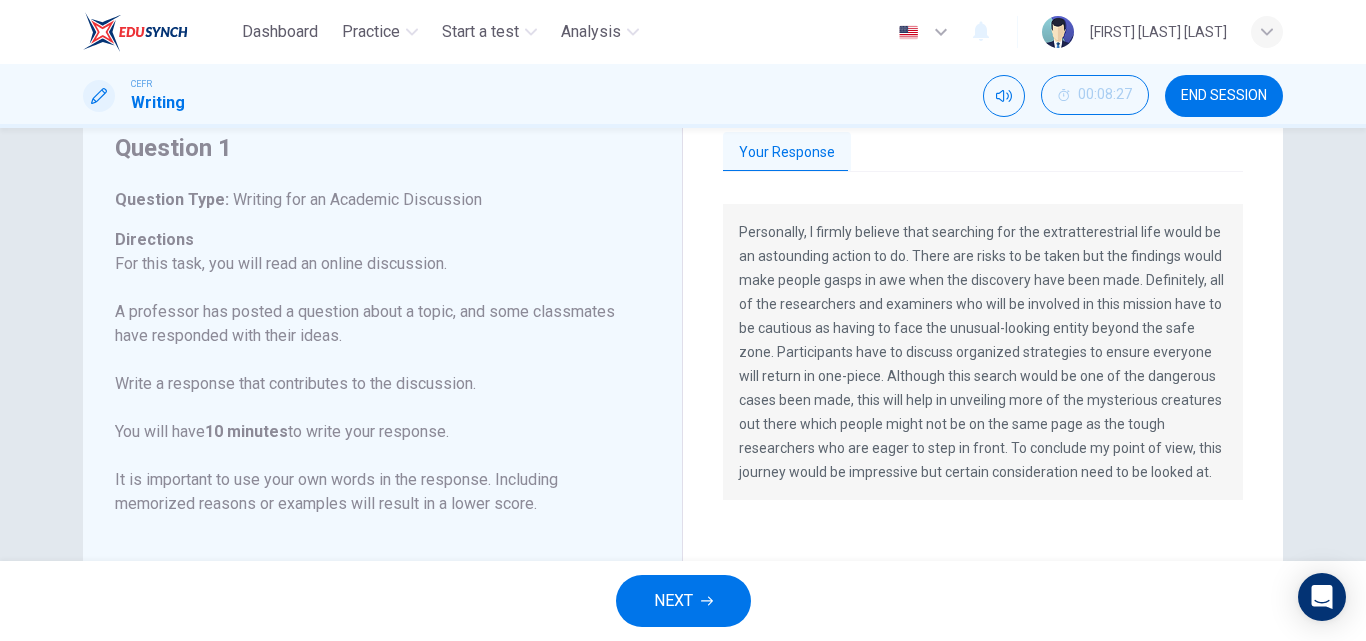 scroll, scrollTop: 75, scrollLeft: 0, axis: vertical 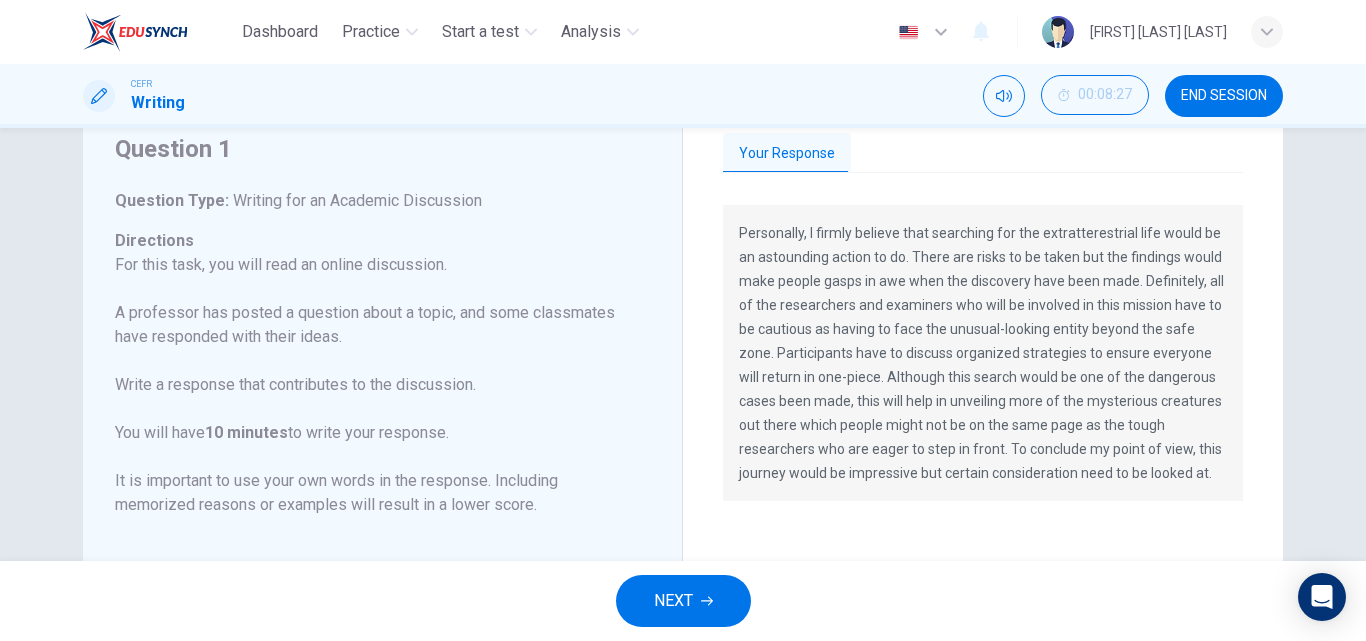 click on "NEXT" at bounding box center (673, 601) 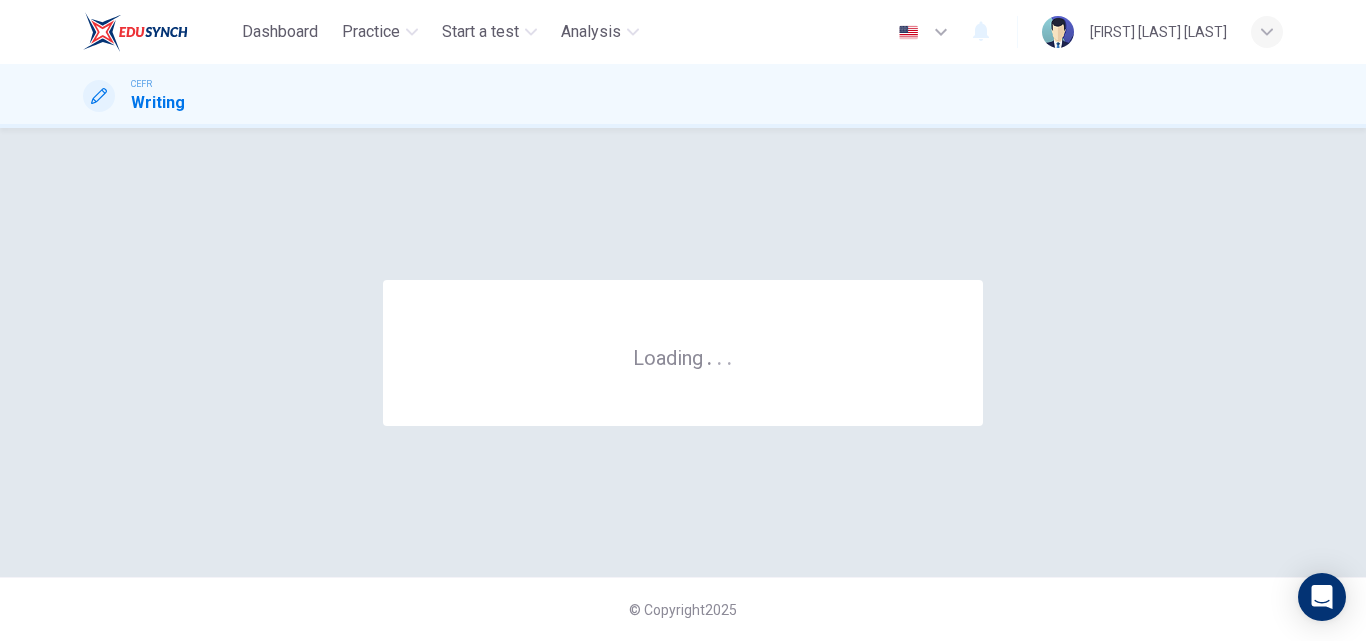 scroll, scrollTop: 0, scrollLeft: 0, axis: both 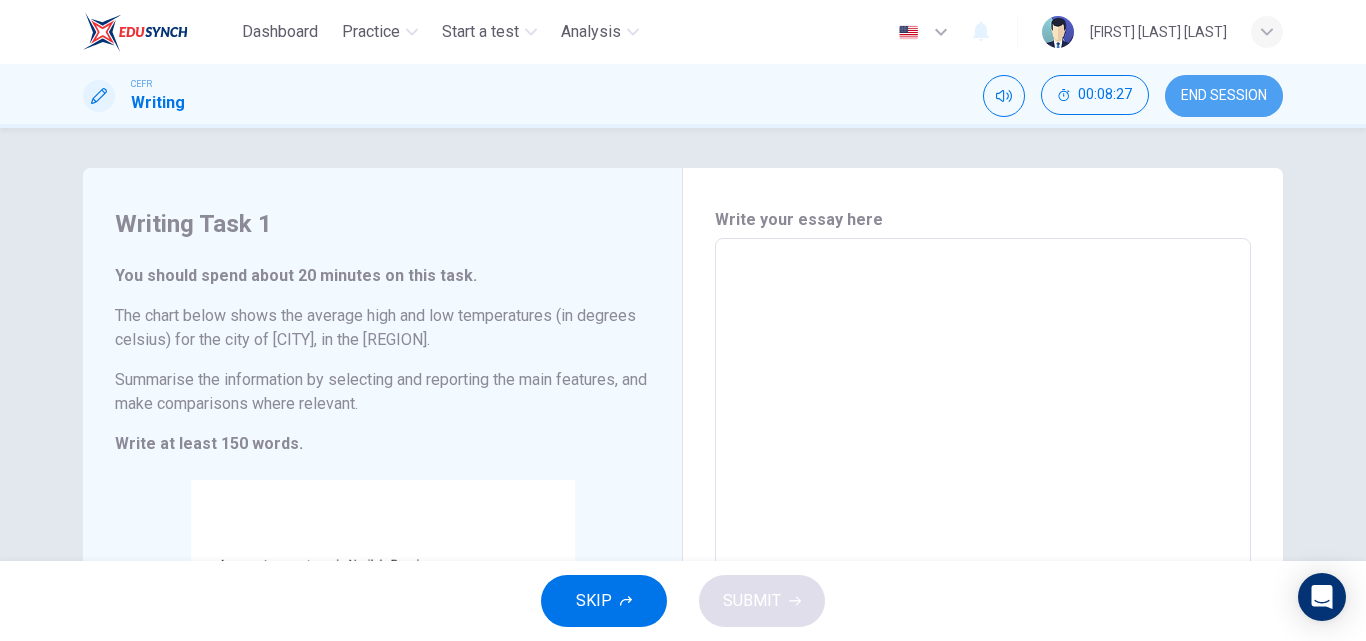click on "END SESSION" at bounding box center (1224, 96) 